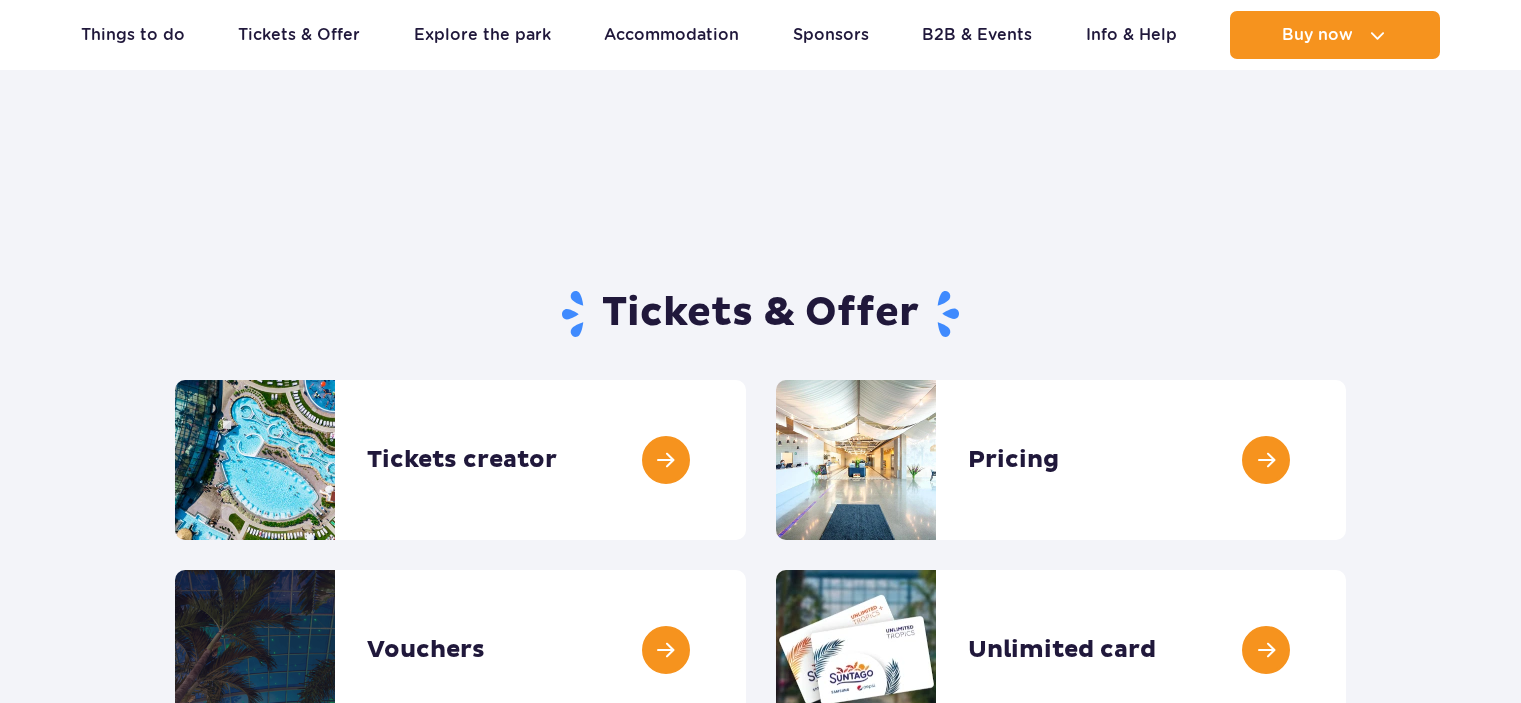 scroll, scrollTop: 100, scrollLeft: 0, axis: vertical 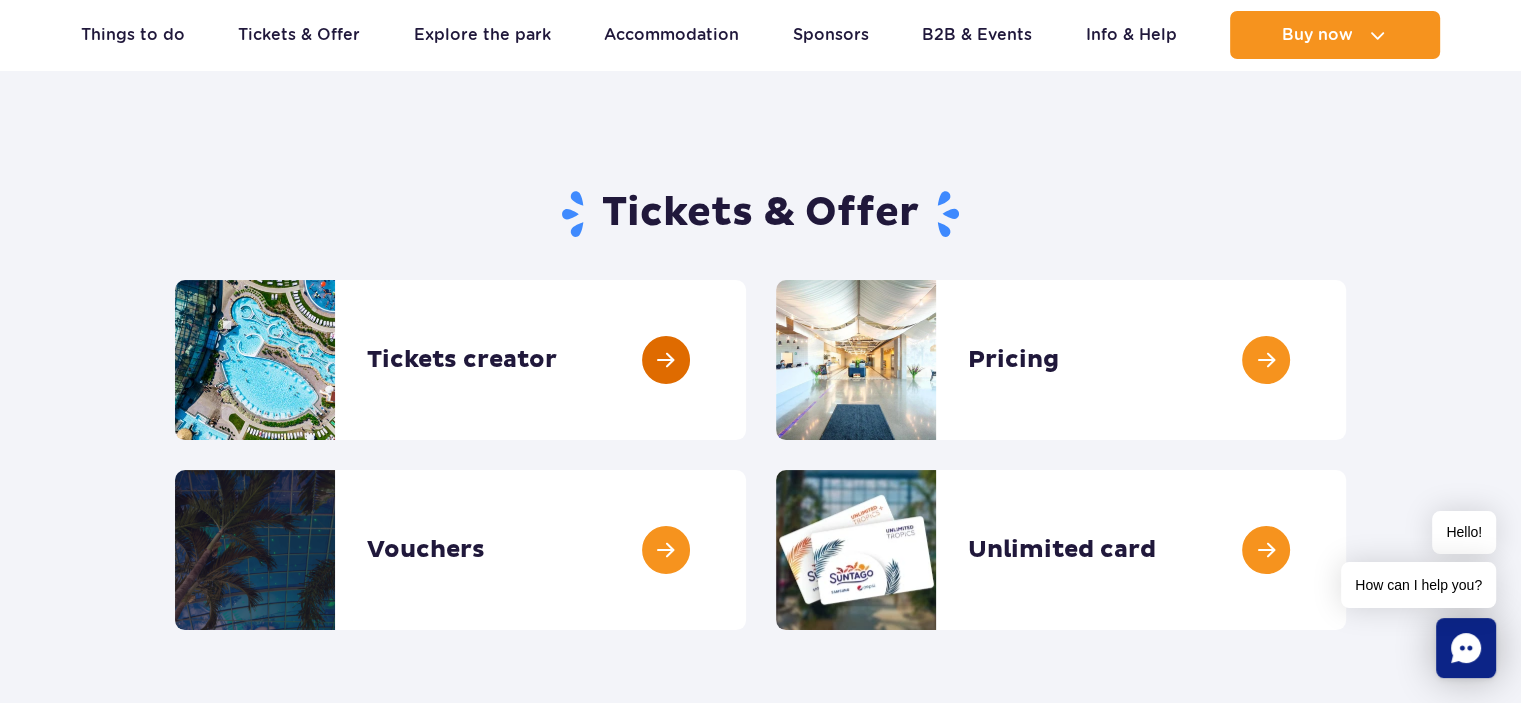 click at bounding box center (746, 360) 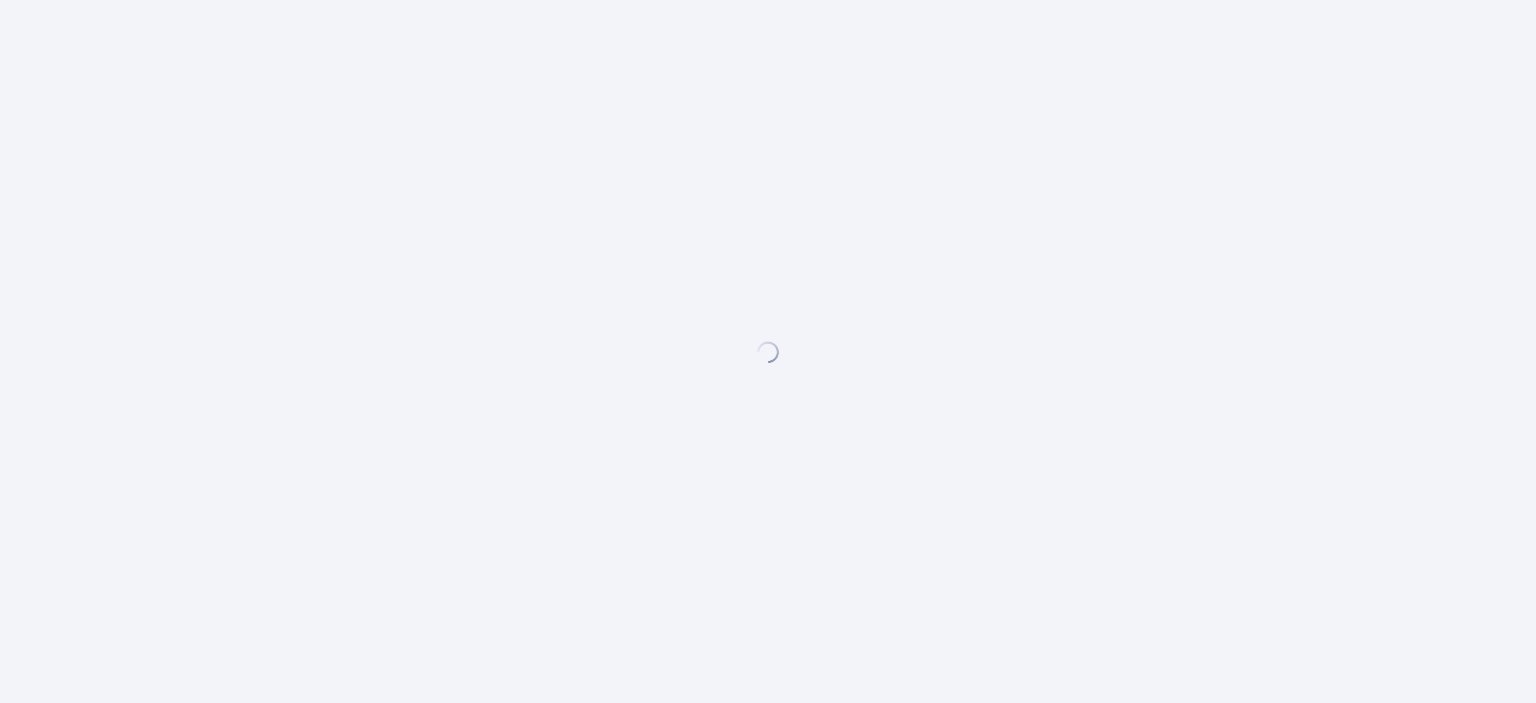 scroll, scrollTop: 0, scrollLeft: 0, axis: both 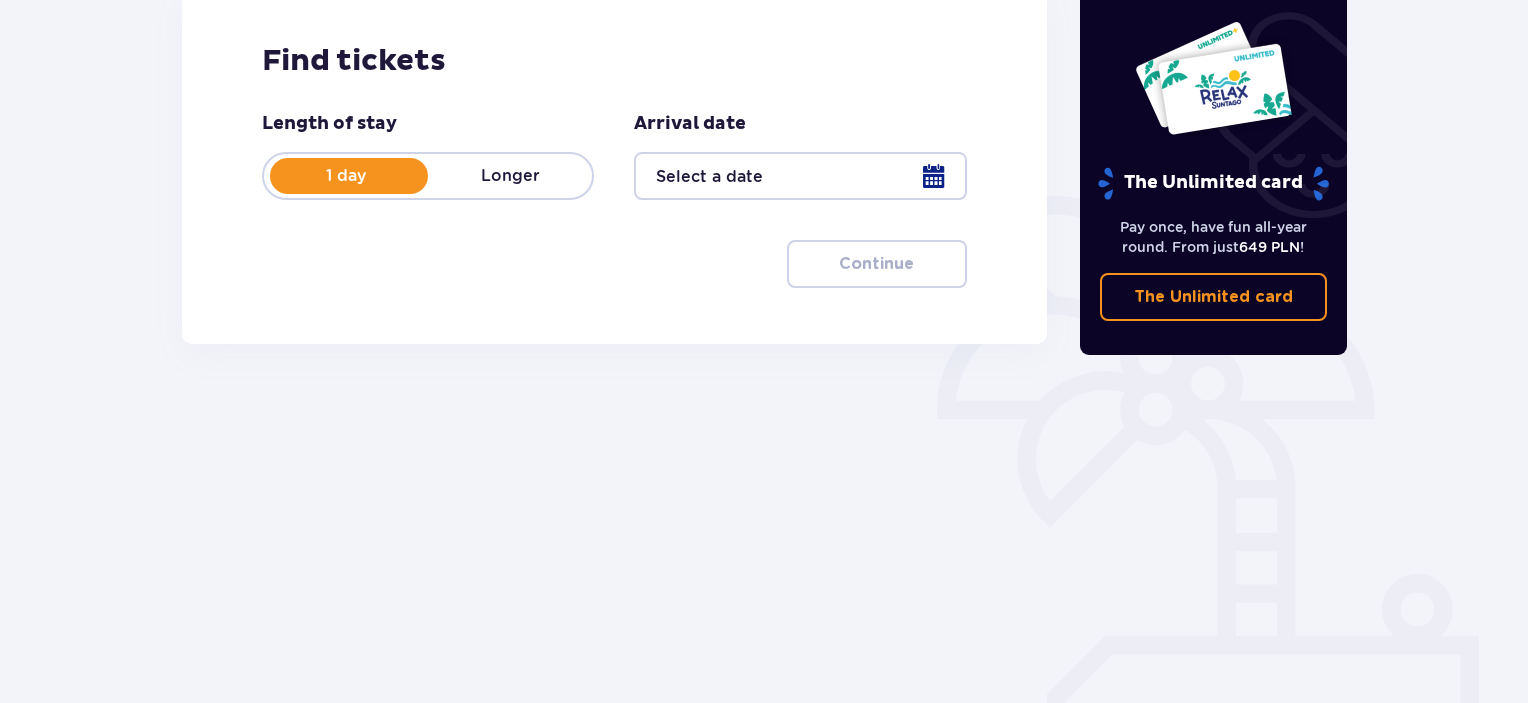 click at bounding box center (800, 176) 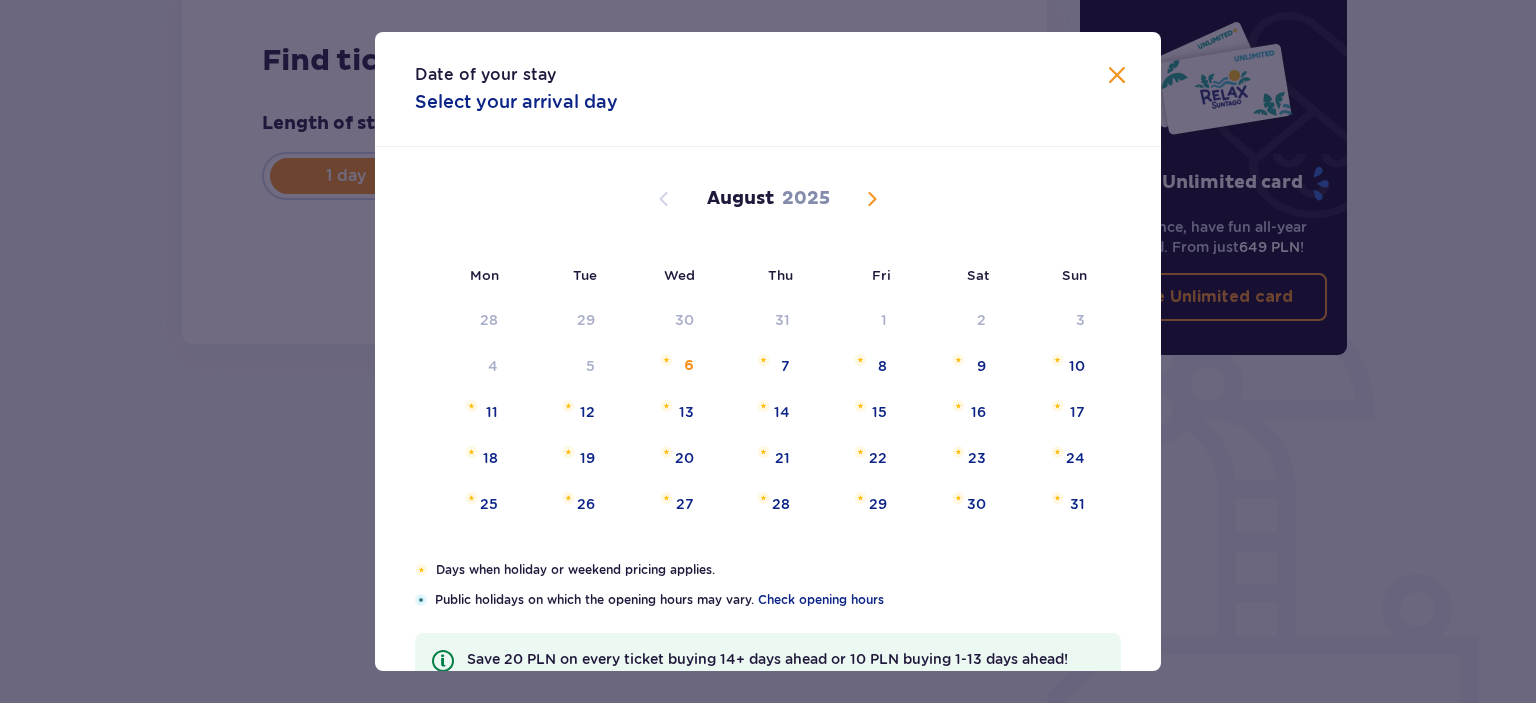 click at bounding box center (872, 199) 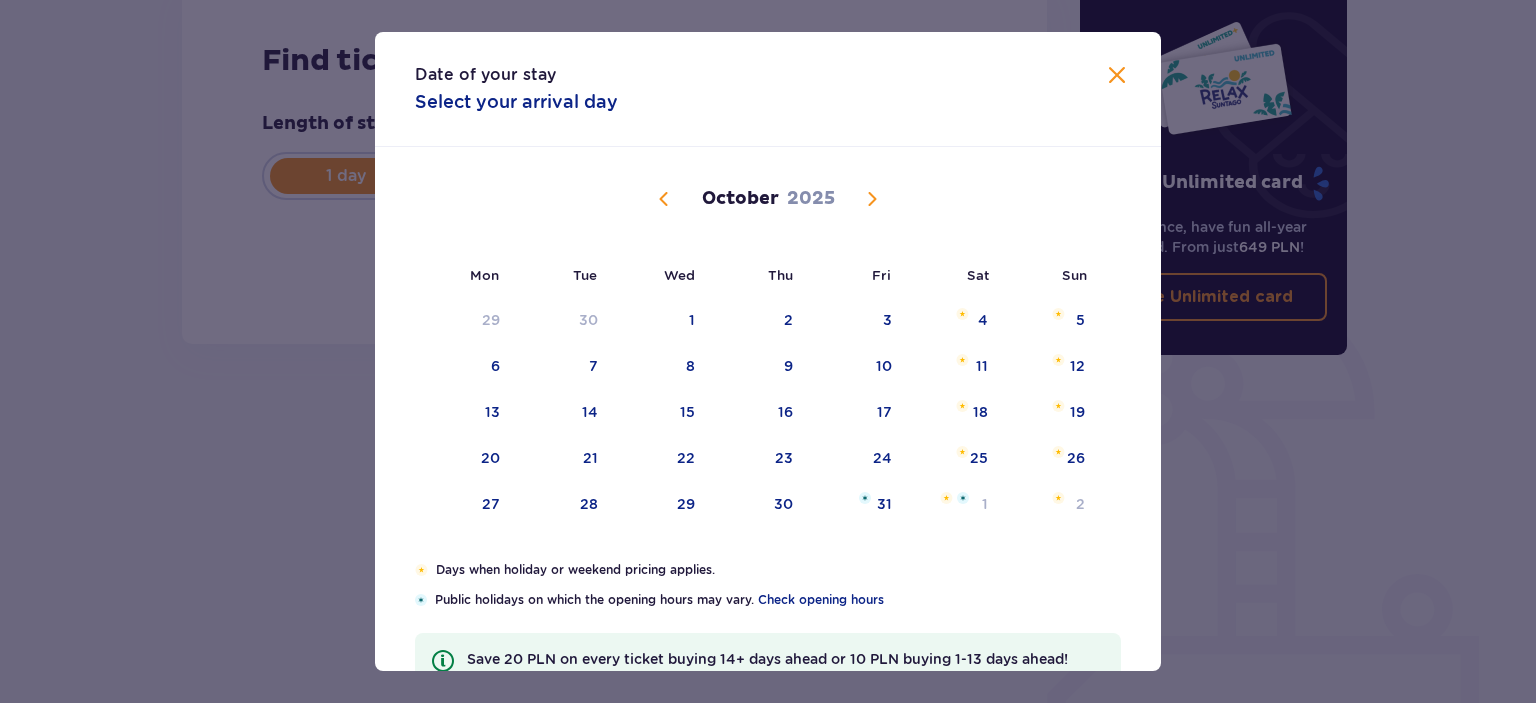 click at bounding box center (664, 199) 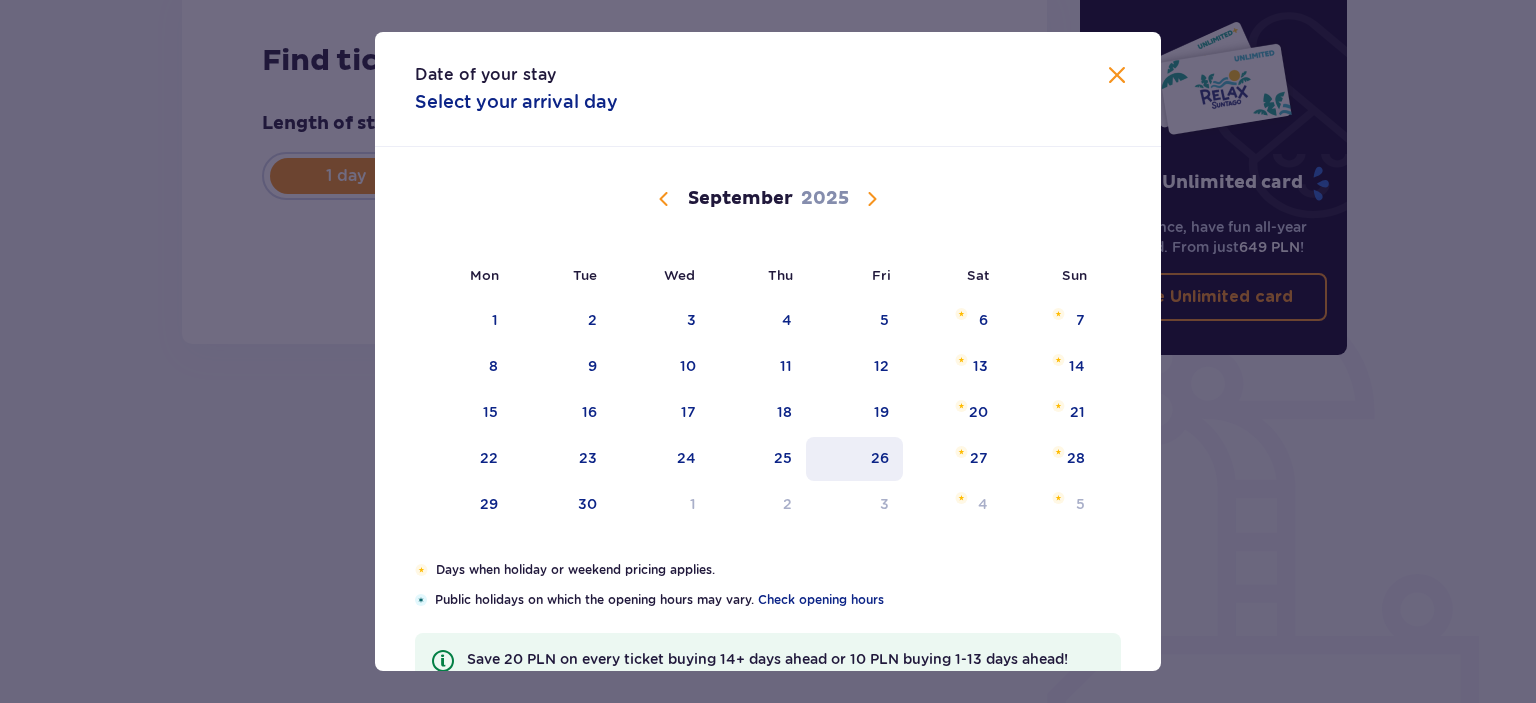 click on "26" at bounding box center [854, 459] 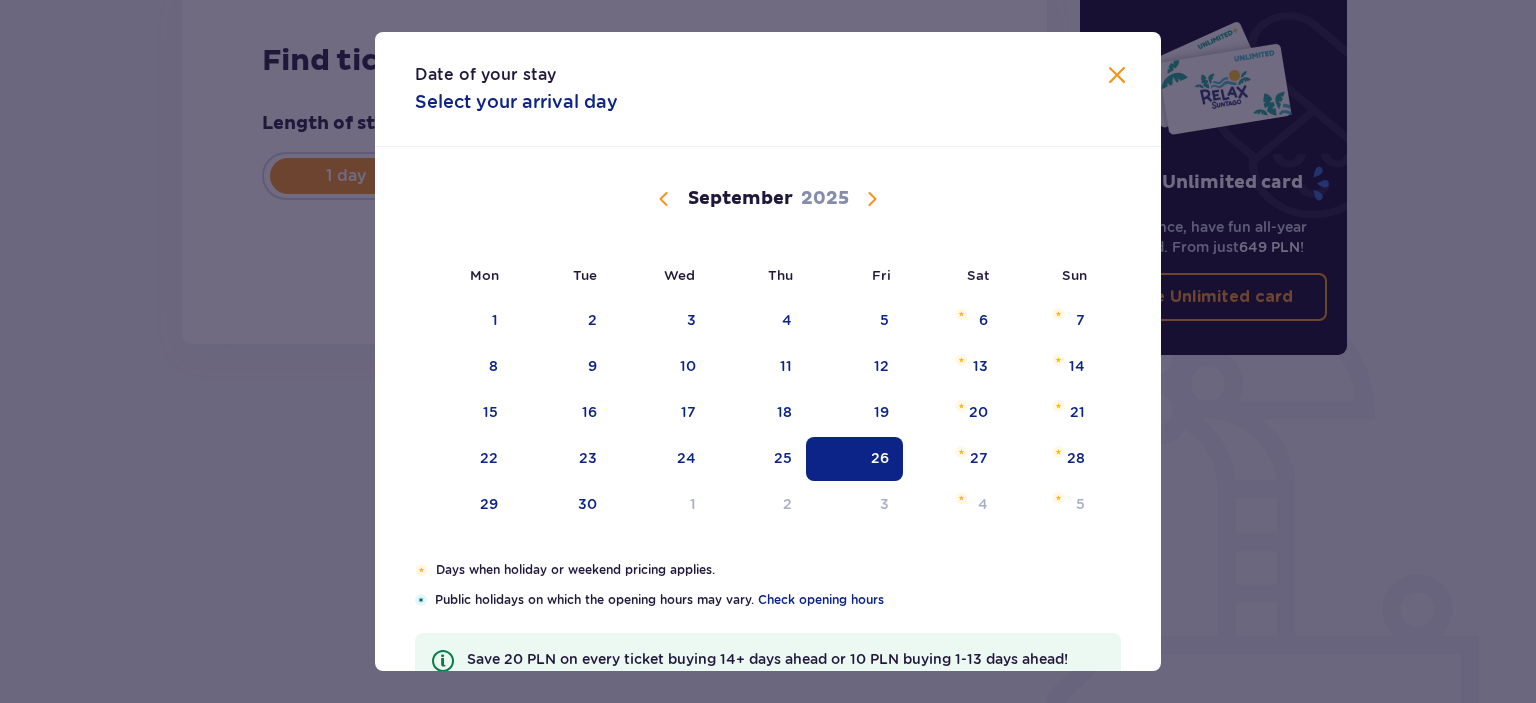 type on "26.09.25" 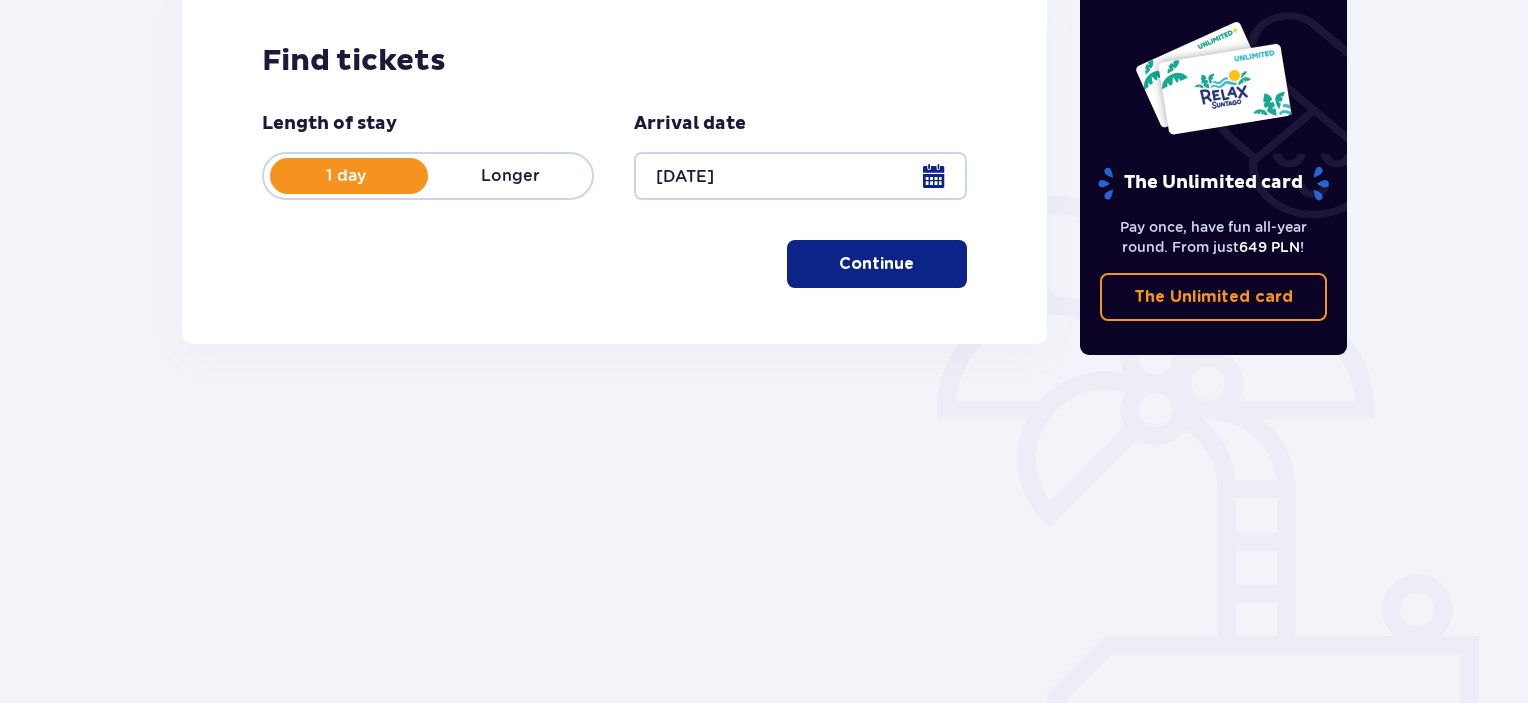 click on "Continue" at bounding box center [876, 264] 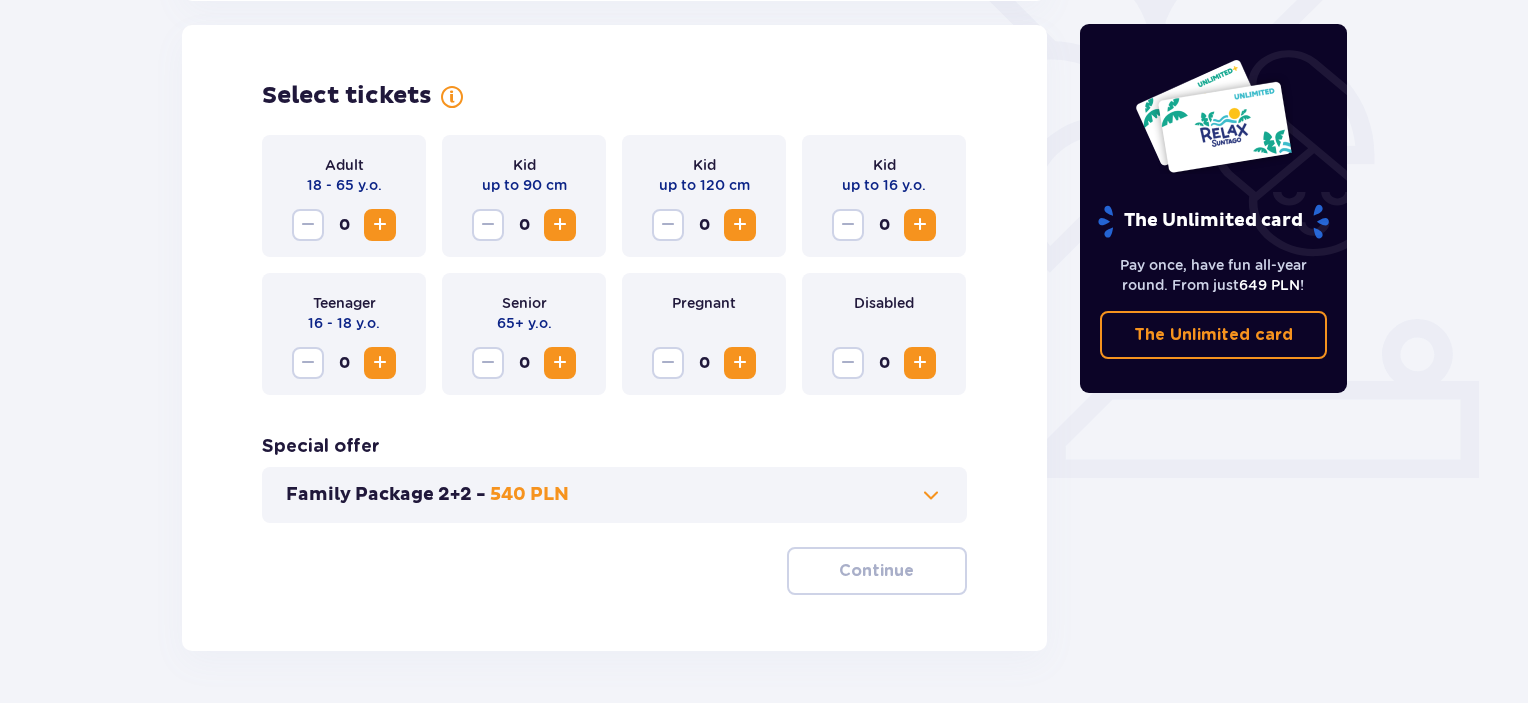 scroll, scrollTop: 556, scrollLeft: 0, axis: vertical 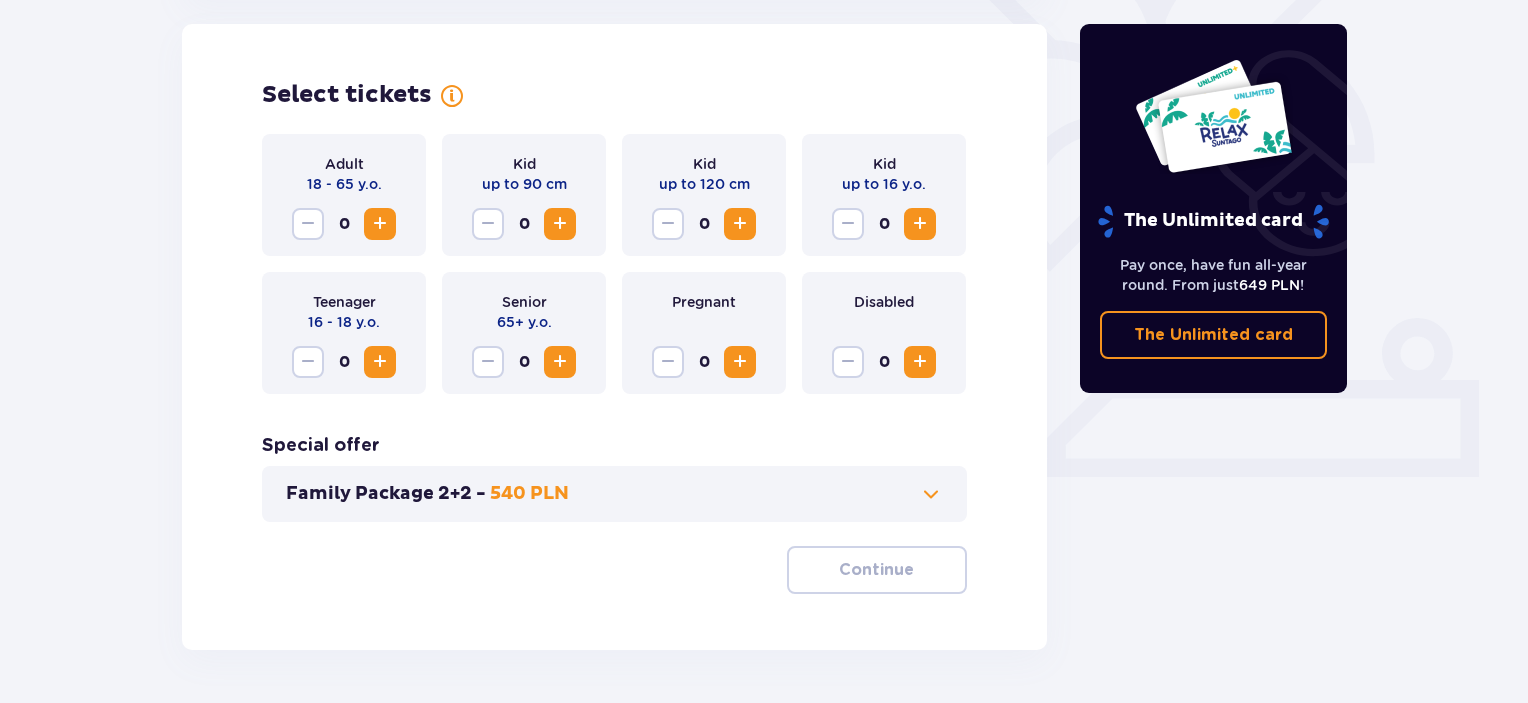 click at bounding box center [380, 224] 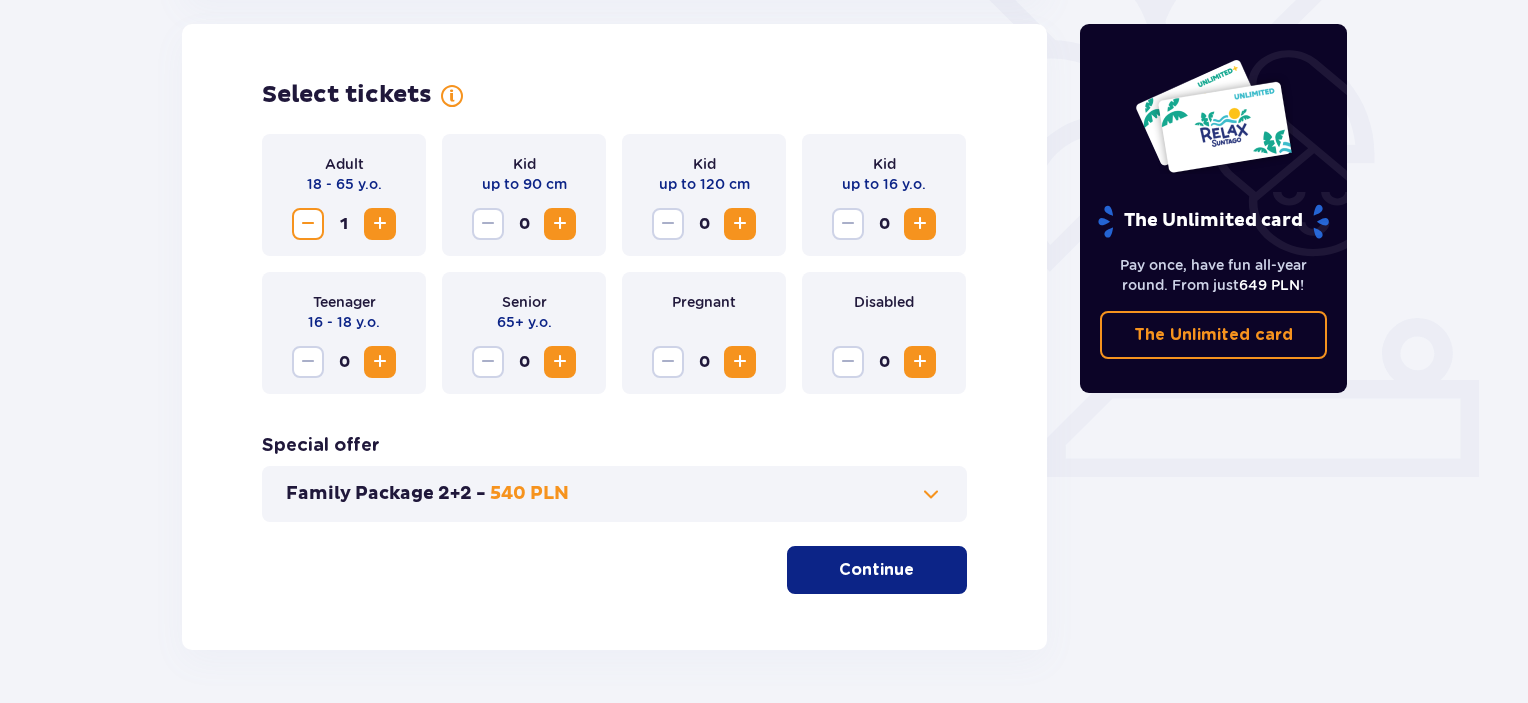click at bounding box center (380, 224) 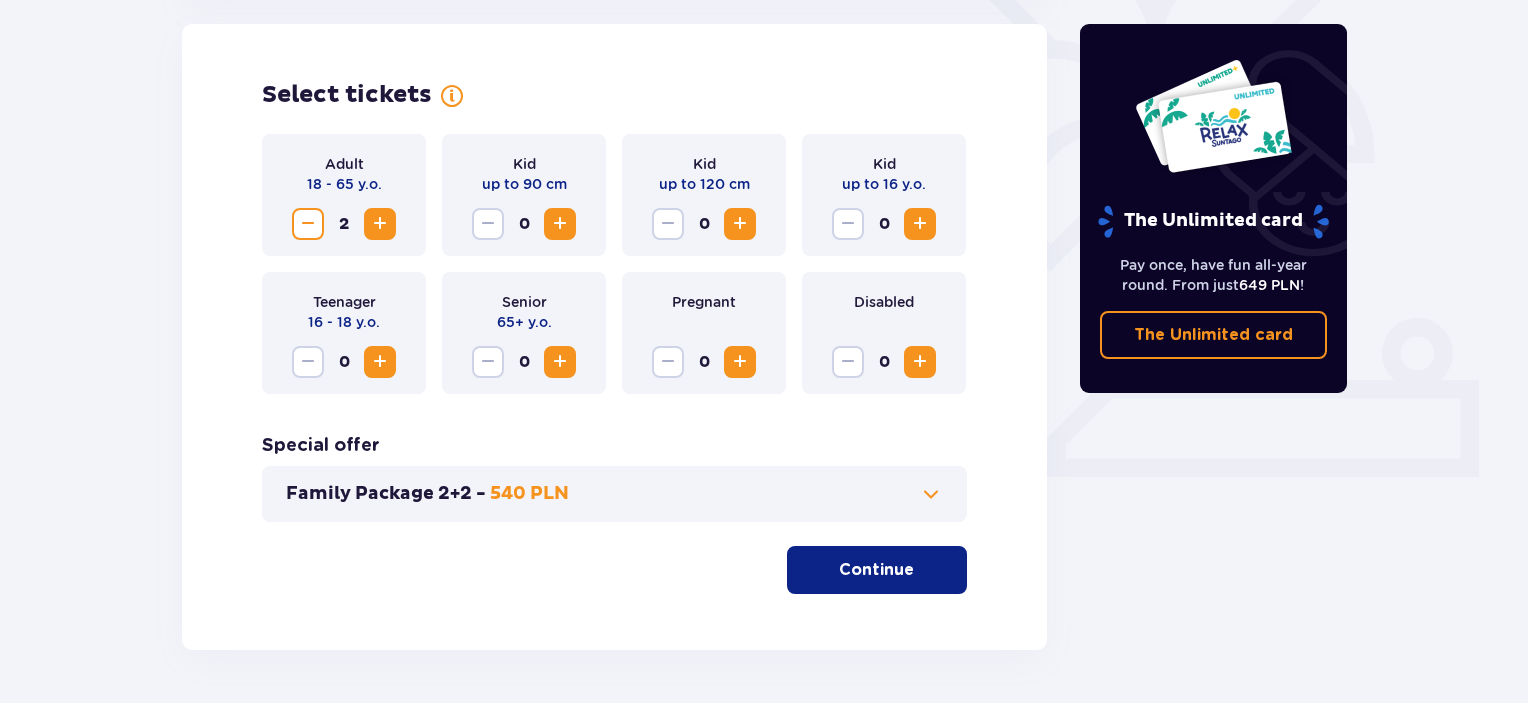 click on "Family Package 2+2 -  540 PLN" at bounding box center (614, 494) 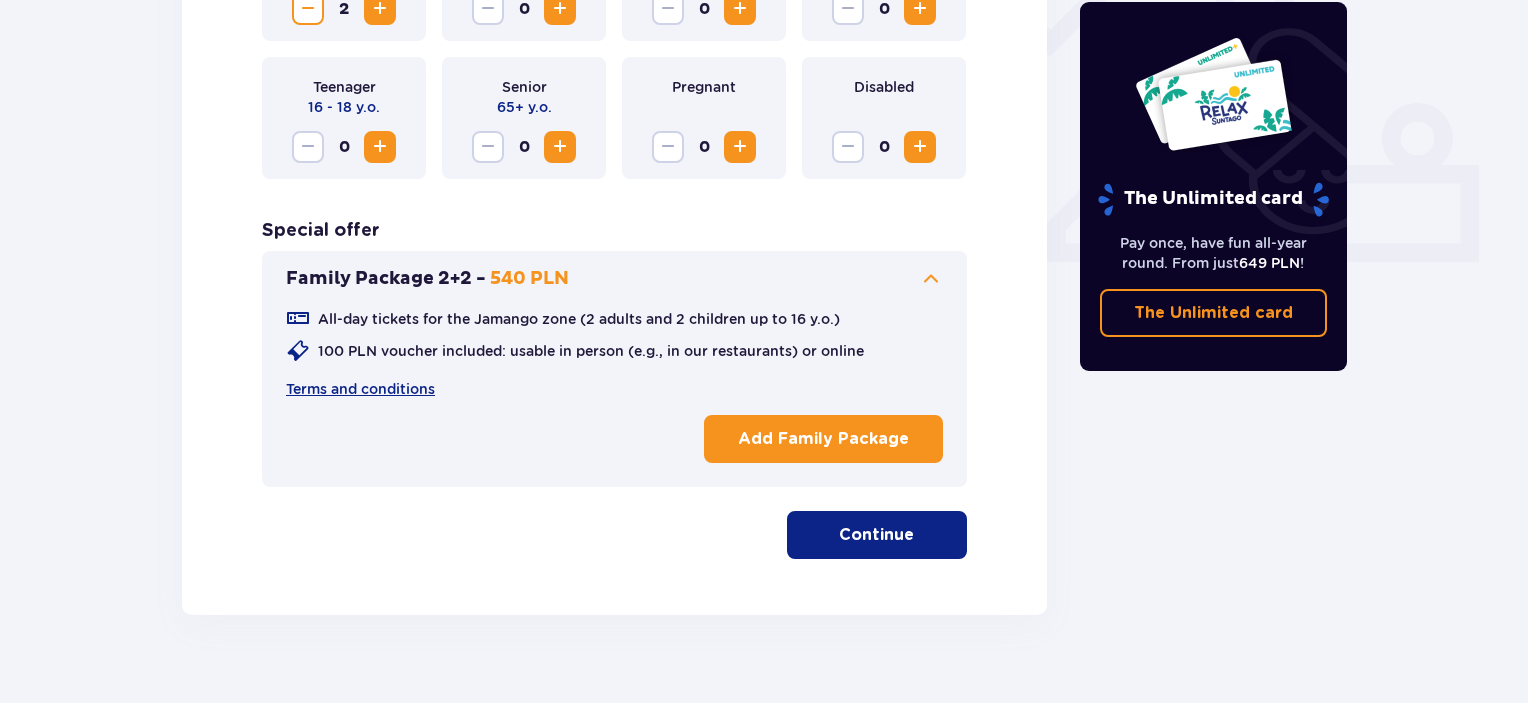 scroll, scrollTop: 803, scrollLeft: 0, axis: vertical 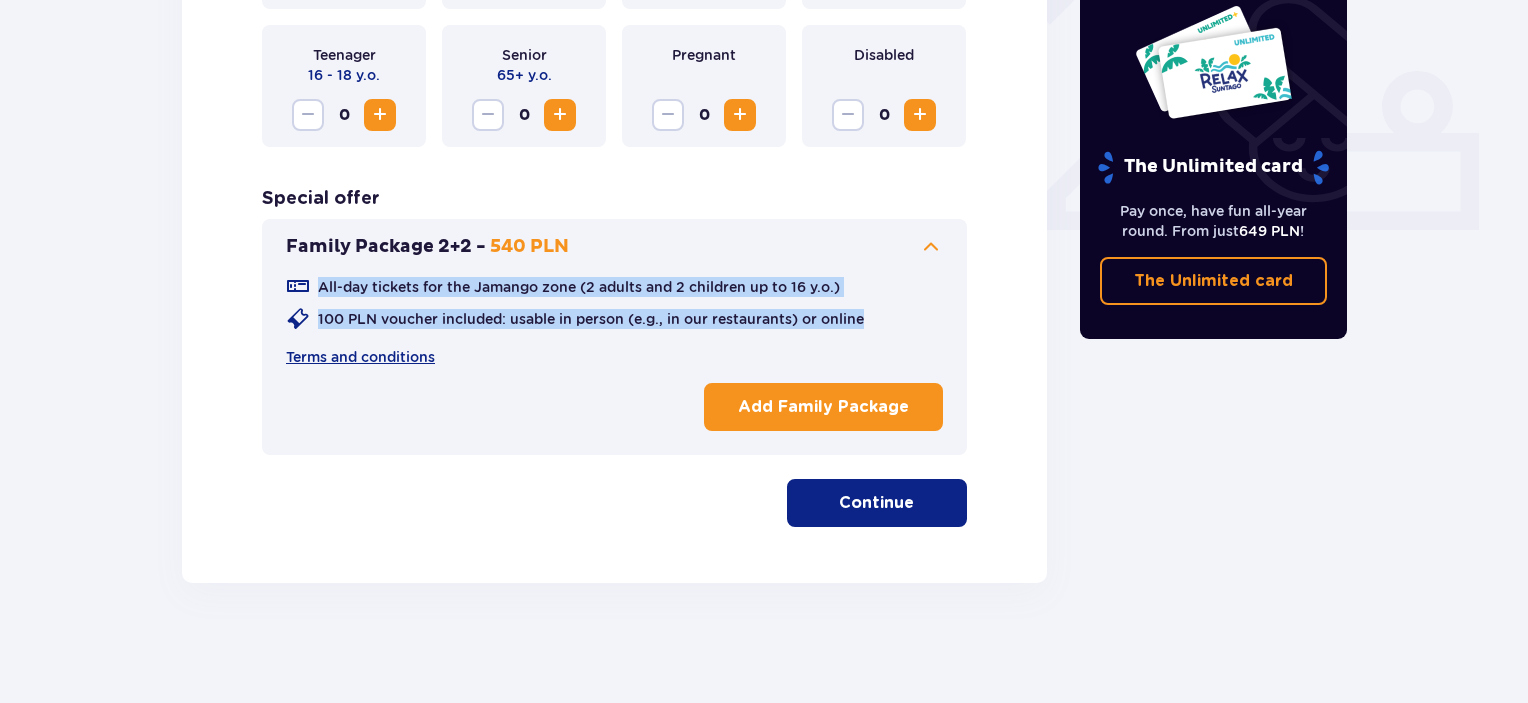 drag, startPoint x: 308, startPoint y: 289, endPoint x: 870, endPoint y: 322, distance: 562.968 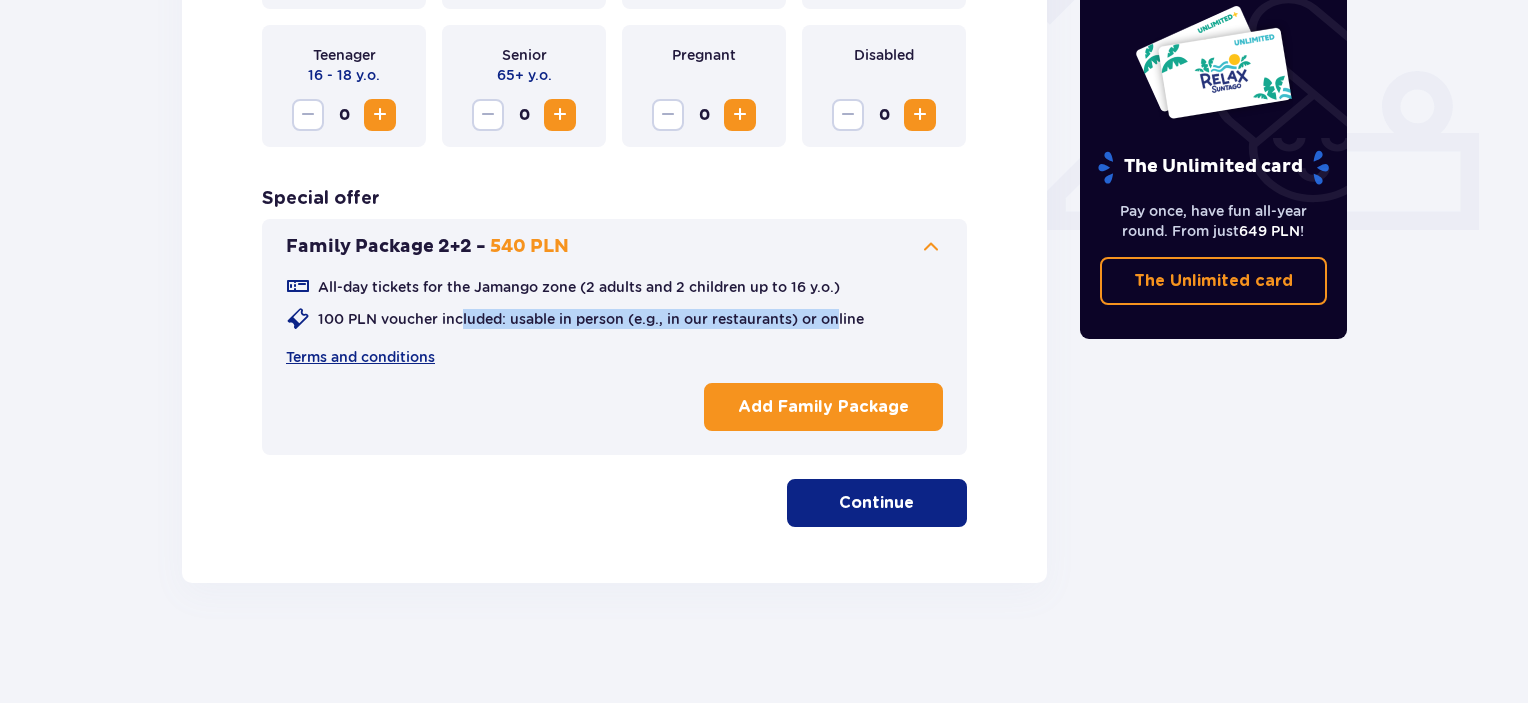 drag, startPoint x: 839, startPoint y: 320, endPoint x: 462, endPoint y: 312, distance: 377.08487 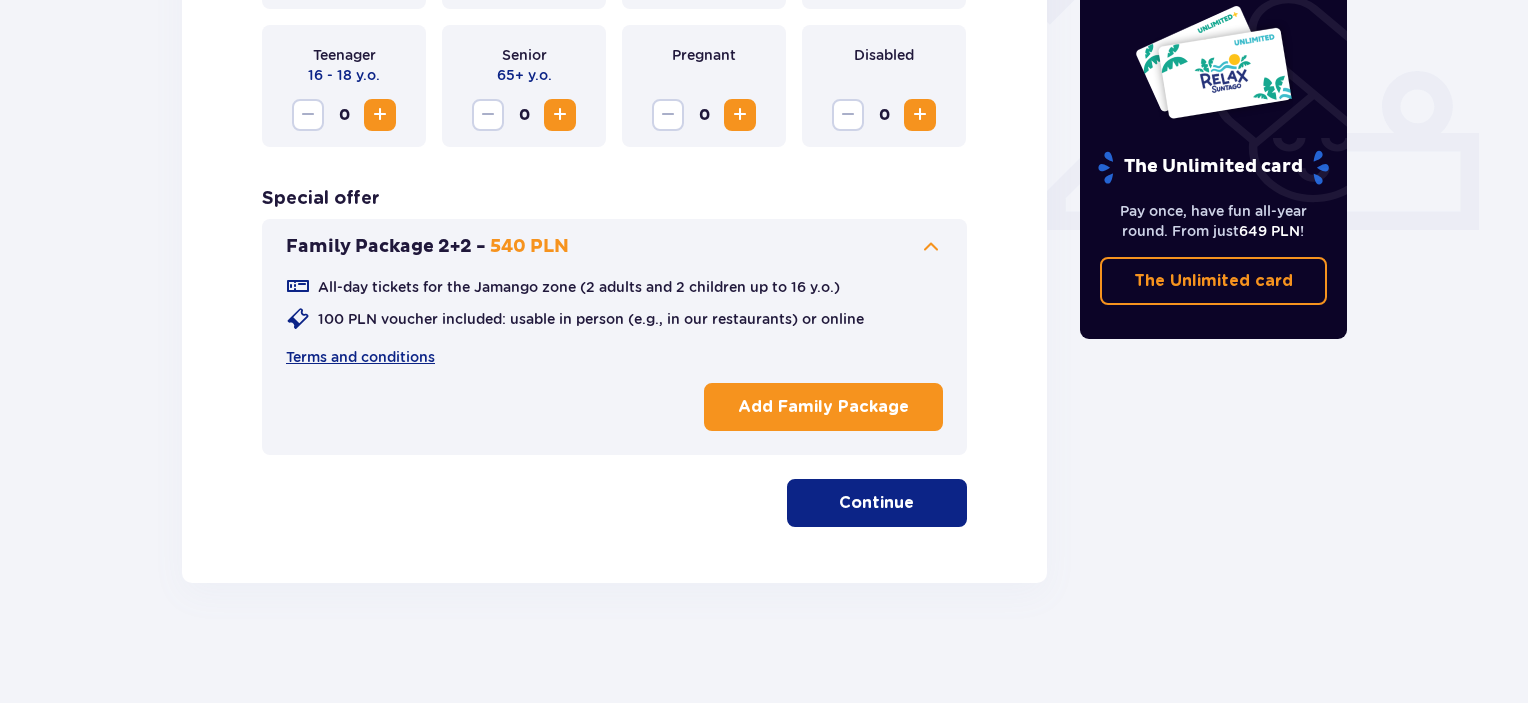 click on "All-day tickets for the Jamango zone (2 adults and 2 children up to 16 y.o.)" at bounding box center [579, 287] 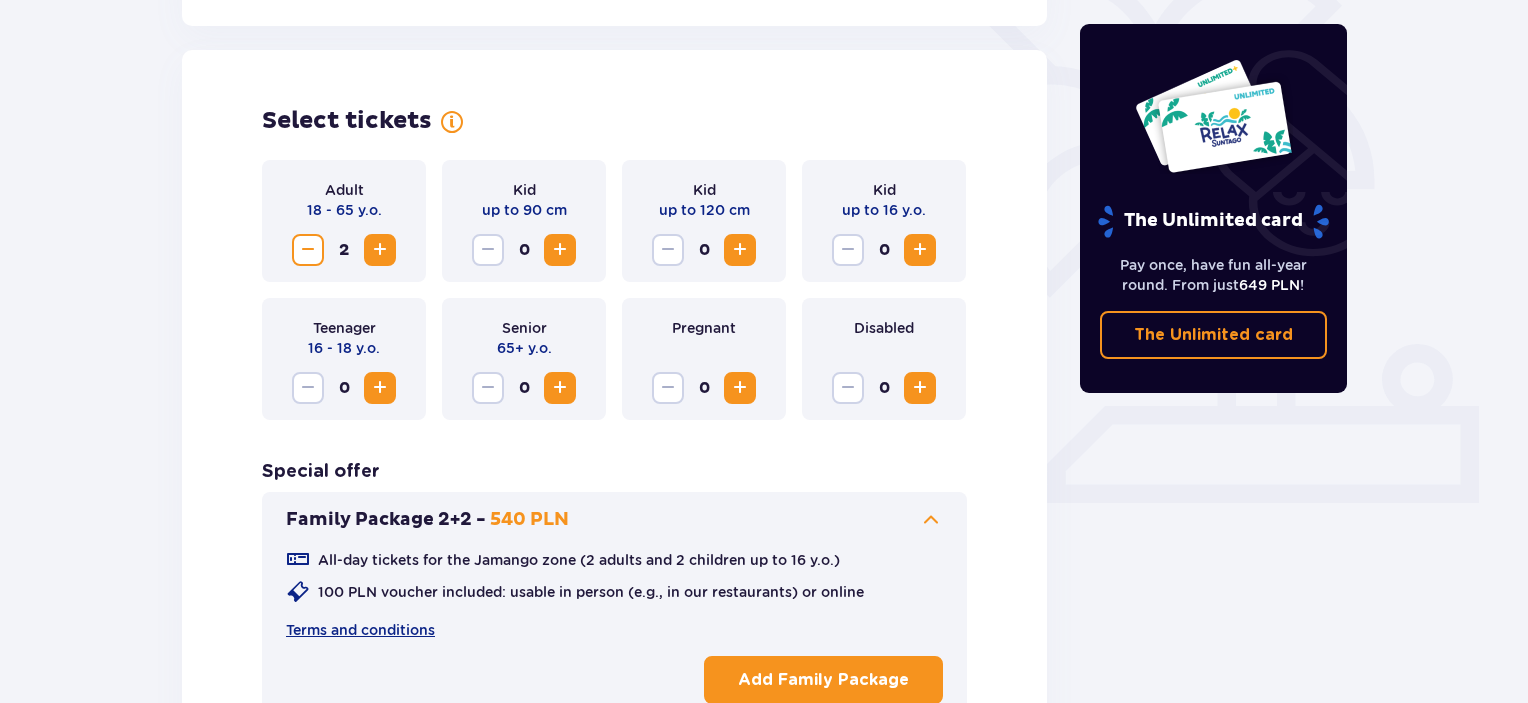 scroll, scrollTop: 403, scrollLeft: 0, axis: vertical 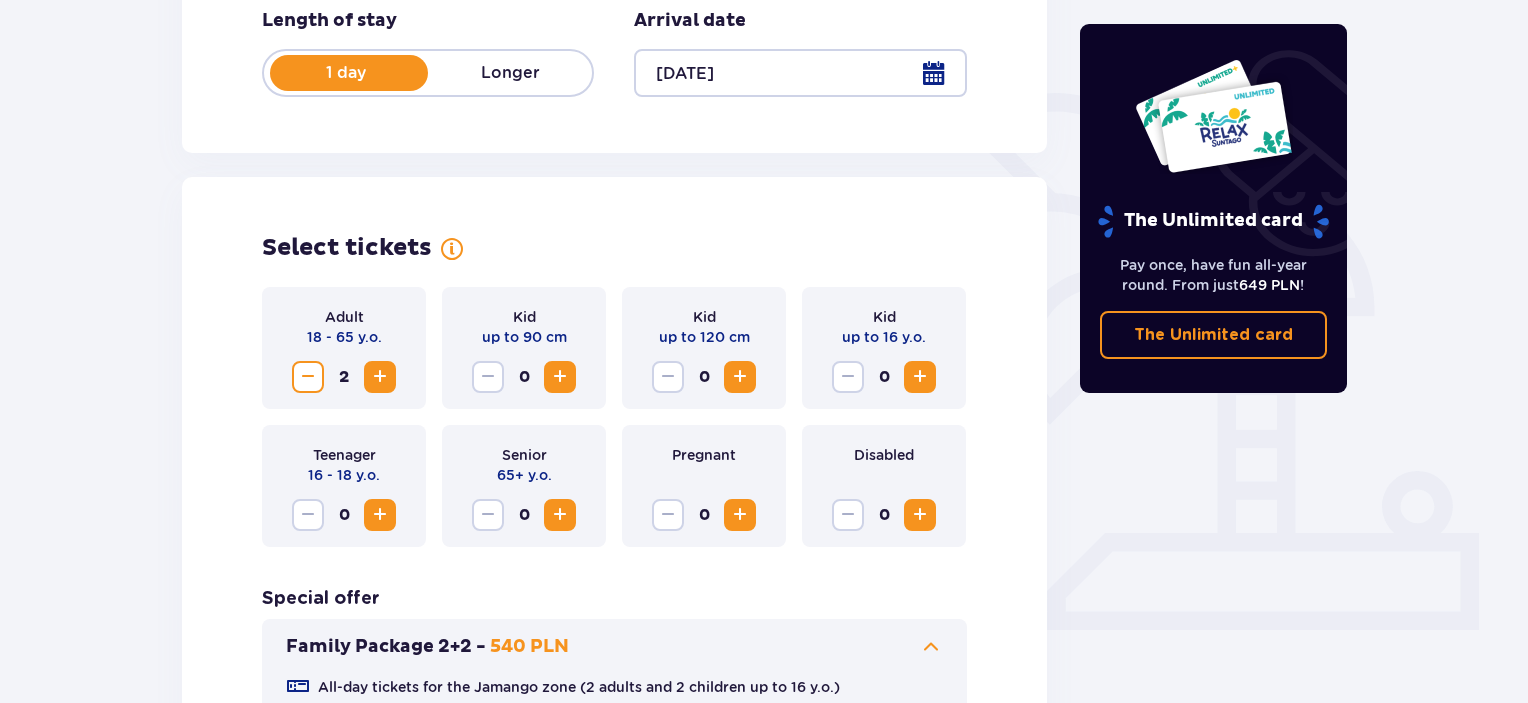 click at bounding box center (308, 377) 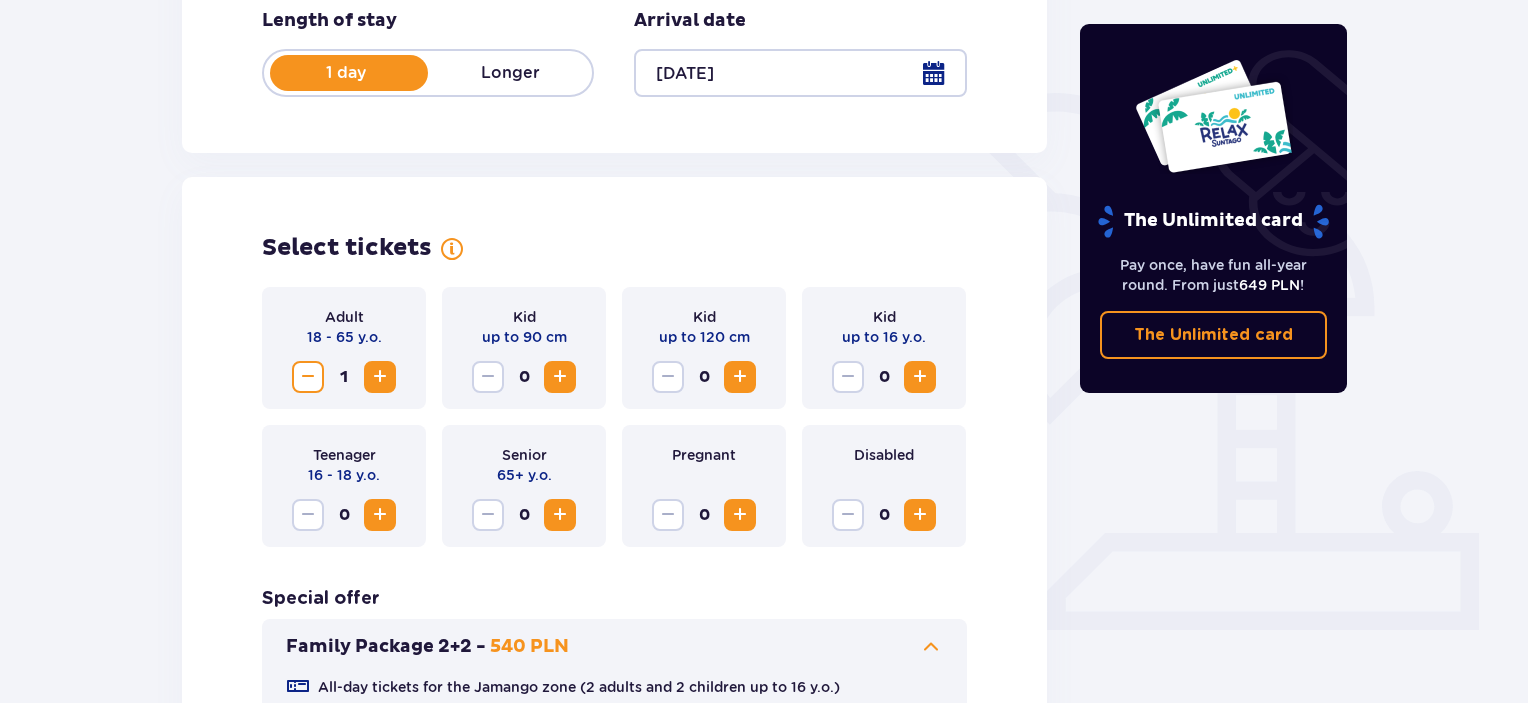 scroll, scrollTop: 803, scrollLeft: 0, axis: vertical 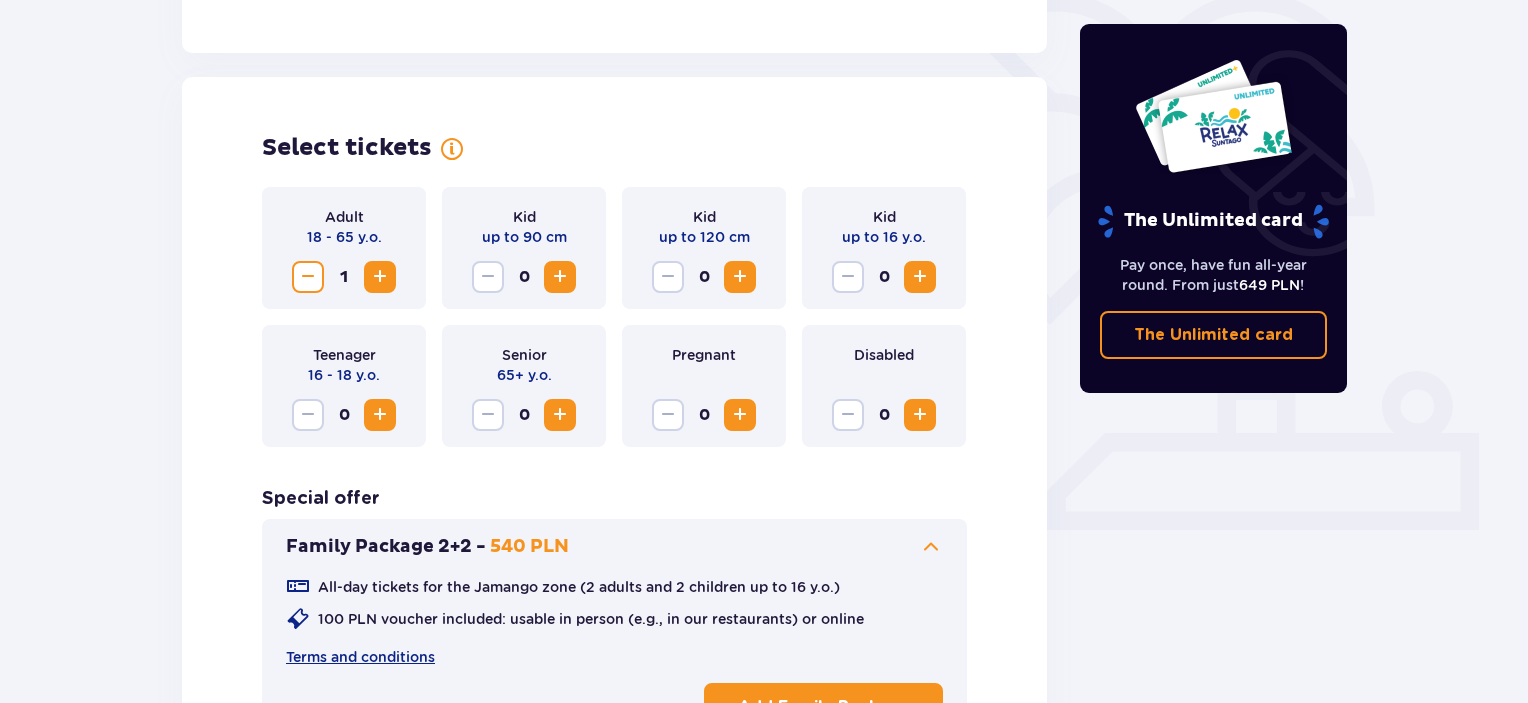 click at bounding box center [380, 277] 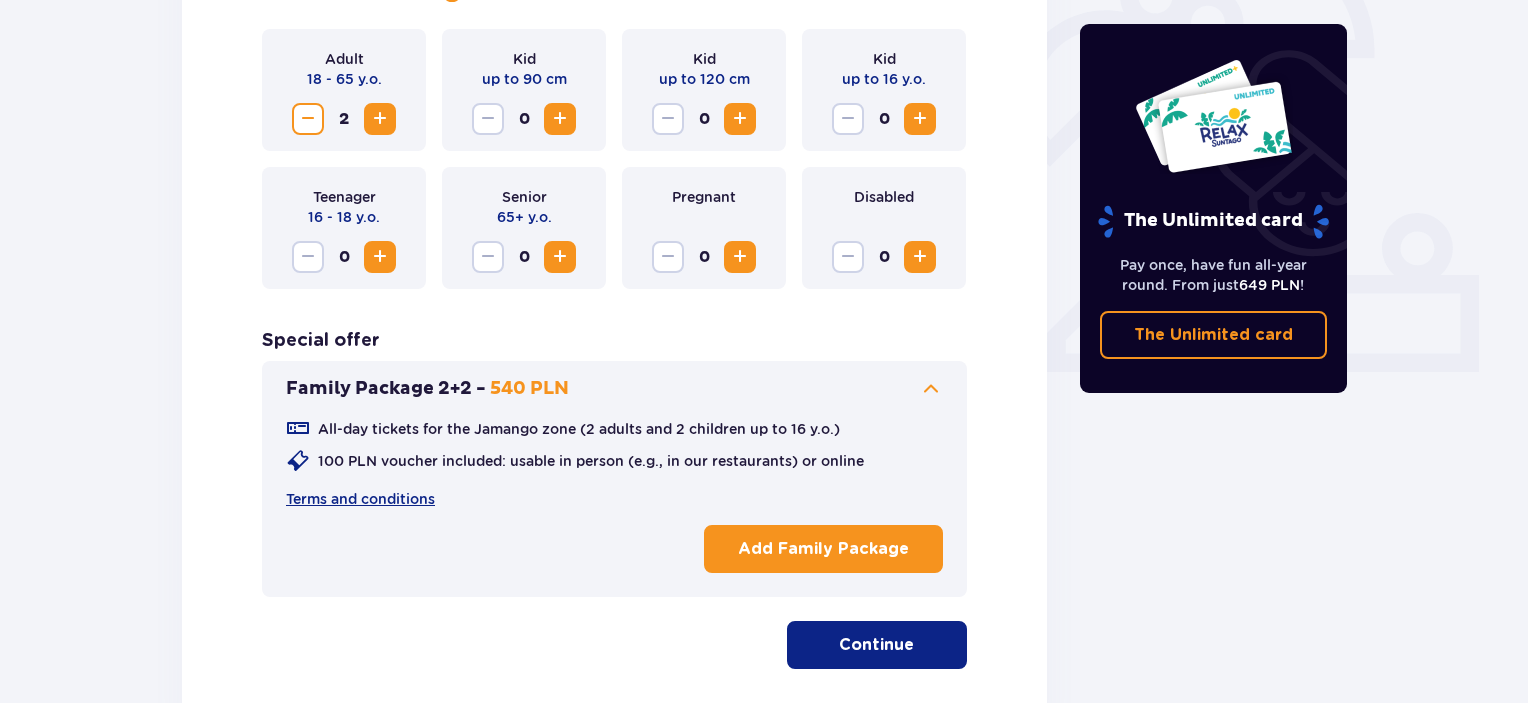 scroll, scrollTop: 803, scrollLeft: 0, axis: vertical 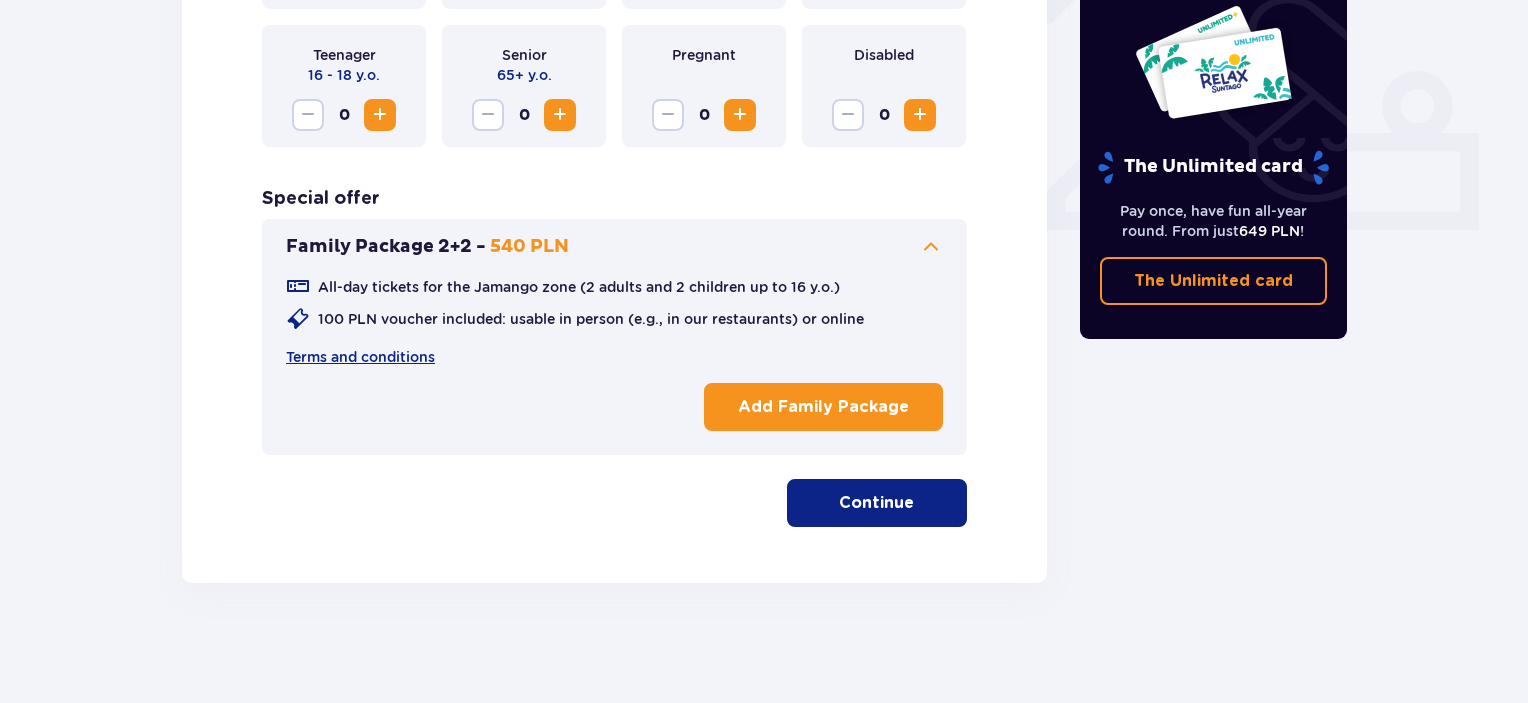 click at bounding box center [918, 503] 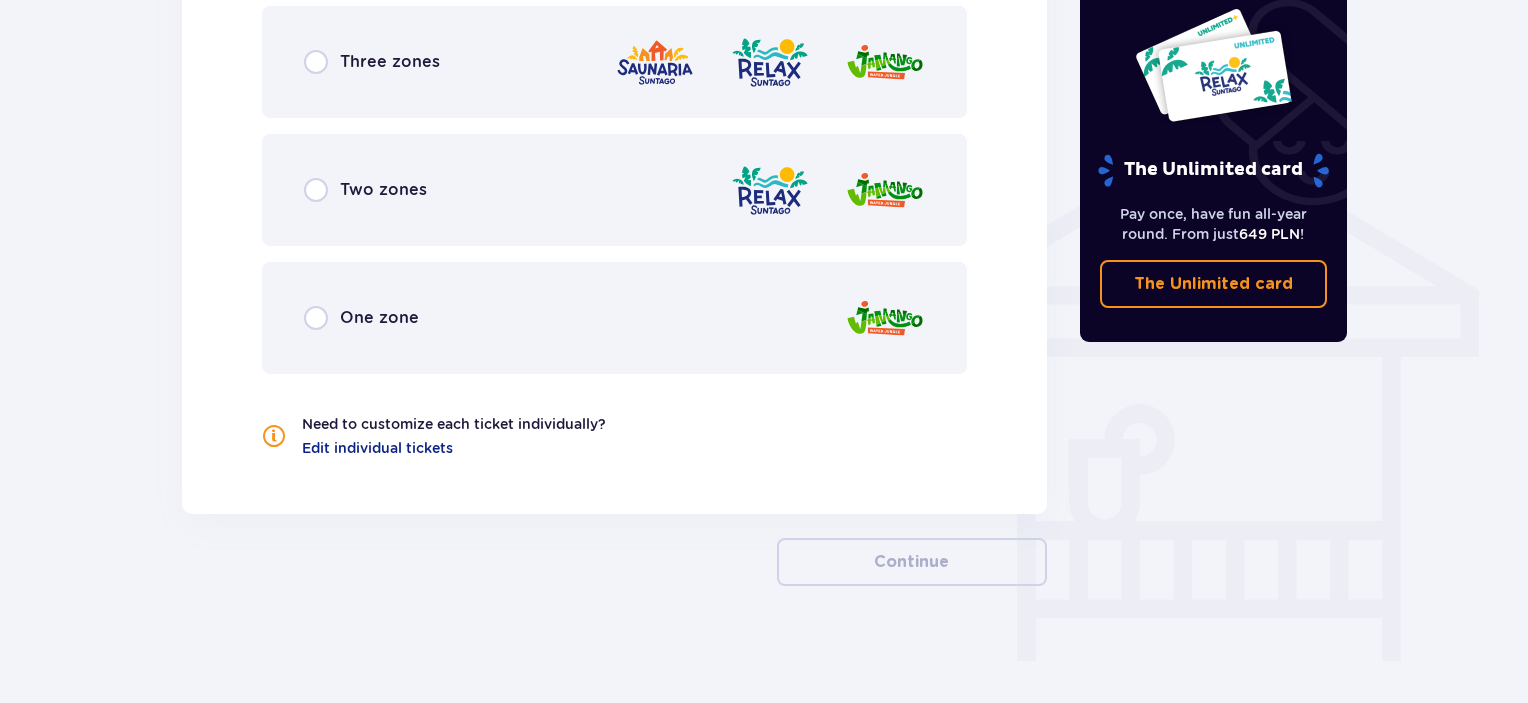 scroll, scrollTop: 1499, scrollLeft: 0, axis: vertical 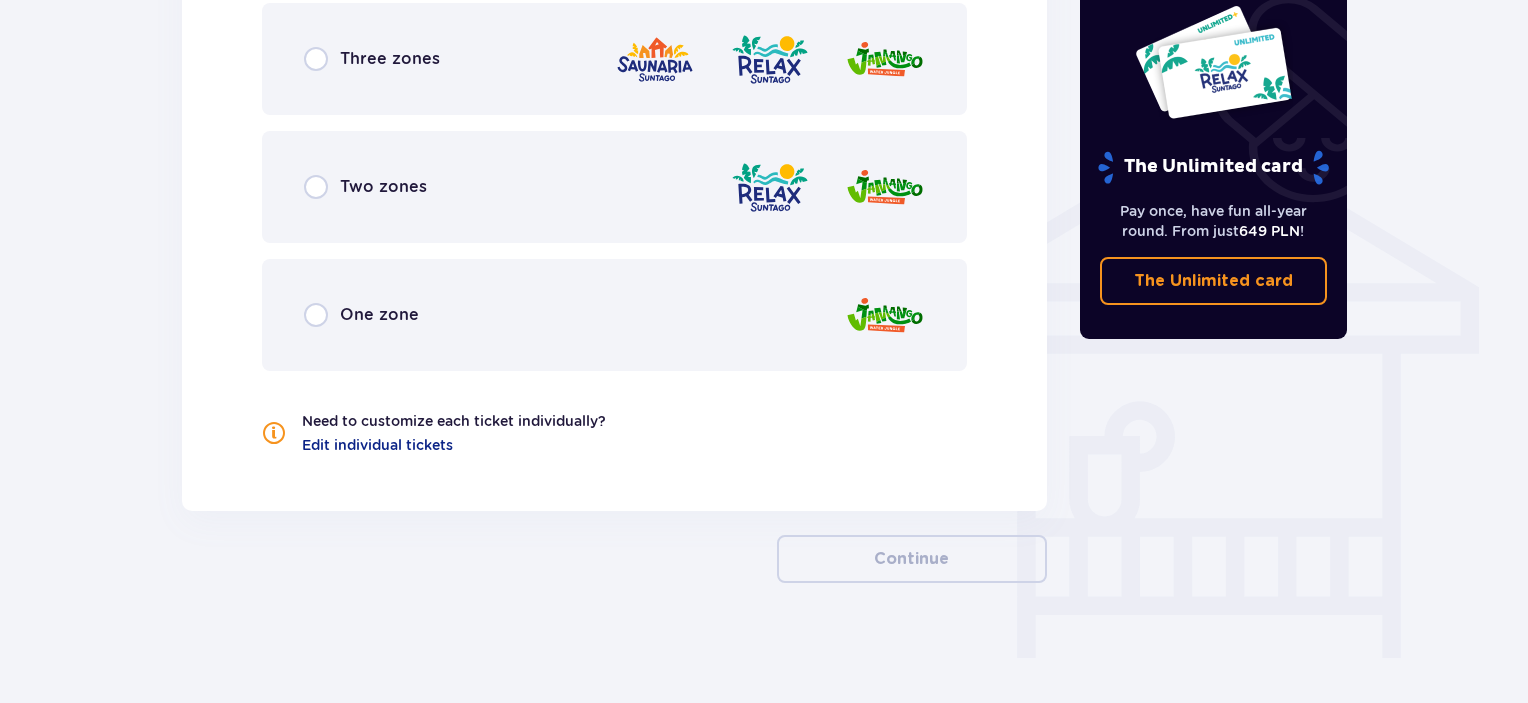 click on "Three zones" at bounding box center [614, 59] 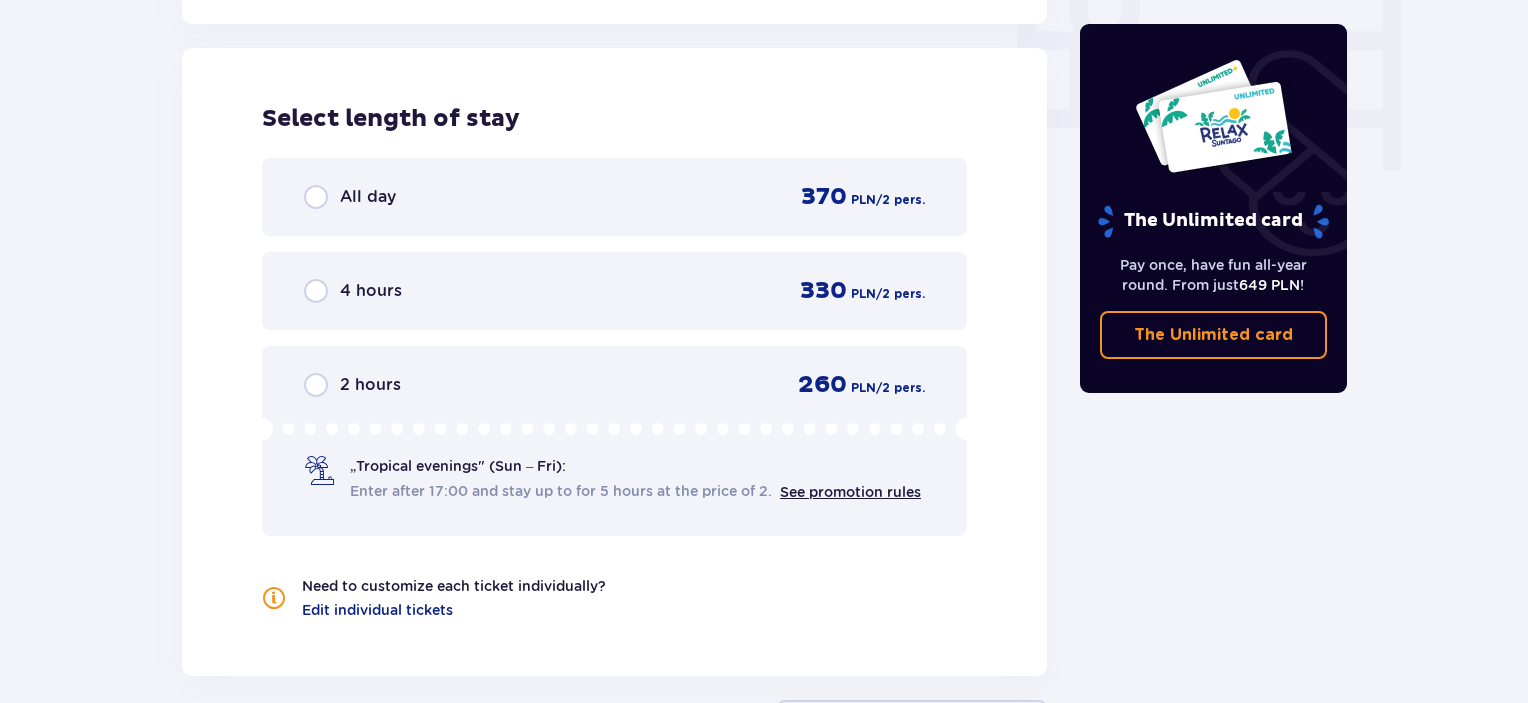 scroll, scrollTop: 1987, scrollLeft: 0, axis: vertical 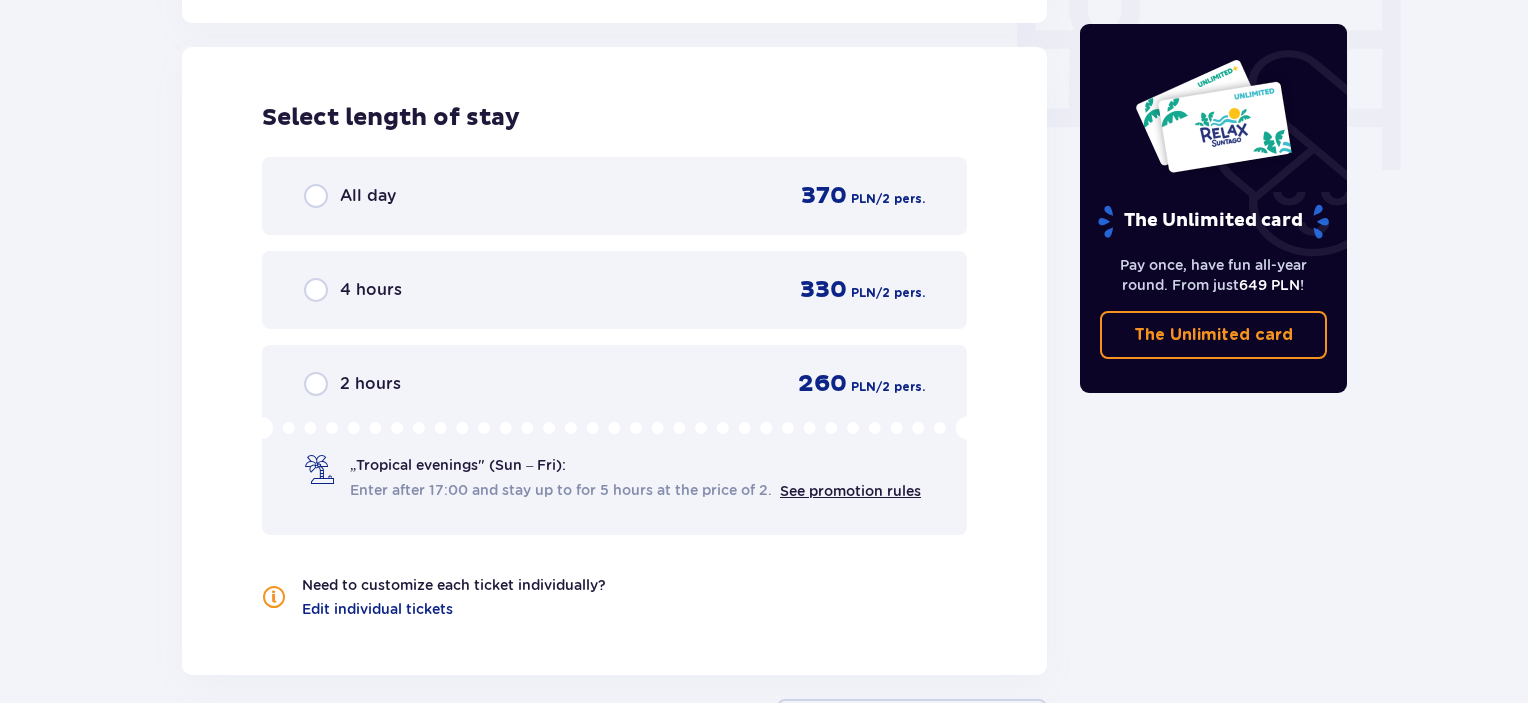 click on "All day" at bounding box center [368, 196] 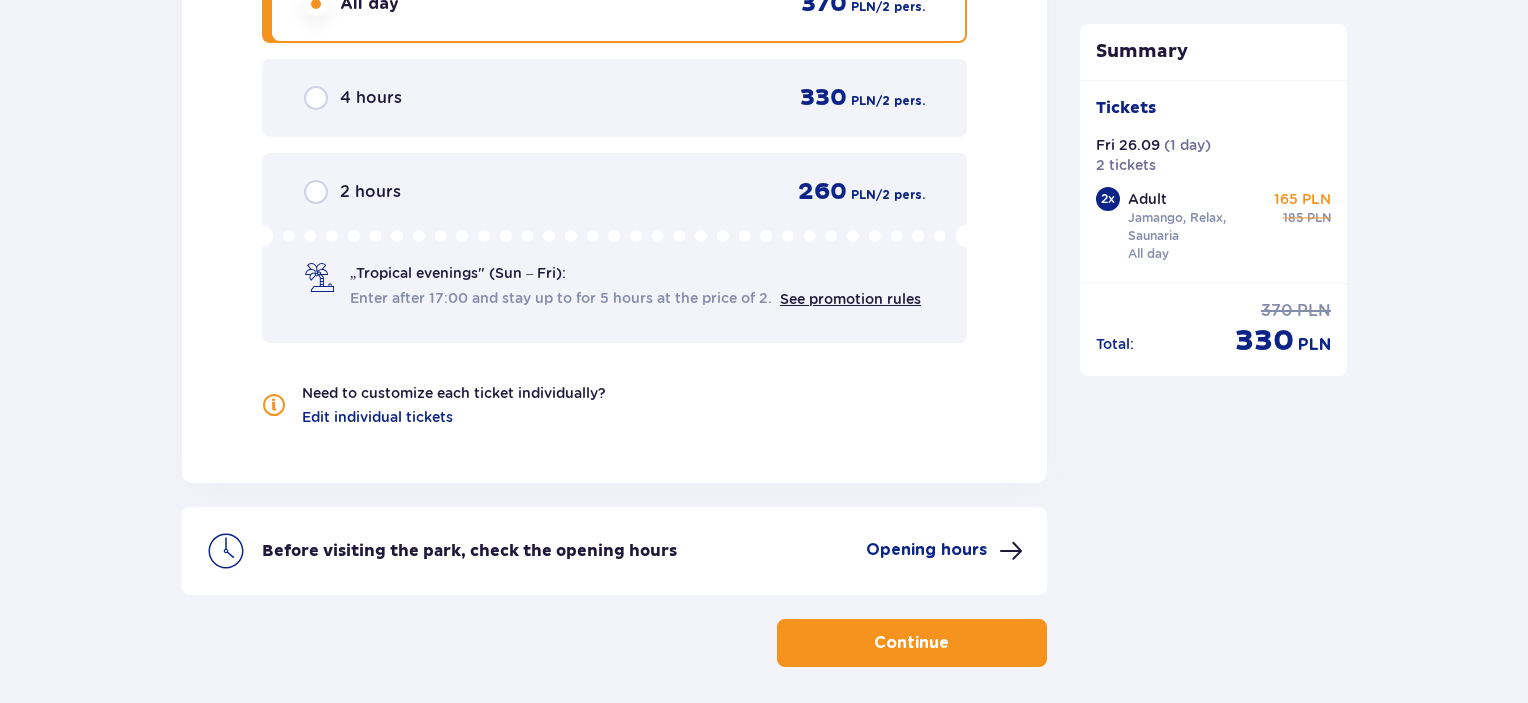 scroll, scrollTop: 2144, scrollLeft: 0, axis: vertical 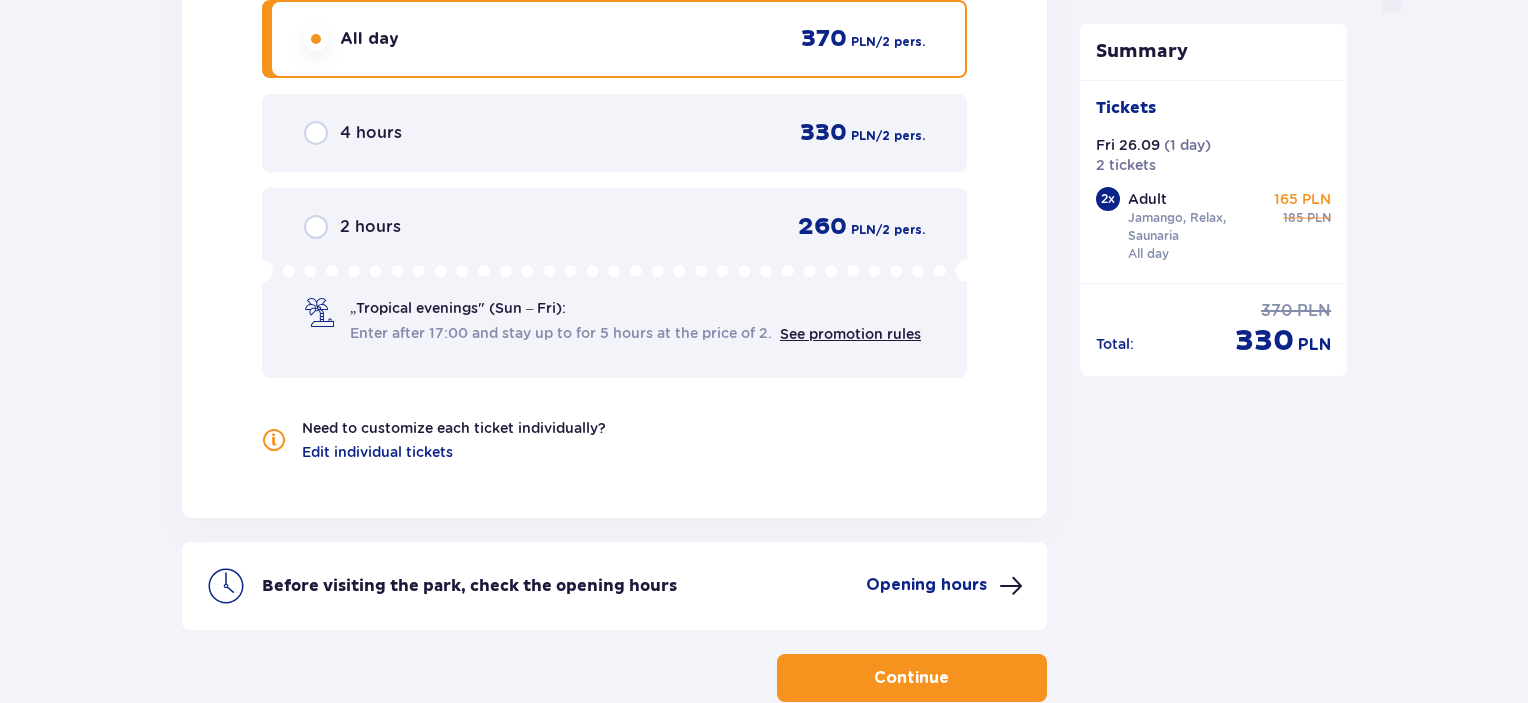 click on "„Tropical evenings" (Sun – Fri): Enter after 17:00 and stay up to for 5 hours at the price of 2. See promotion rules" at bounding box center [614, 302] 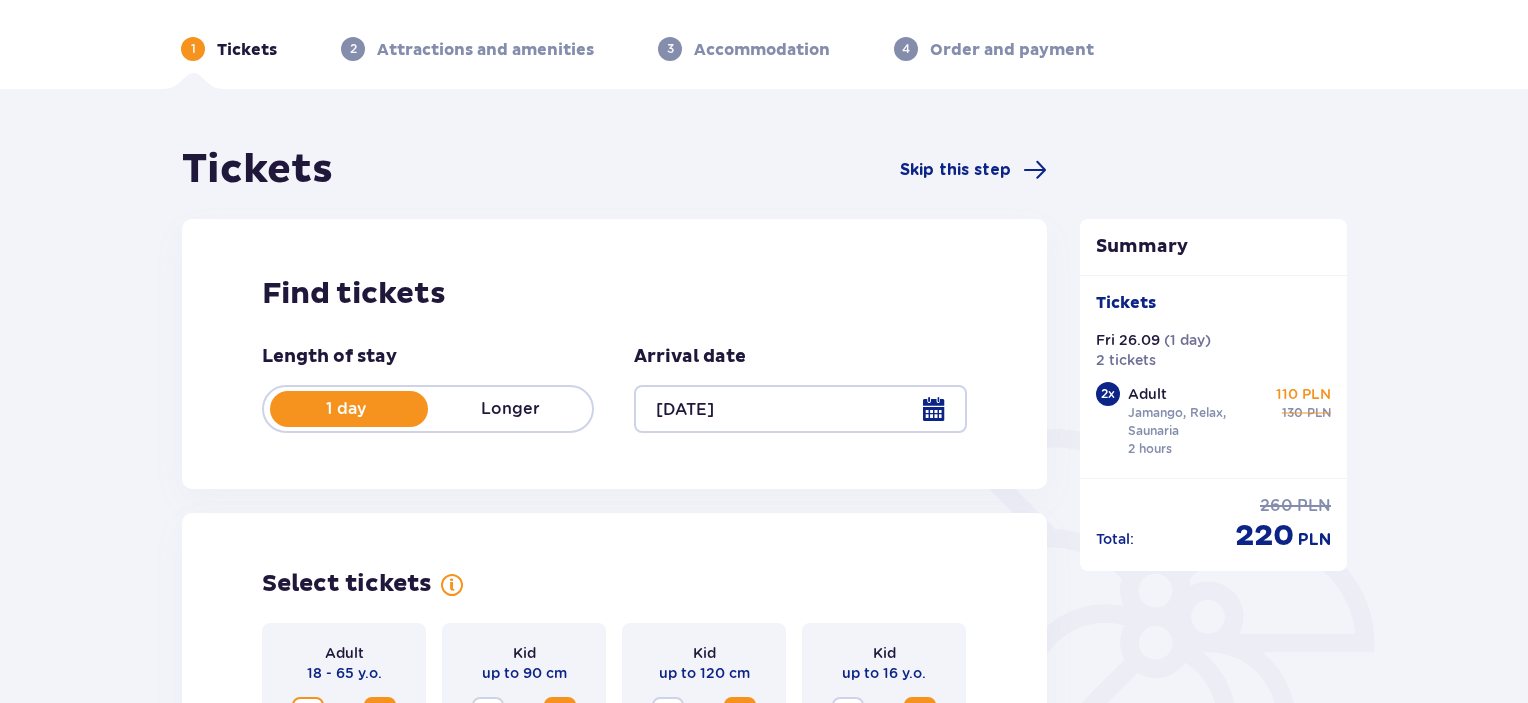 scroll, scrollTop: 0, scrollLeft: 0, axis: both 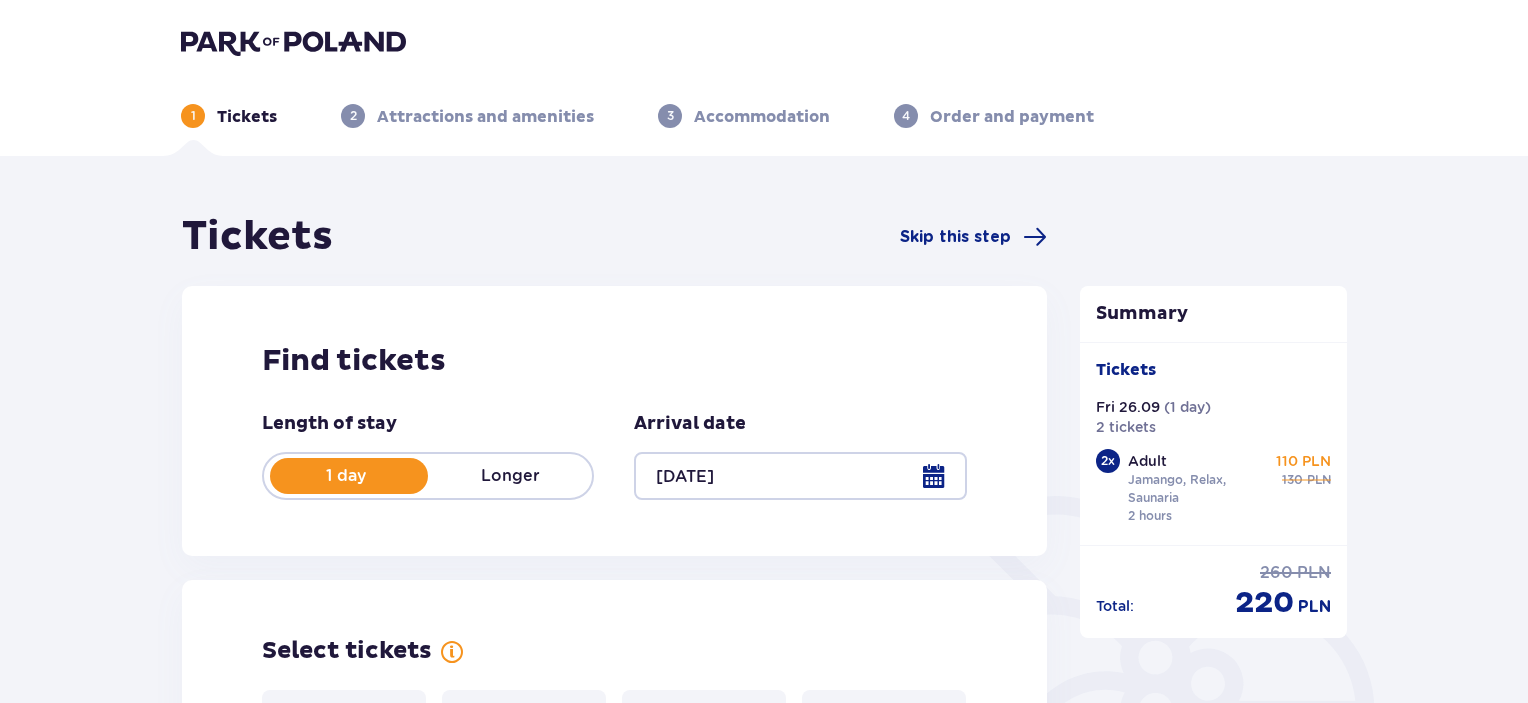 click at bounding box center (293, 42) 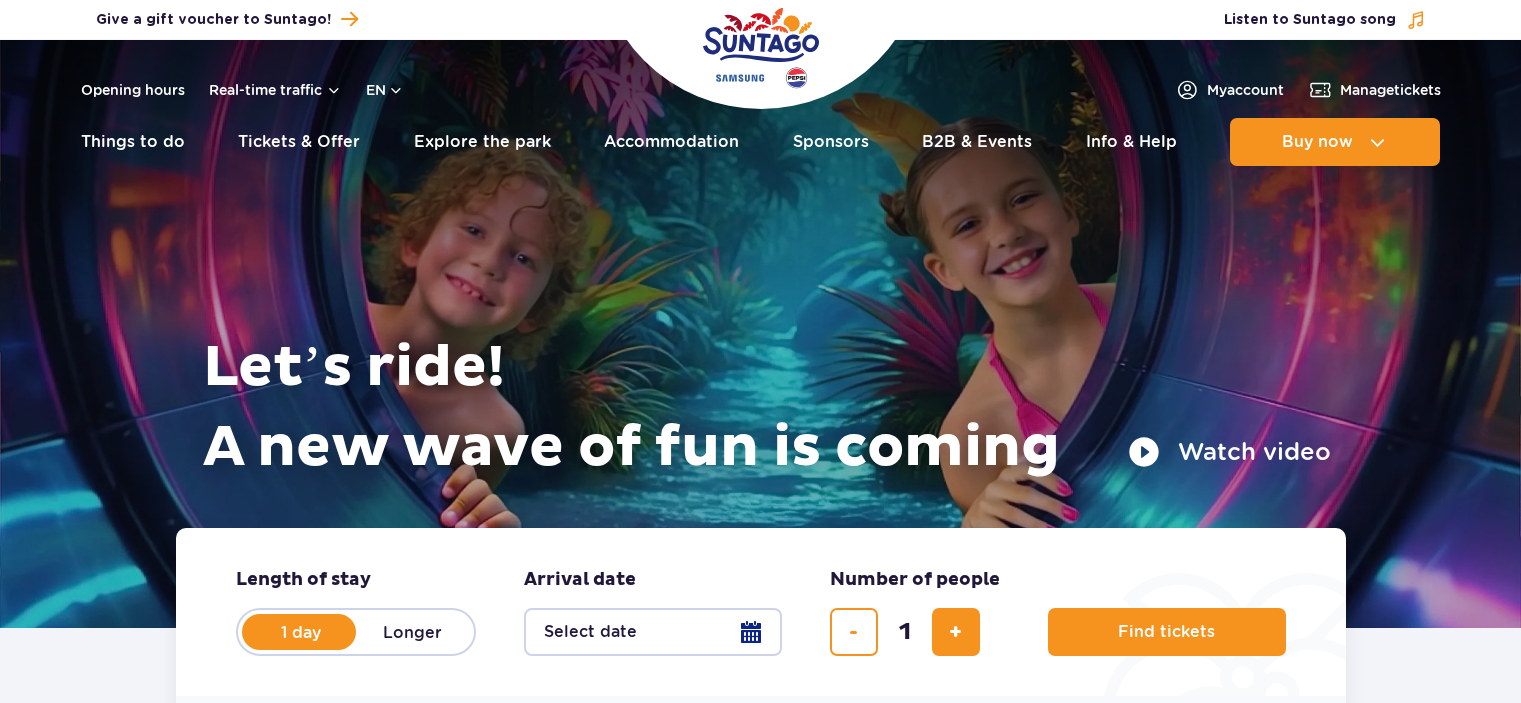 scroll, scrollTop: 0, scrollLeft: 0, axis: both 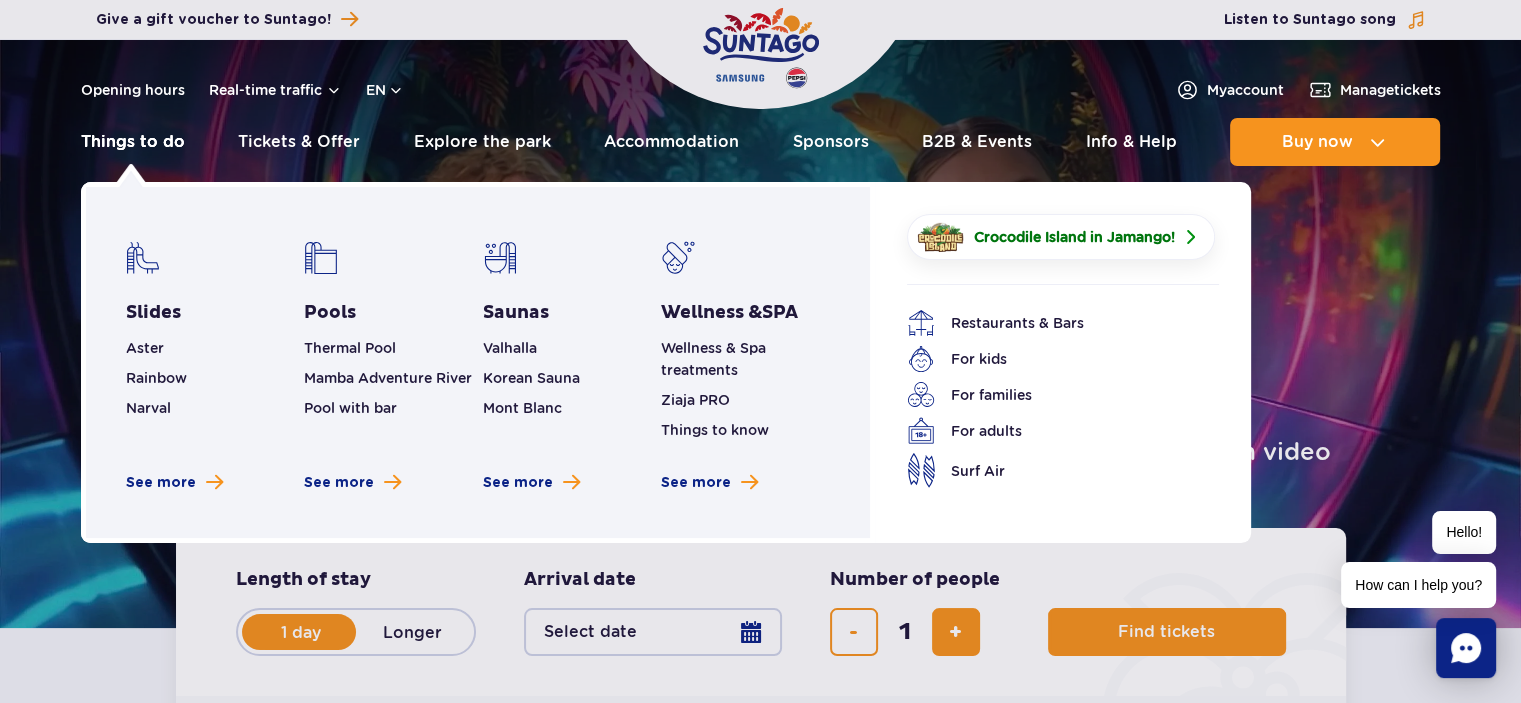 click on "Things to do" at bounding box center (133, 142) 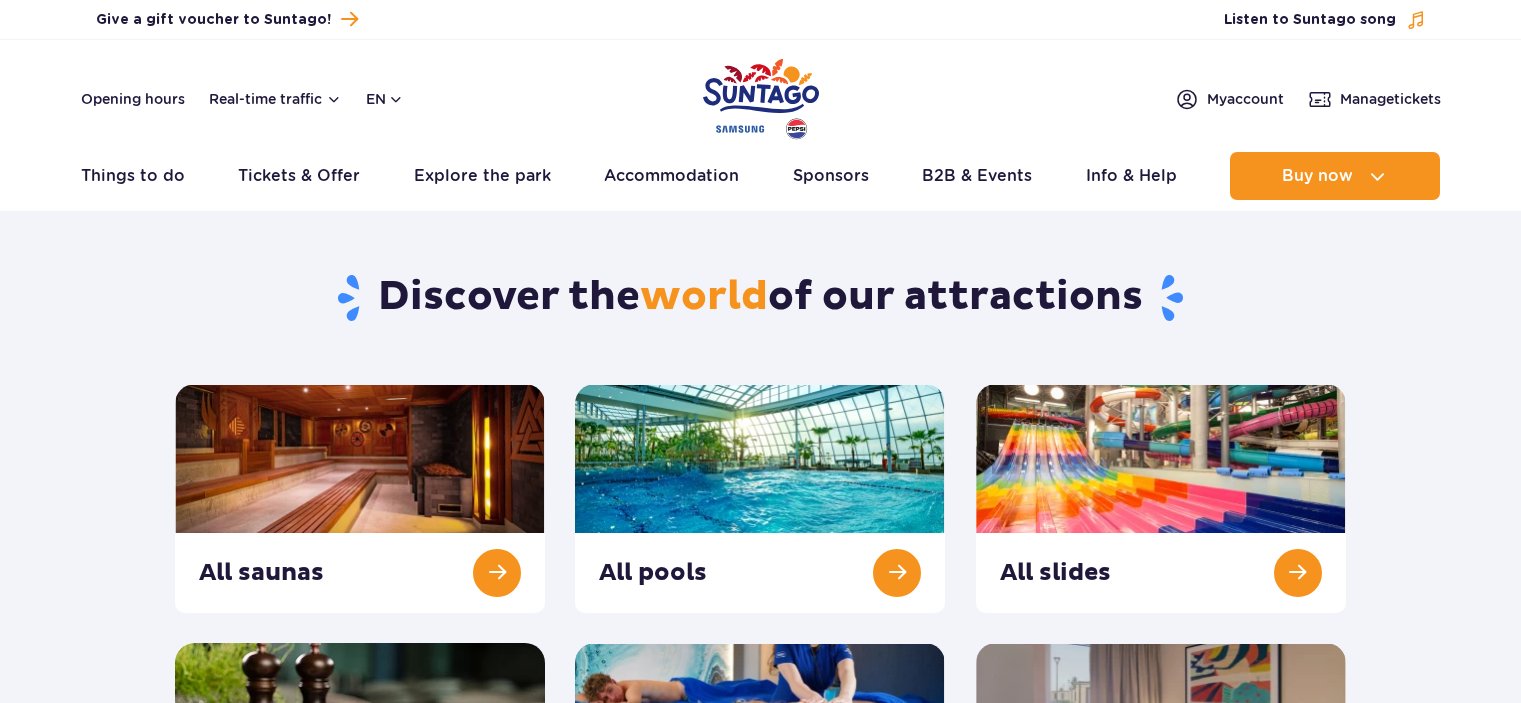 scroll, scrollTop: 0, scrollLeft: 0, axis: both 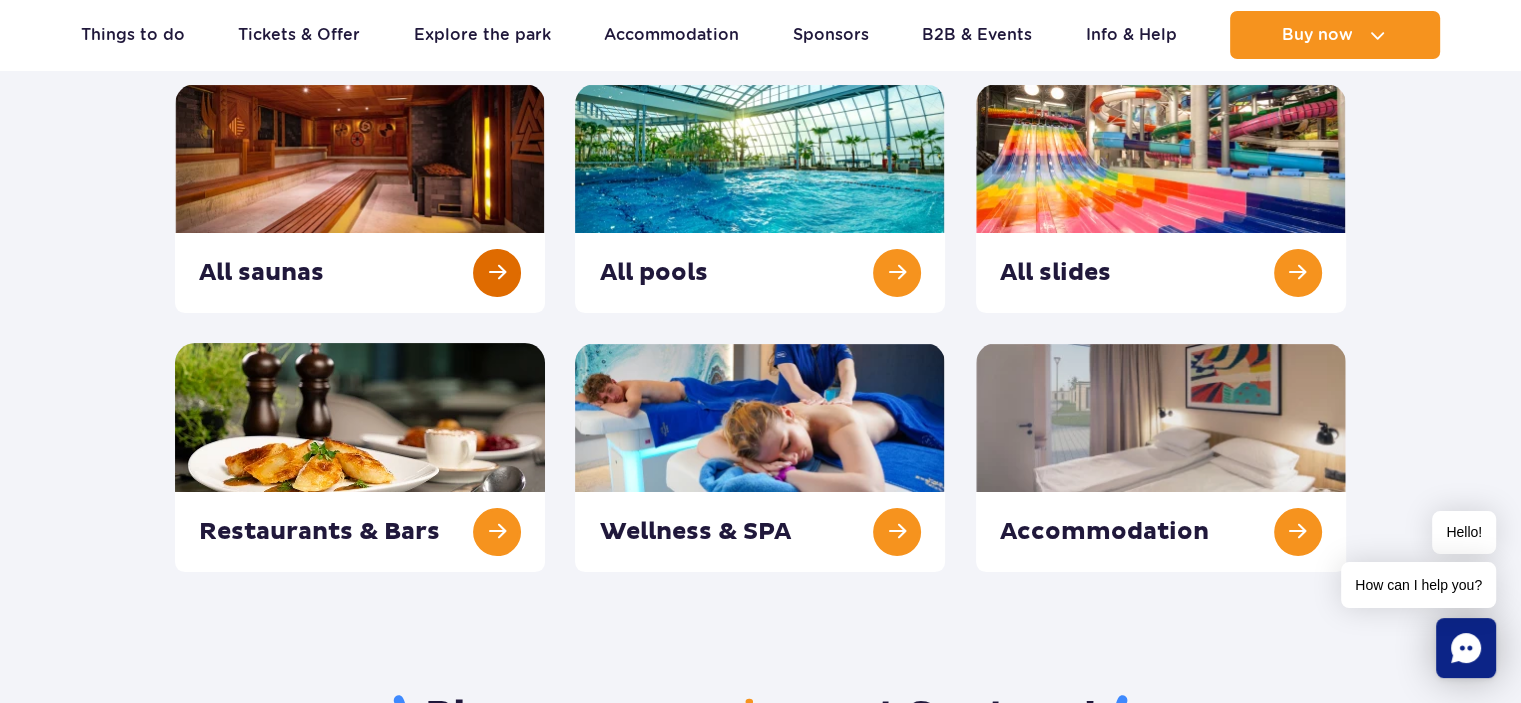 click at bounding box center (360, 198) 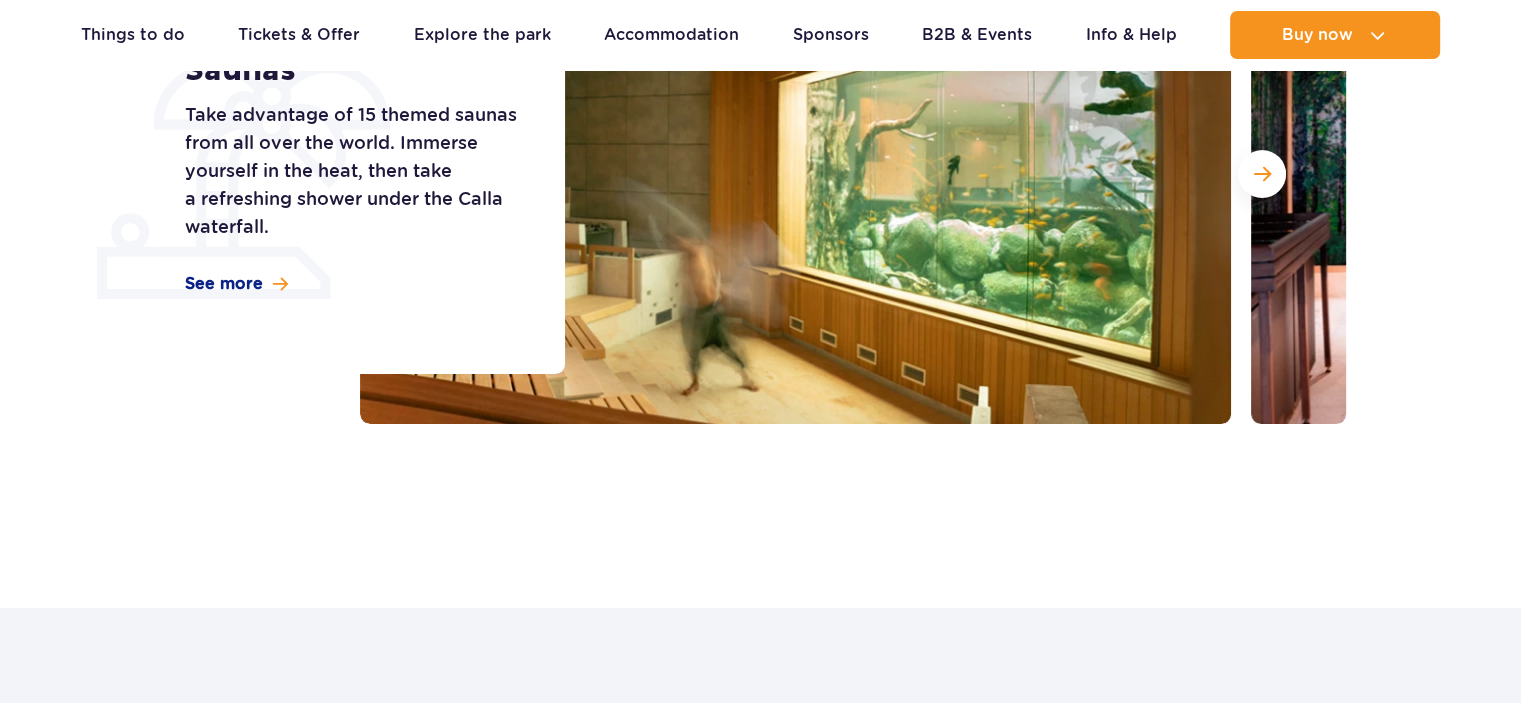 scroll, scrollTop: 0, scrollLeft: 0, axis: both 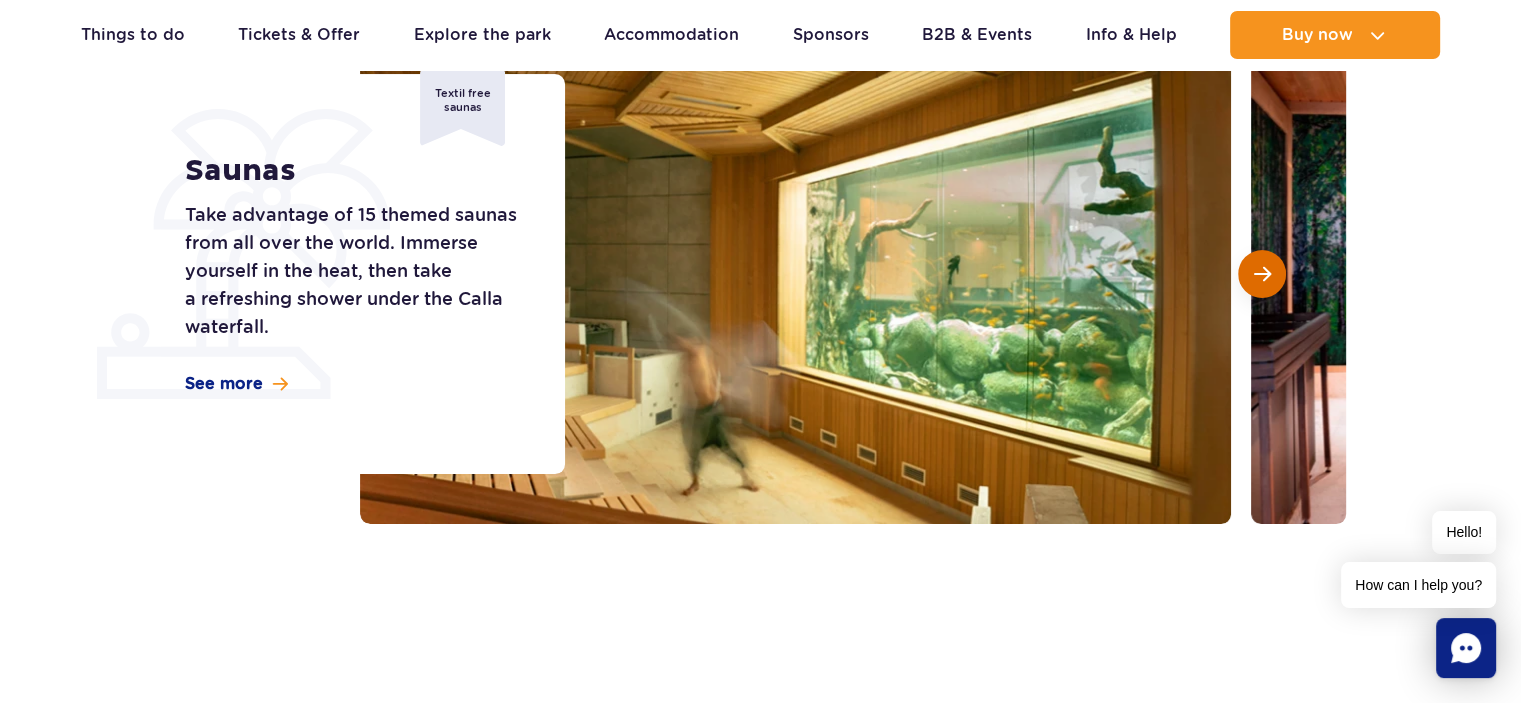 click at bounding box center (1262, 274) 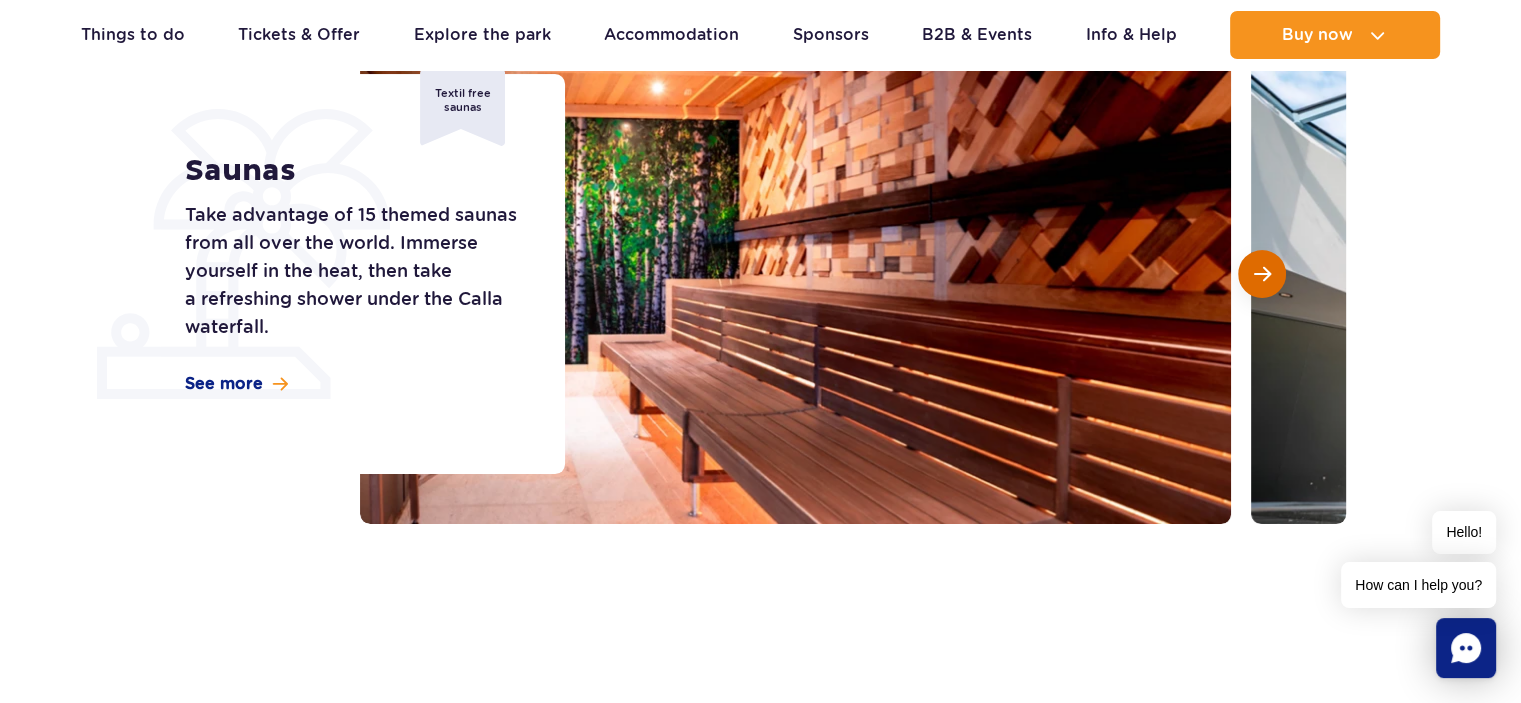 click at bounding box center (1262, 274) 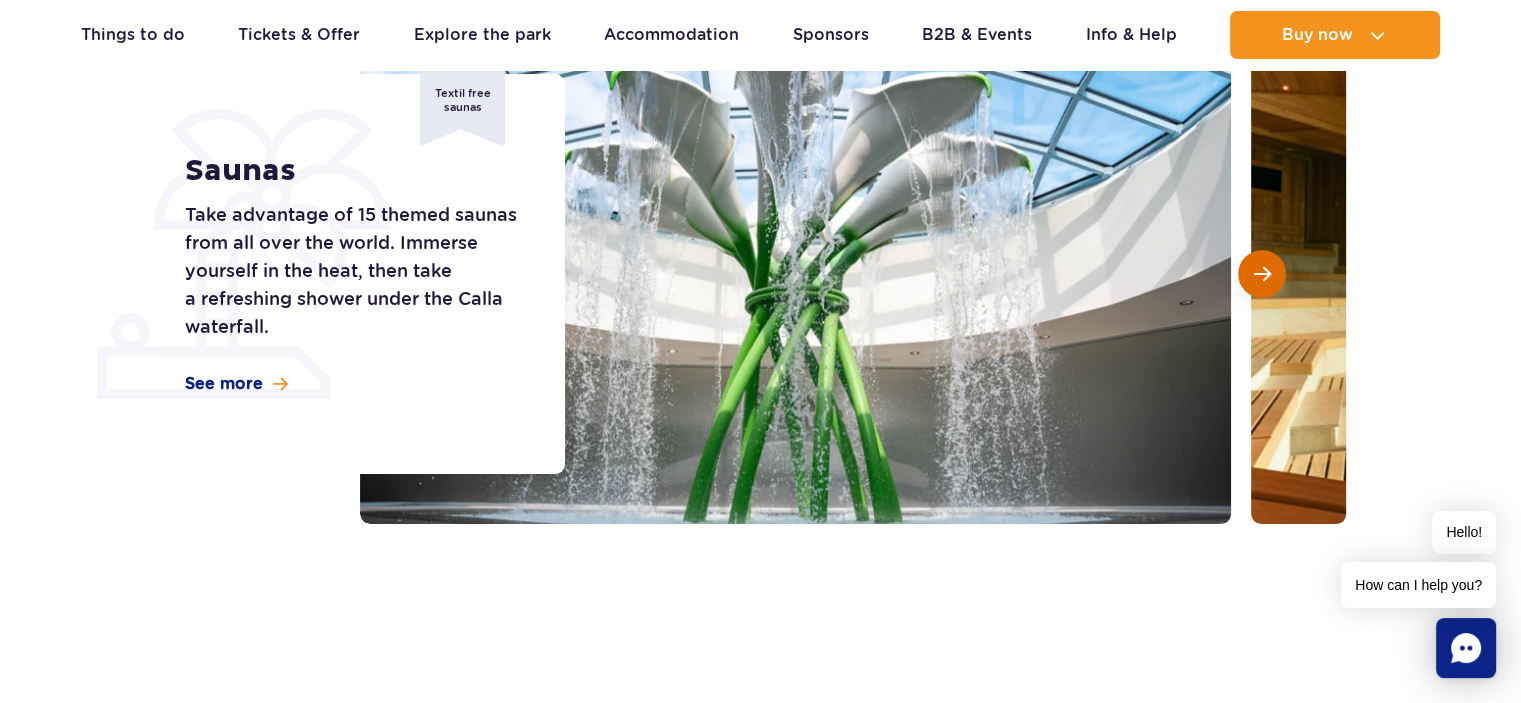 click at bounding box center (1262, 274) 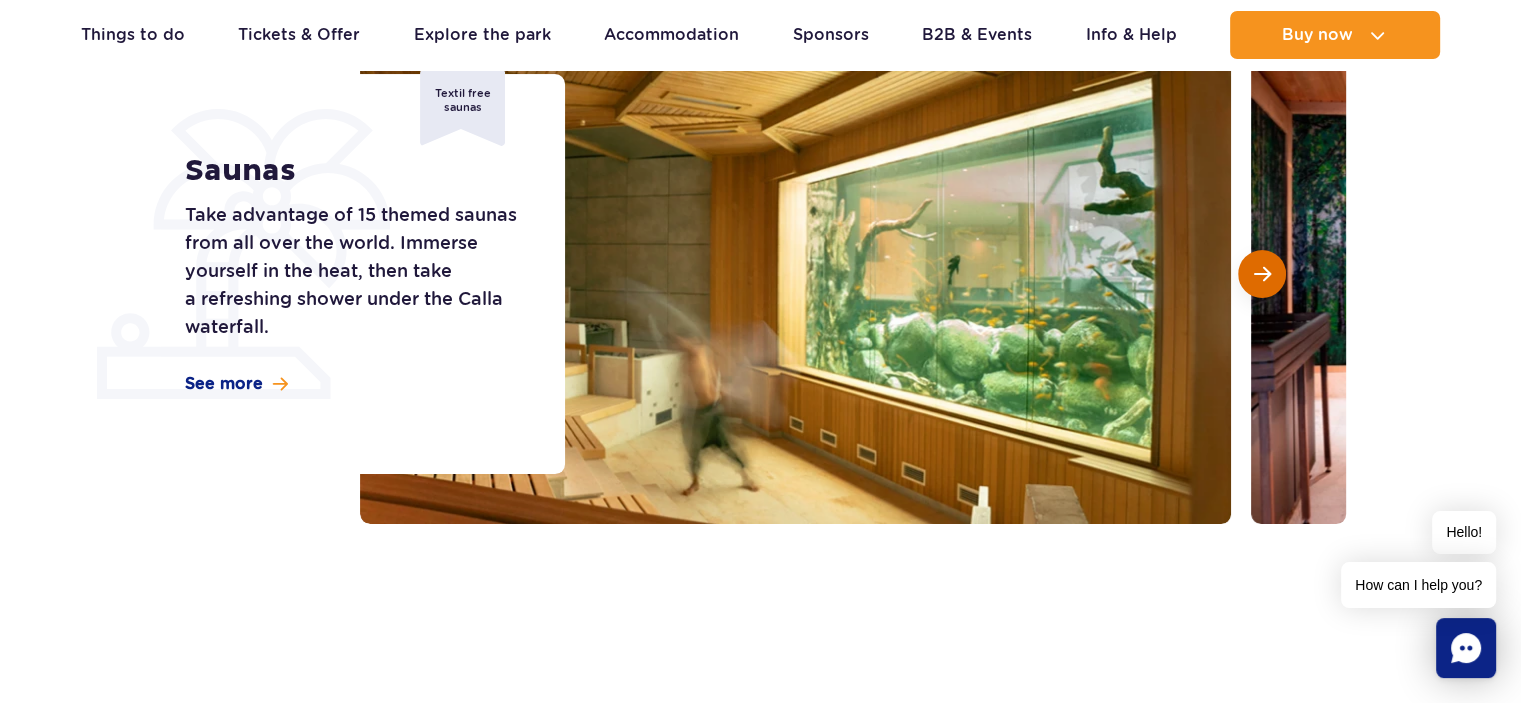 click at bounding box center (1262, 274) 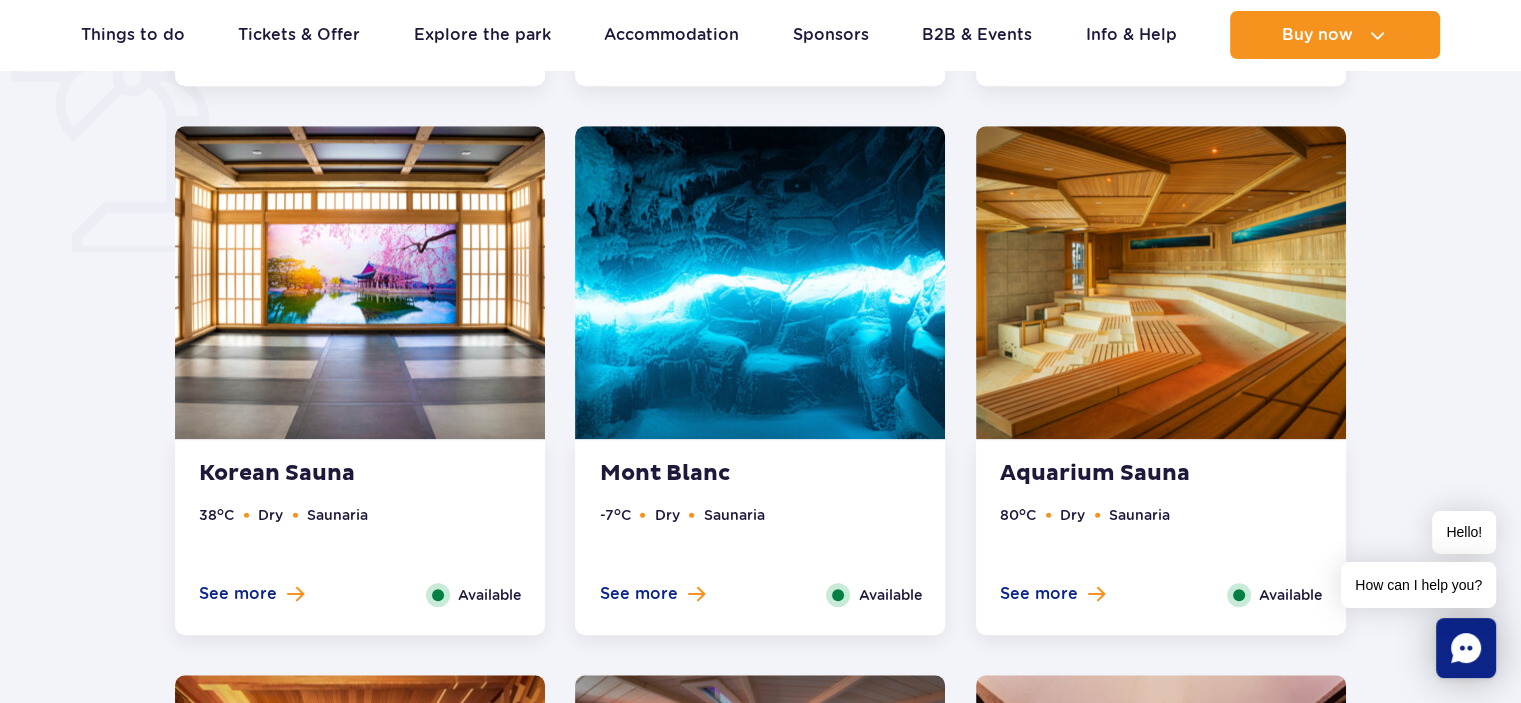scroll, scrollTop: 1700, scrollLeft: 0, axis: vertical 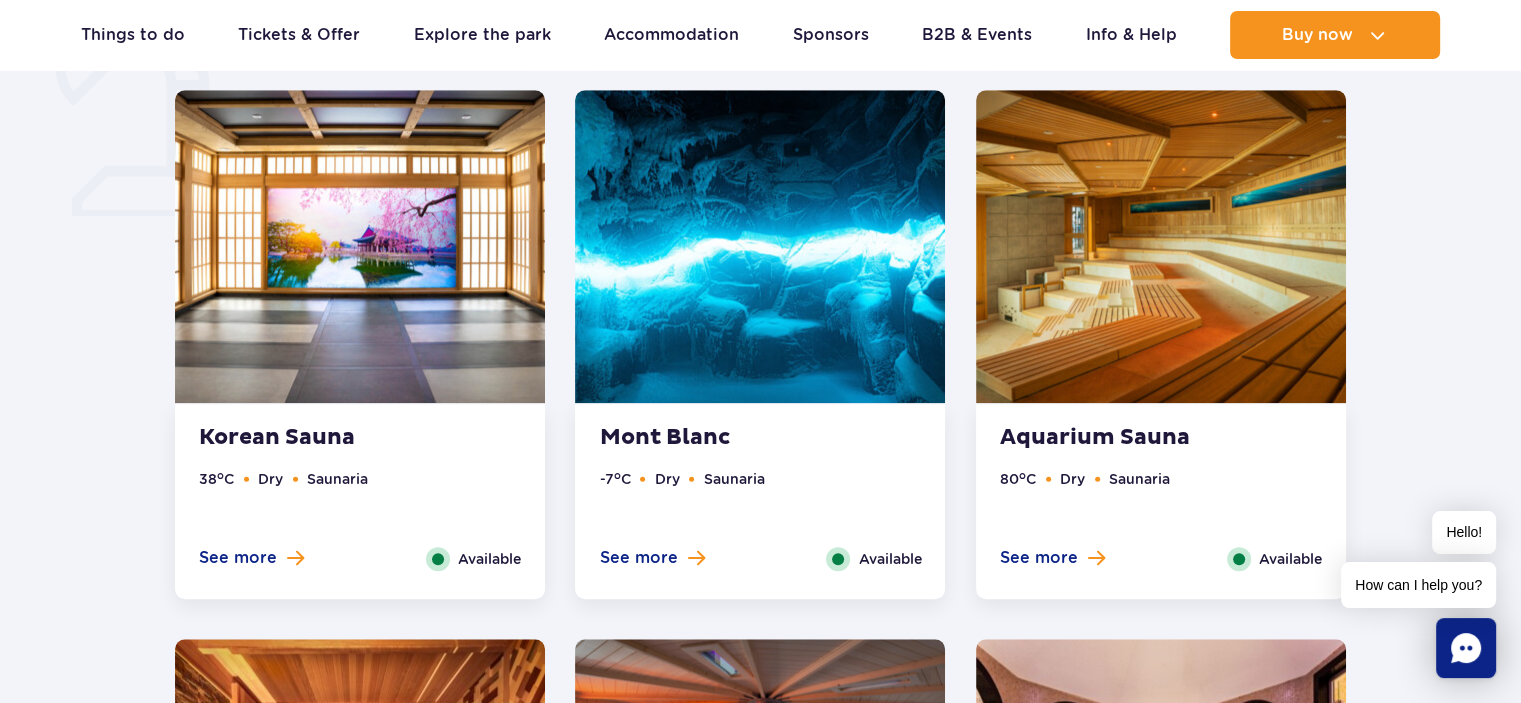 click on "Korean Sauna" at bounding box center [320, 438] 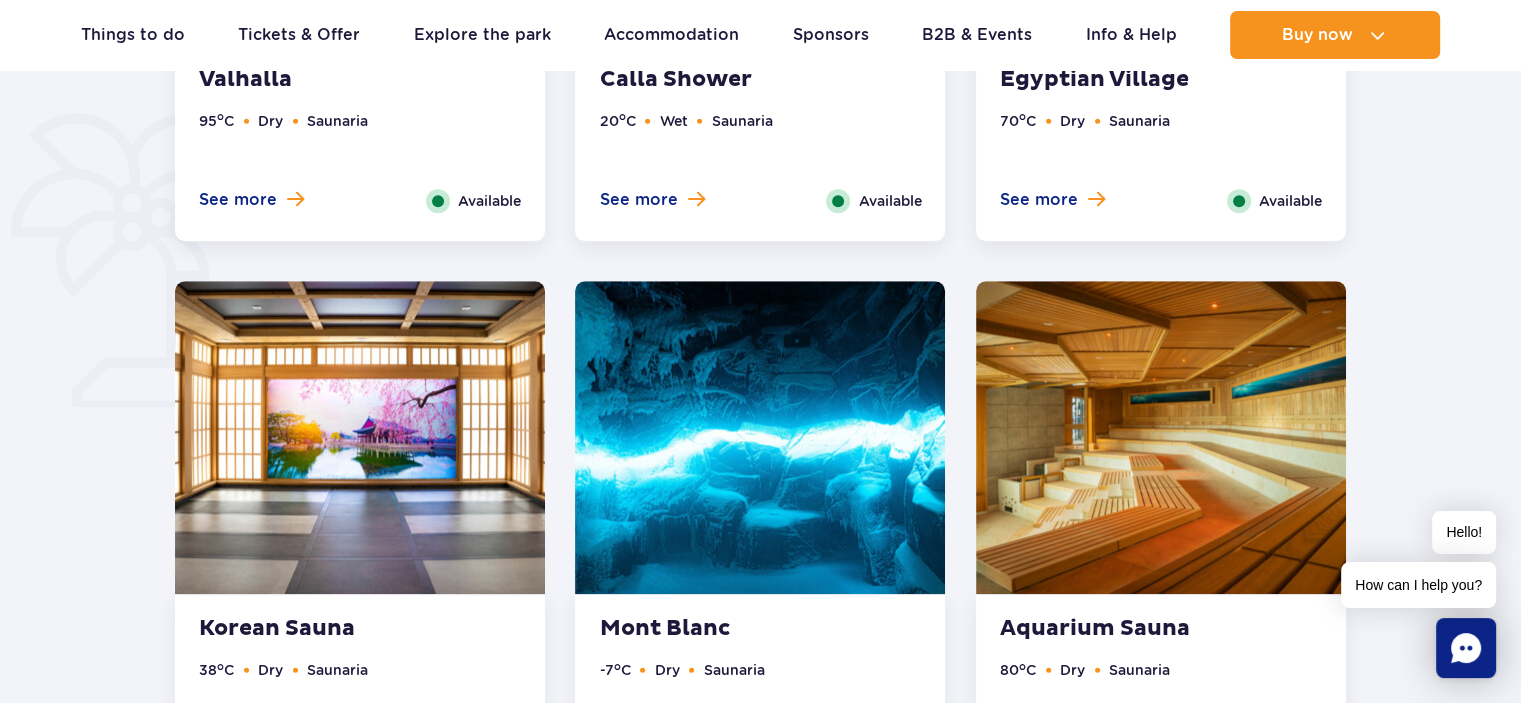 scroll, scrollTop: 1324, scrollLeft: 0, axis: vertical 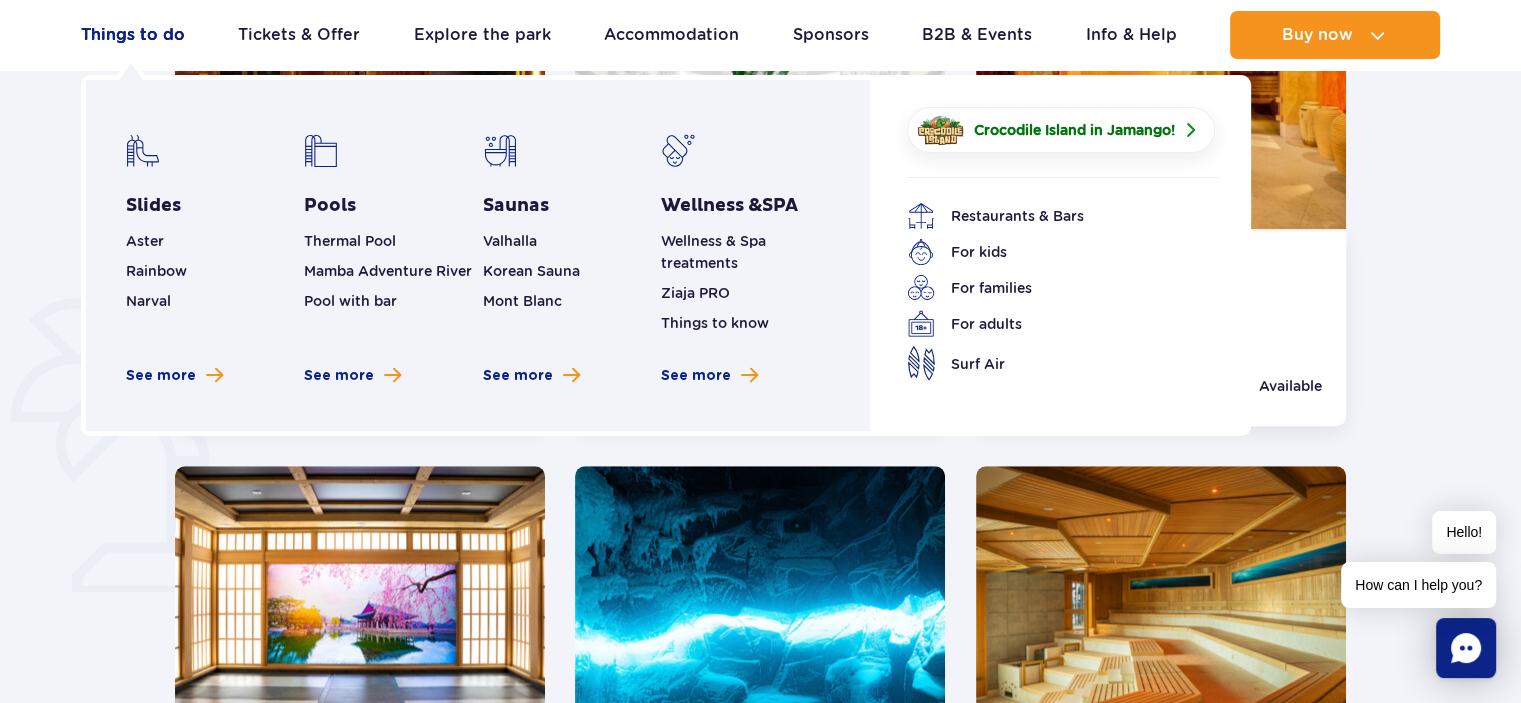 click on "Things to do" at bounding box center [133, 35] 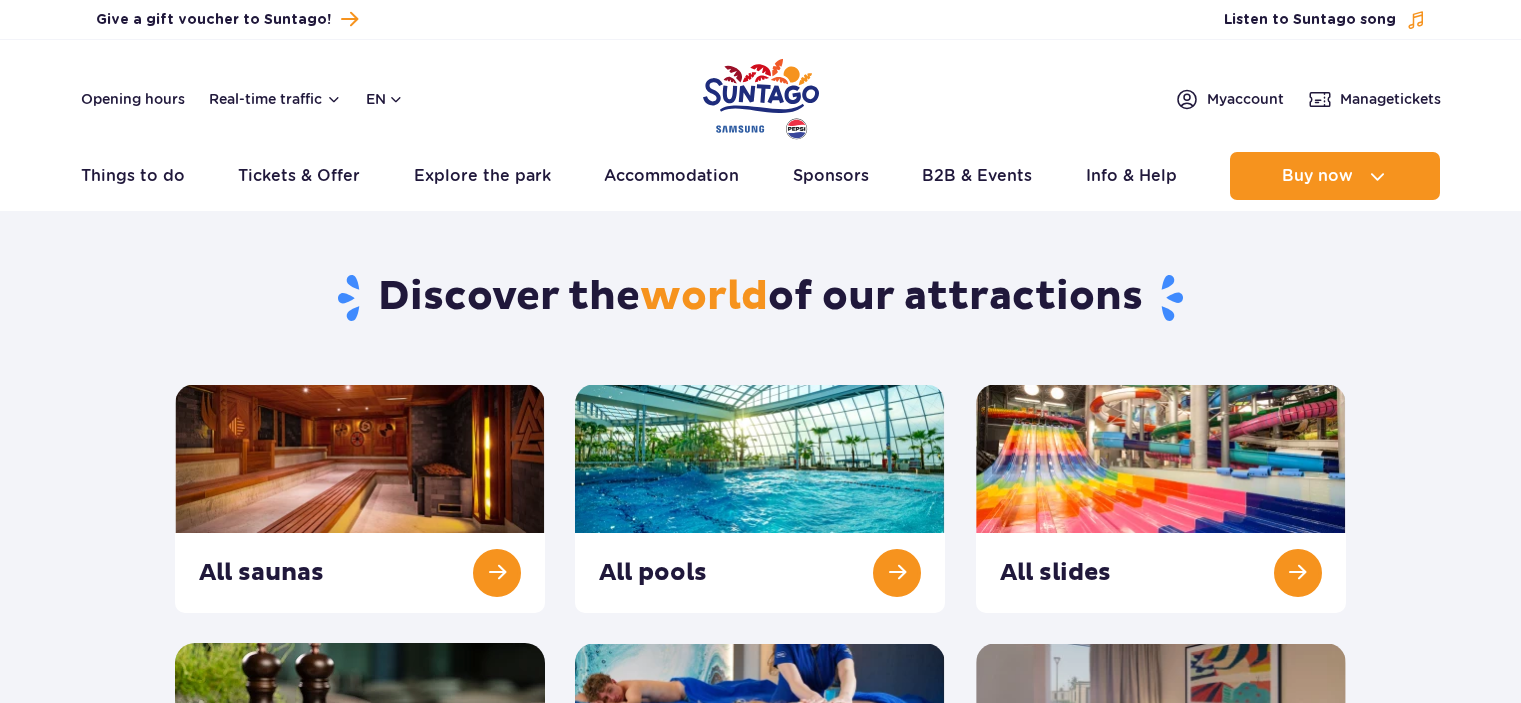 scroll, scrollTop: 0, scrollLeft: 0, axis: both 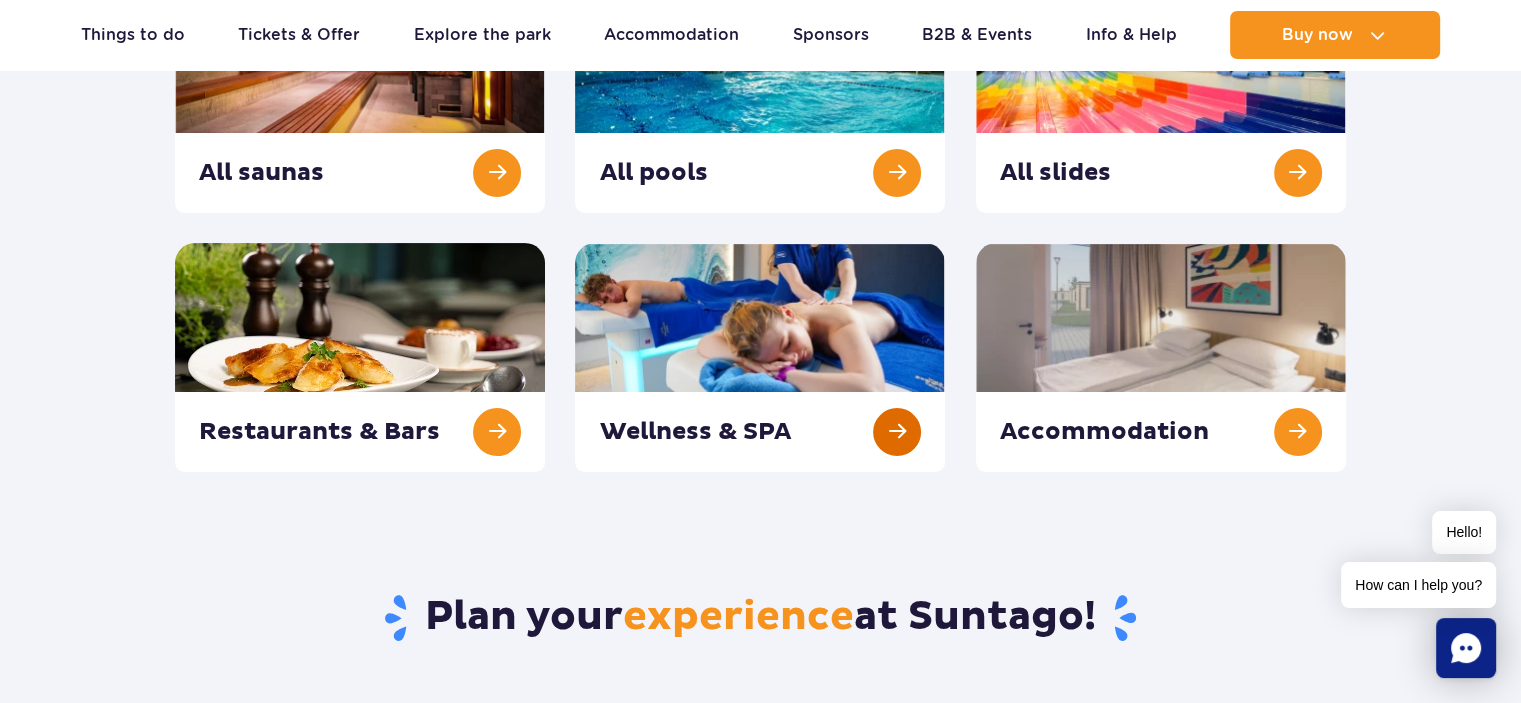 click at bounding box center (760, 357) 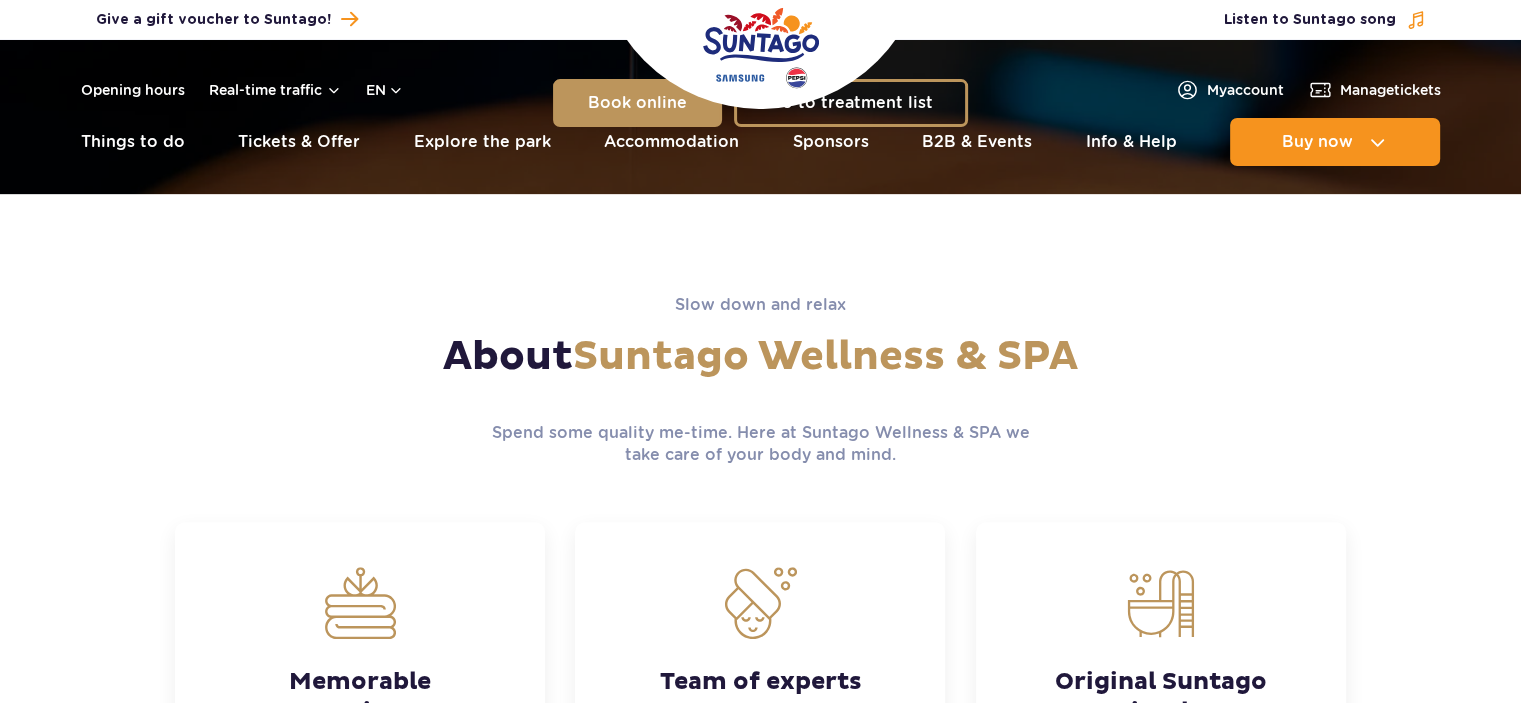 scroll, scrollTop: 0, scrollLeft: 0, axis: both 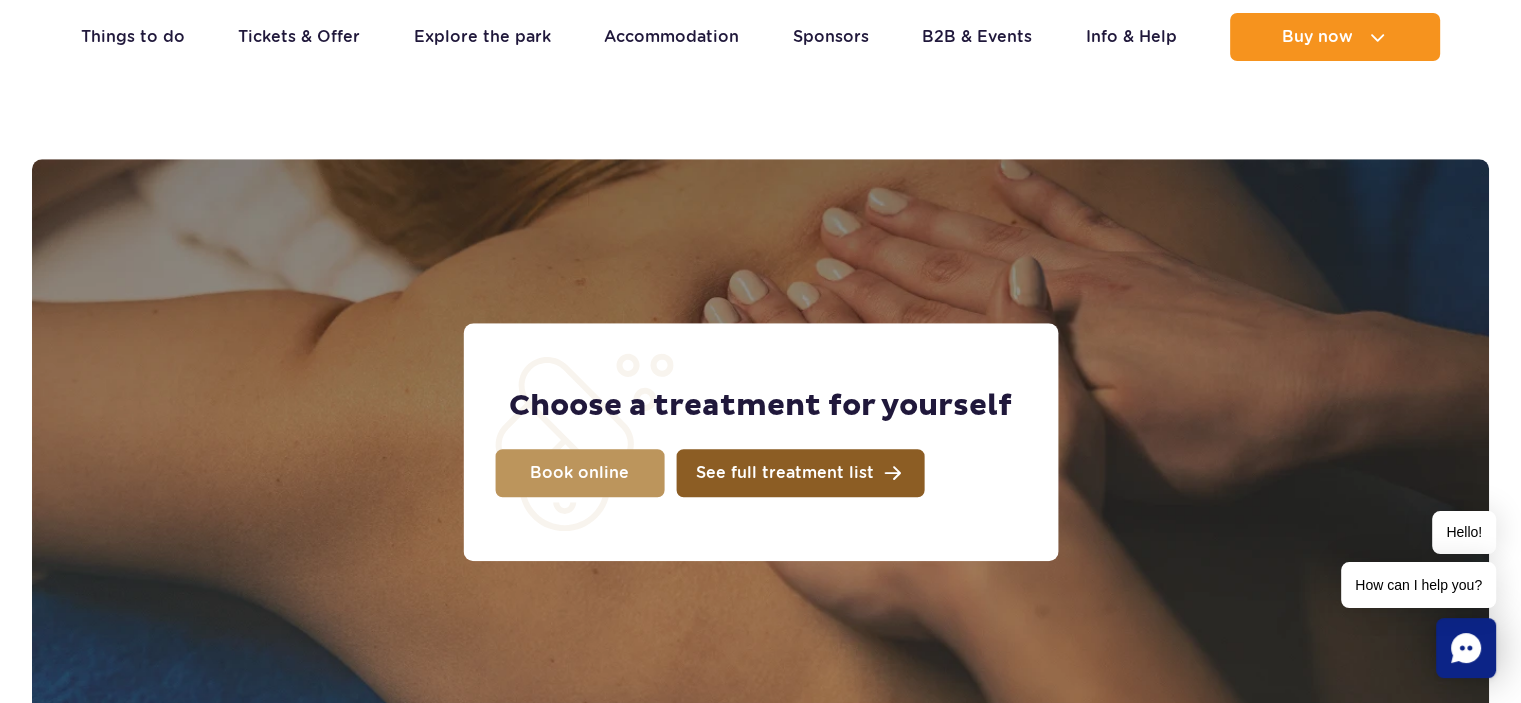 click on "See full treatment list" at bounding box center (785, 473) 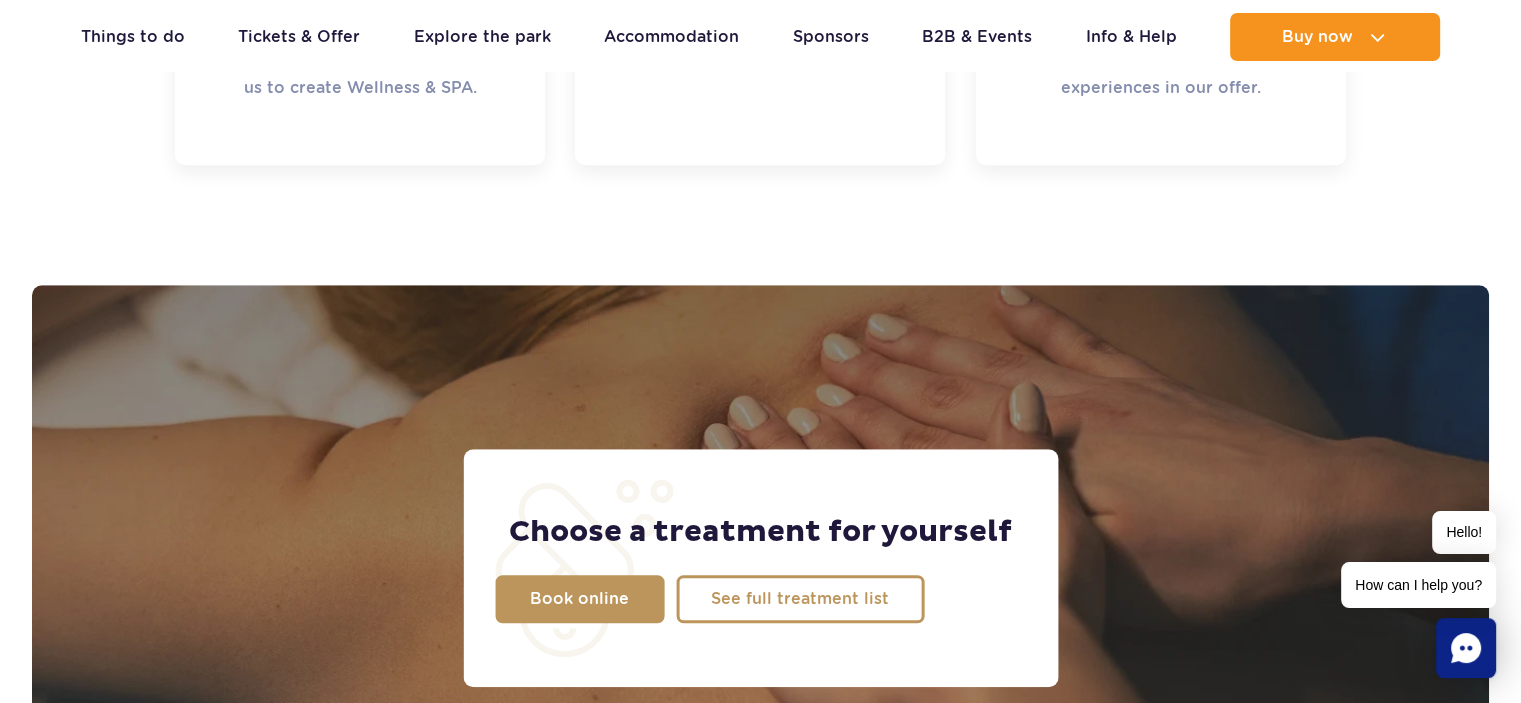 scroll, scrollTop: 1300, scrollLeft: 0, axis: vertical 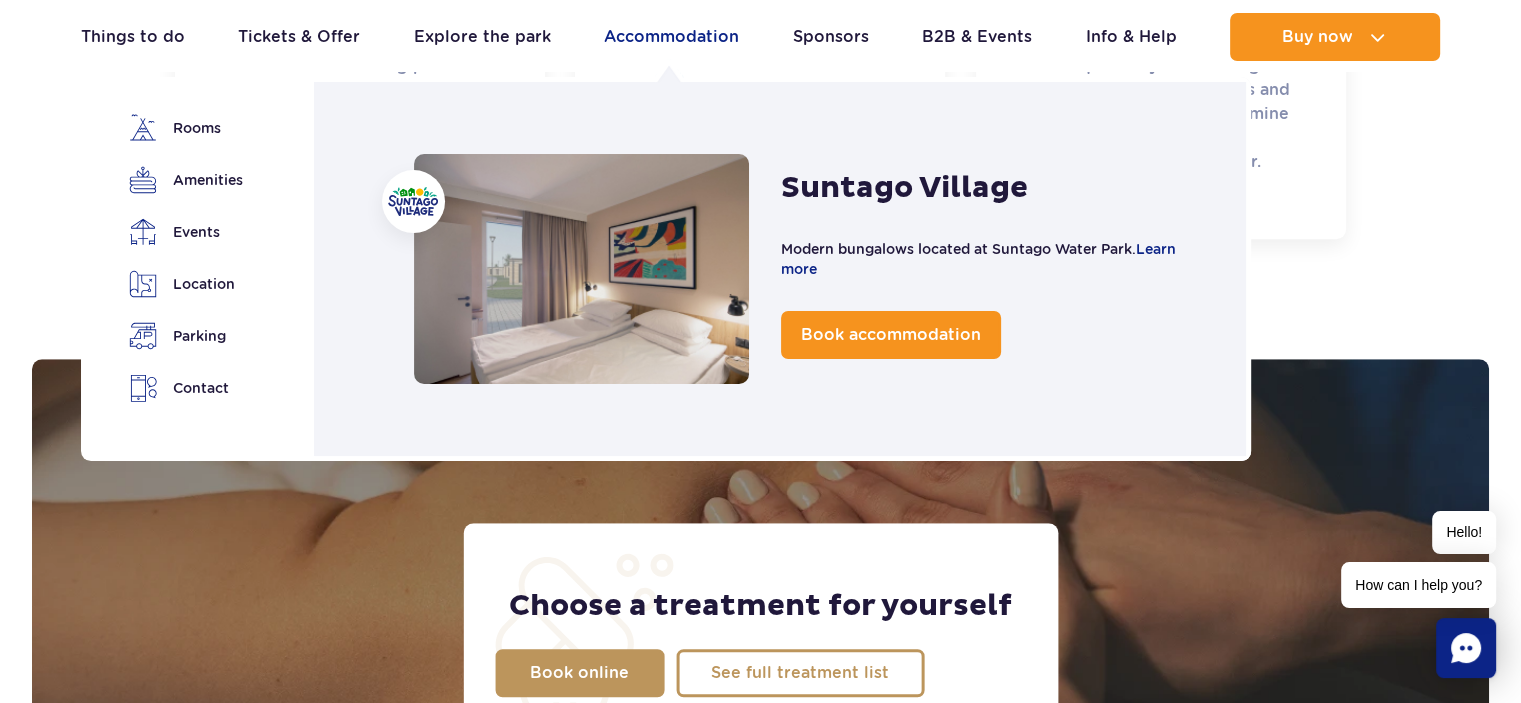 click on "Accommodation" at bounding box center (671, 37) 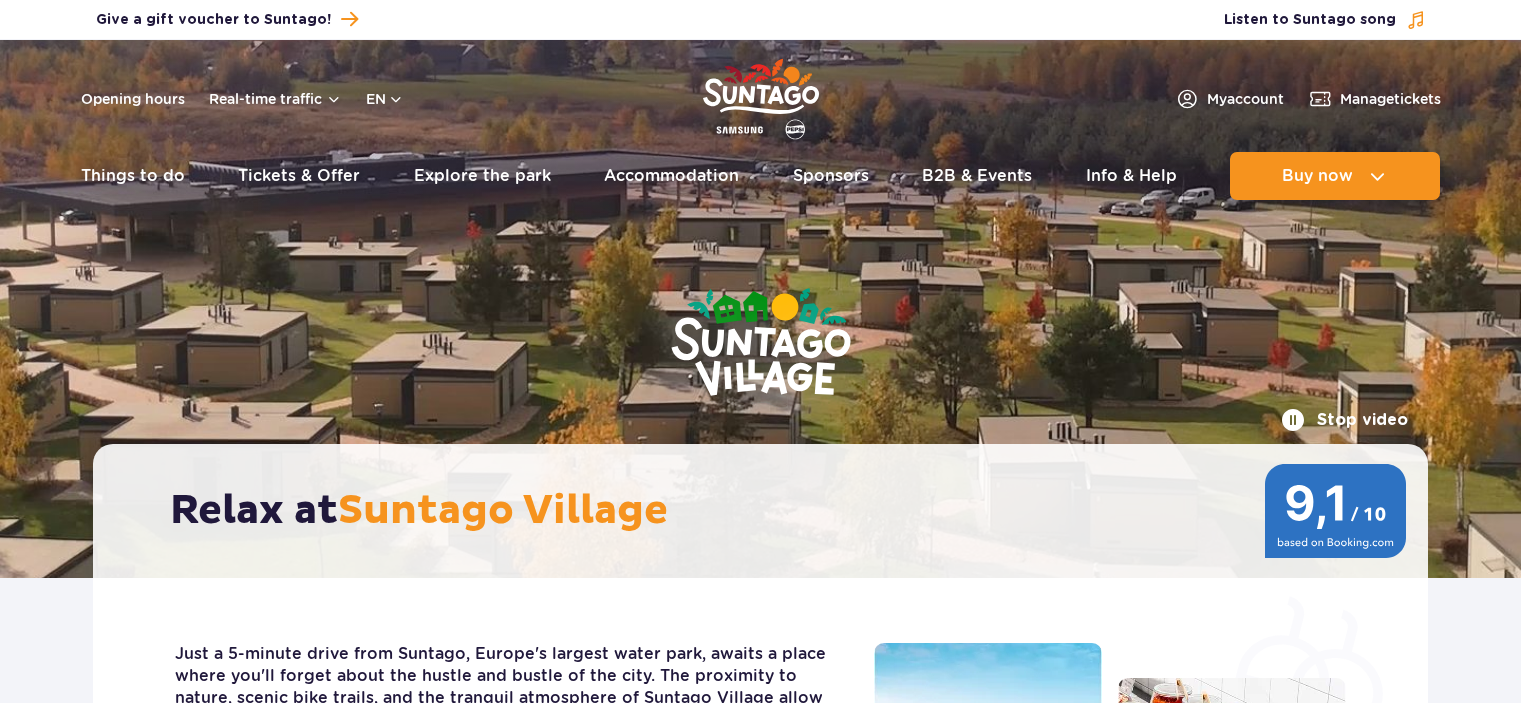 scroll, scrollTop: 0, scrollLeft: 0, axis: both 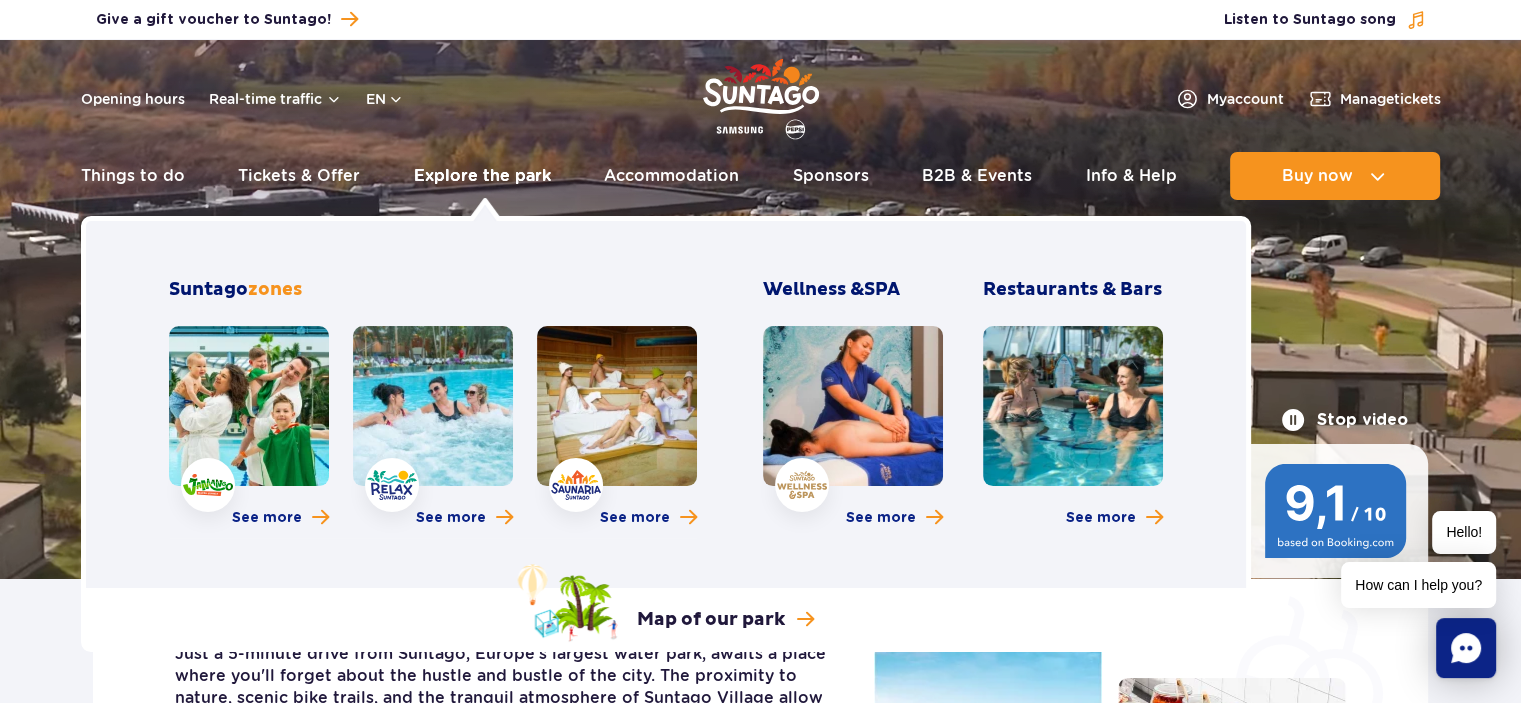 click on "Explore the park" at bounding box center [482, 176] 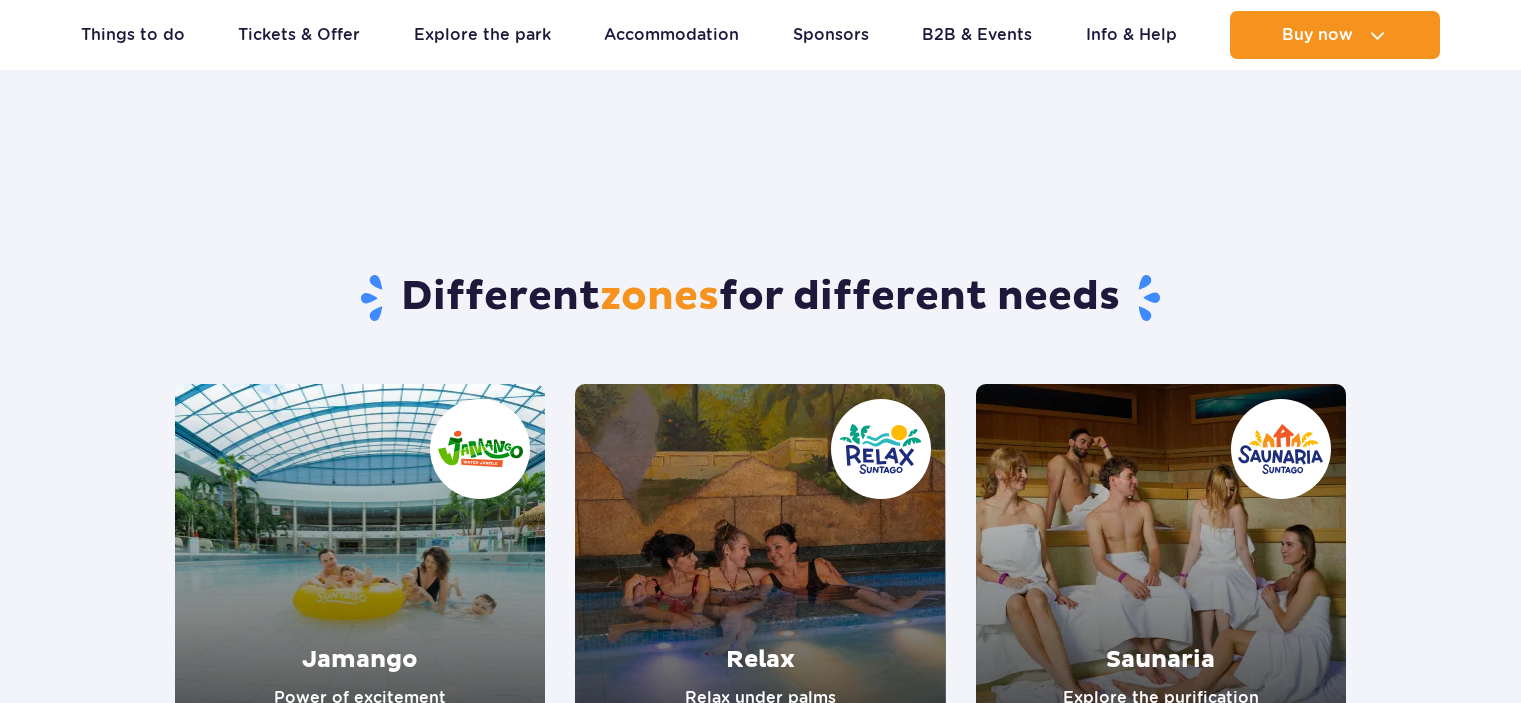 scroll, scrollTop: 298, scrollLeft: 0, axis: vertical 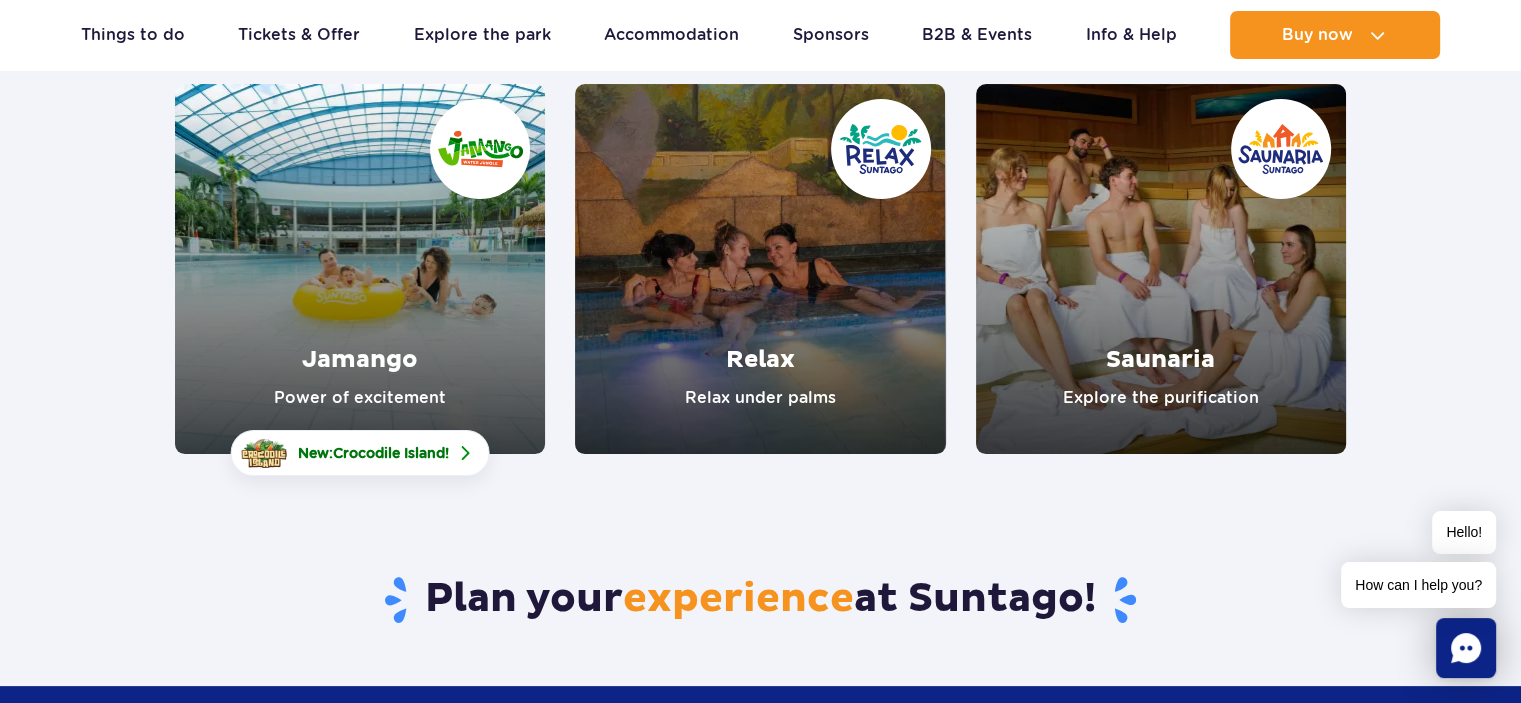 click at bounding box center [360, 269] 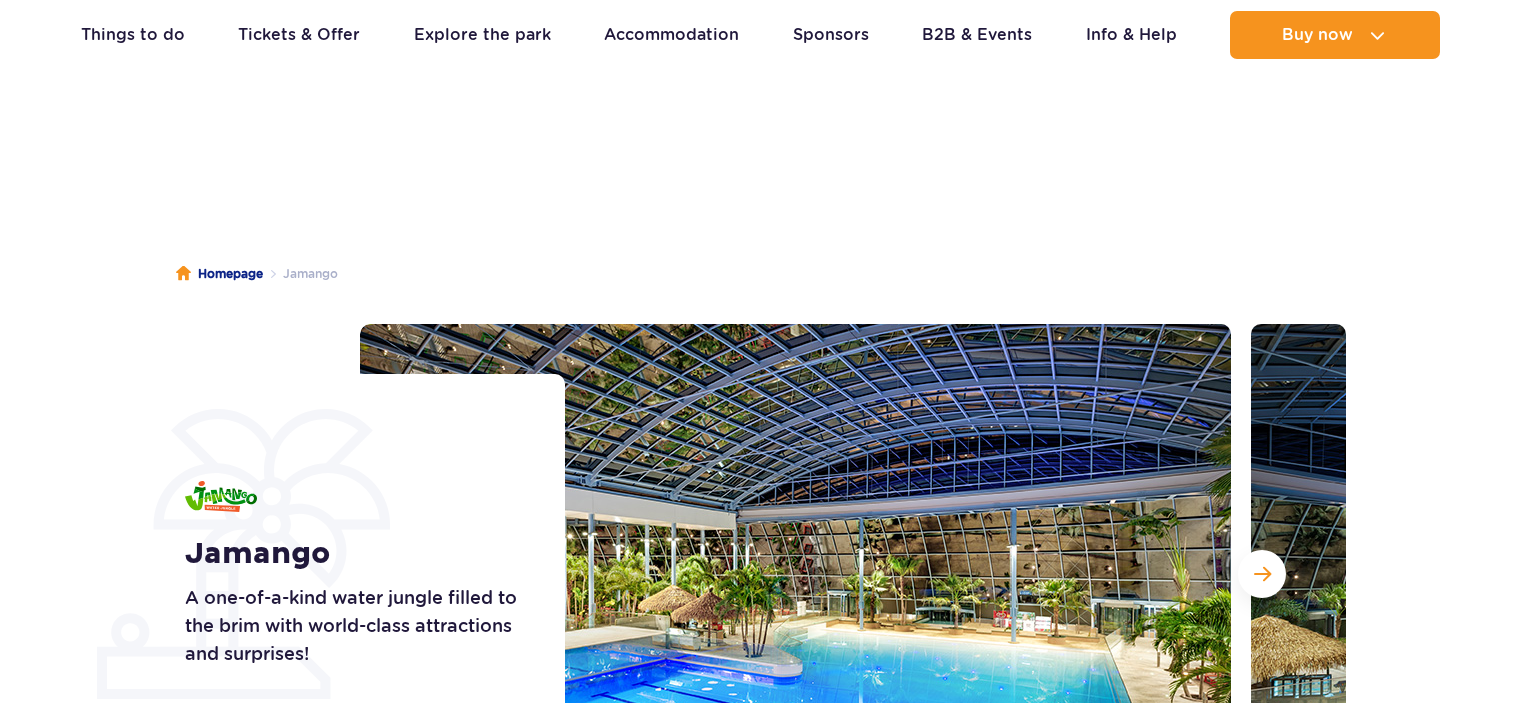 scroll, scrollTop: 300, scrollLeft: 0, axis: vertical 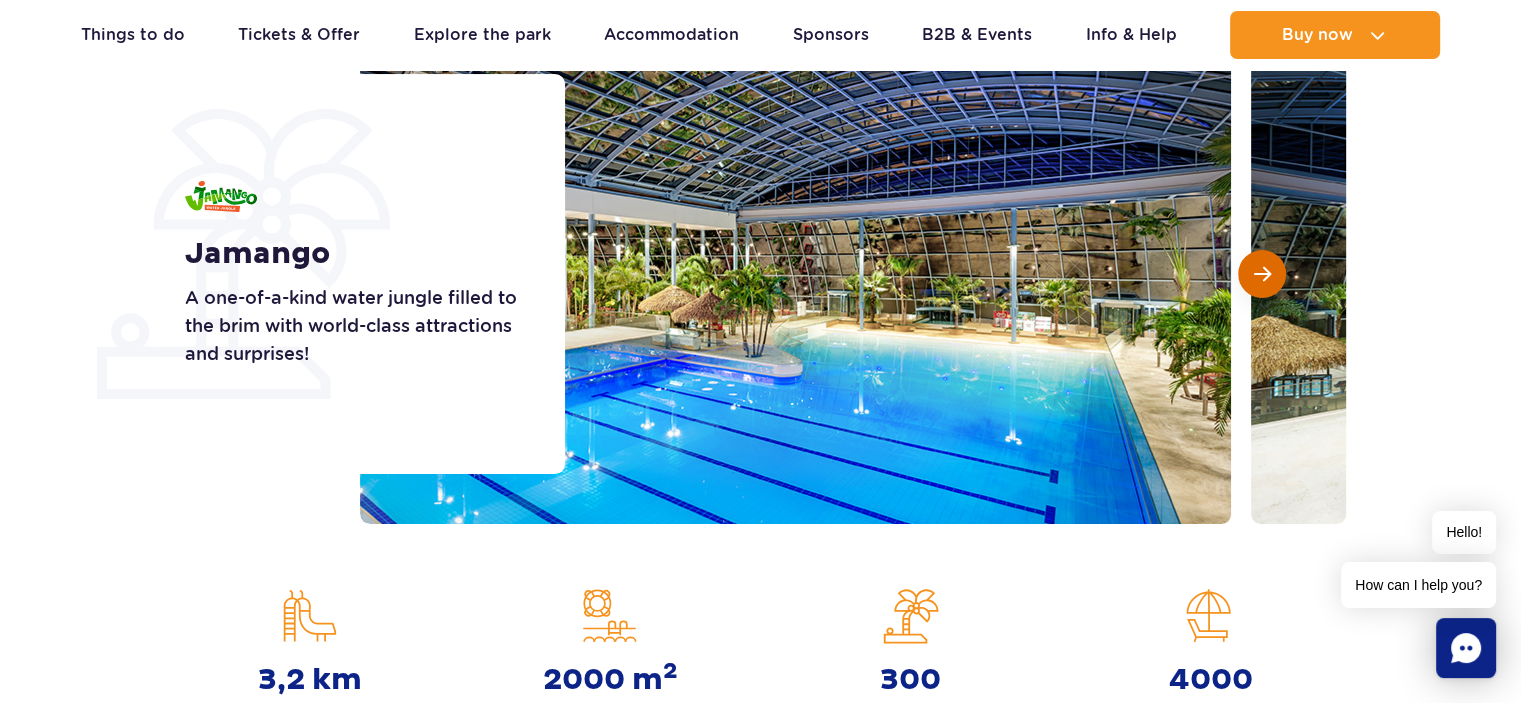 click at bounding box center [1262, 274] 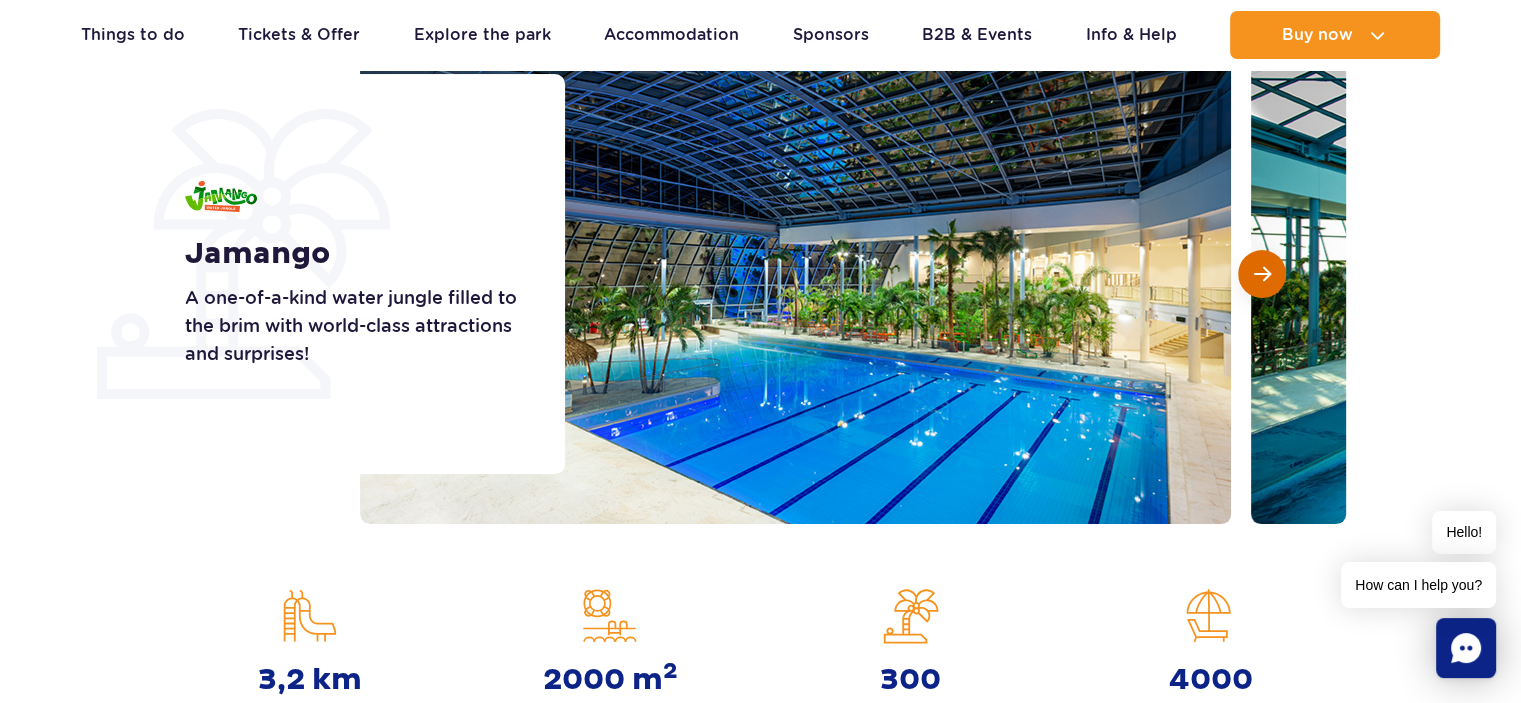 click at bounding box center (1262, 274) 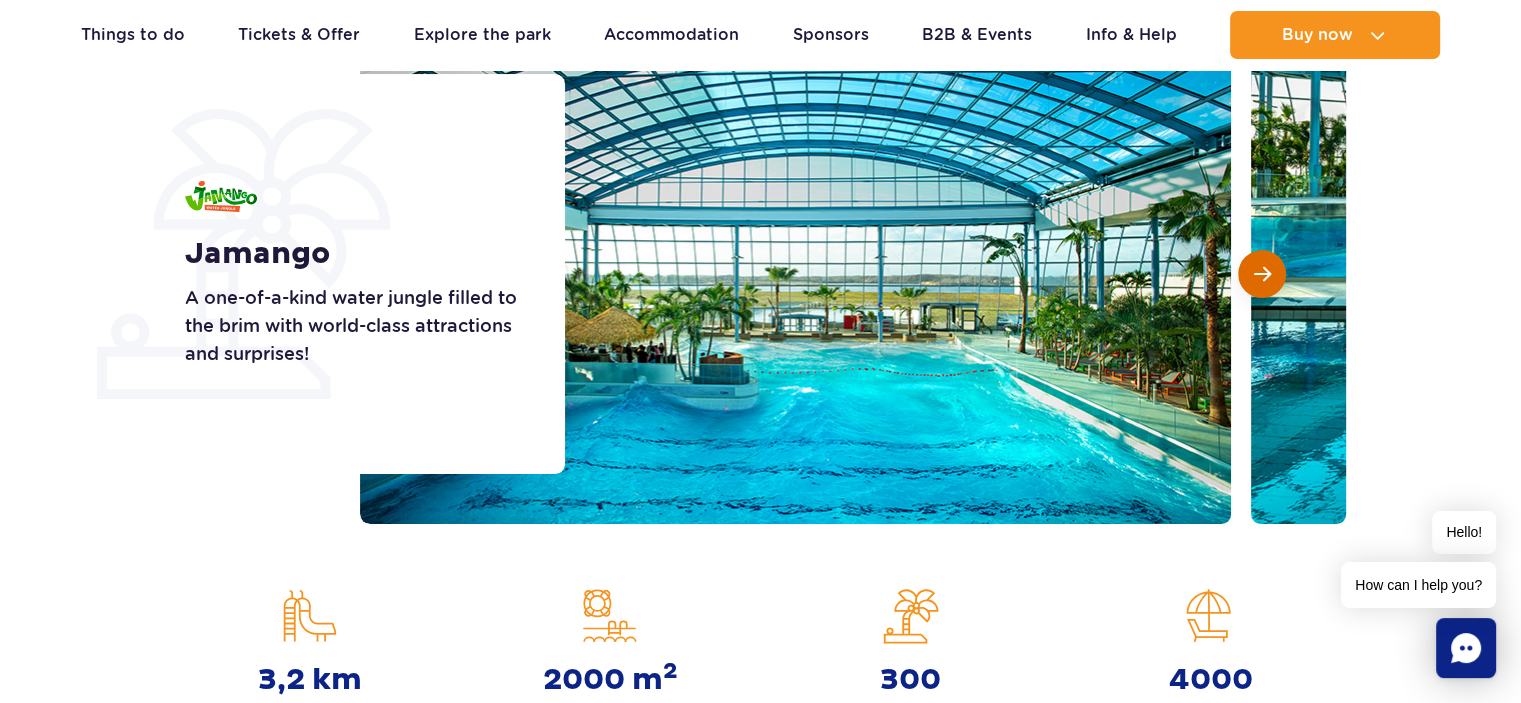 click at bounding box center (1262, 274) 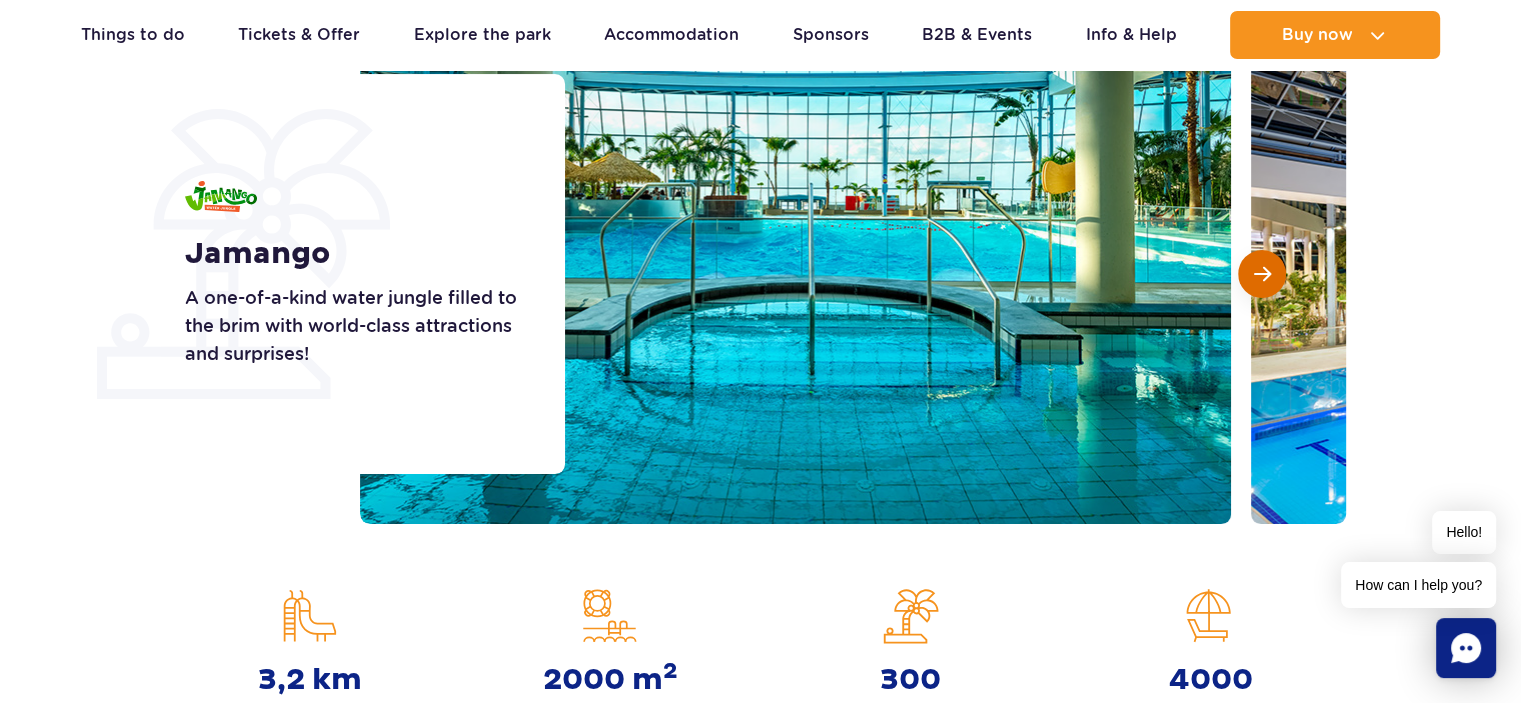 click at bounding box center (1262, 274) 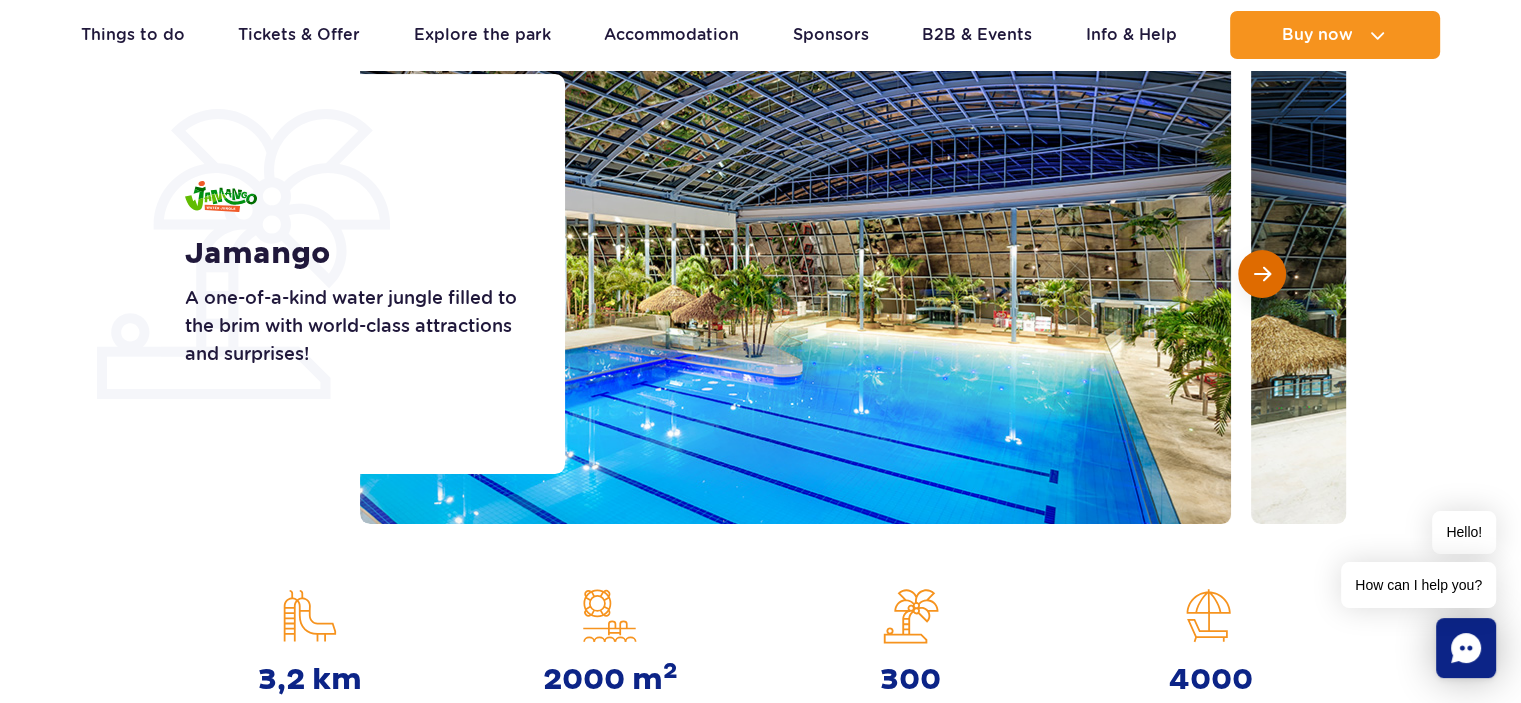 click at bounding box center (1262, 274) 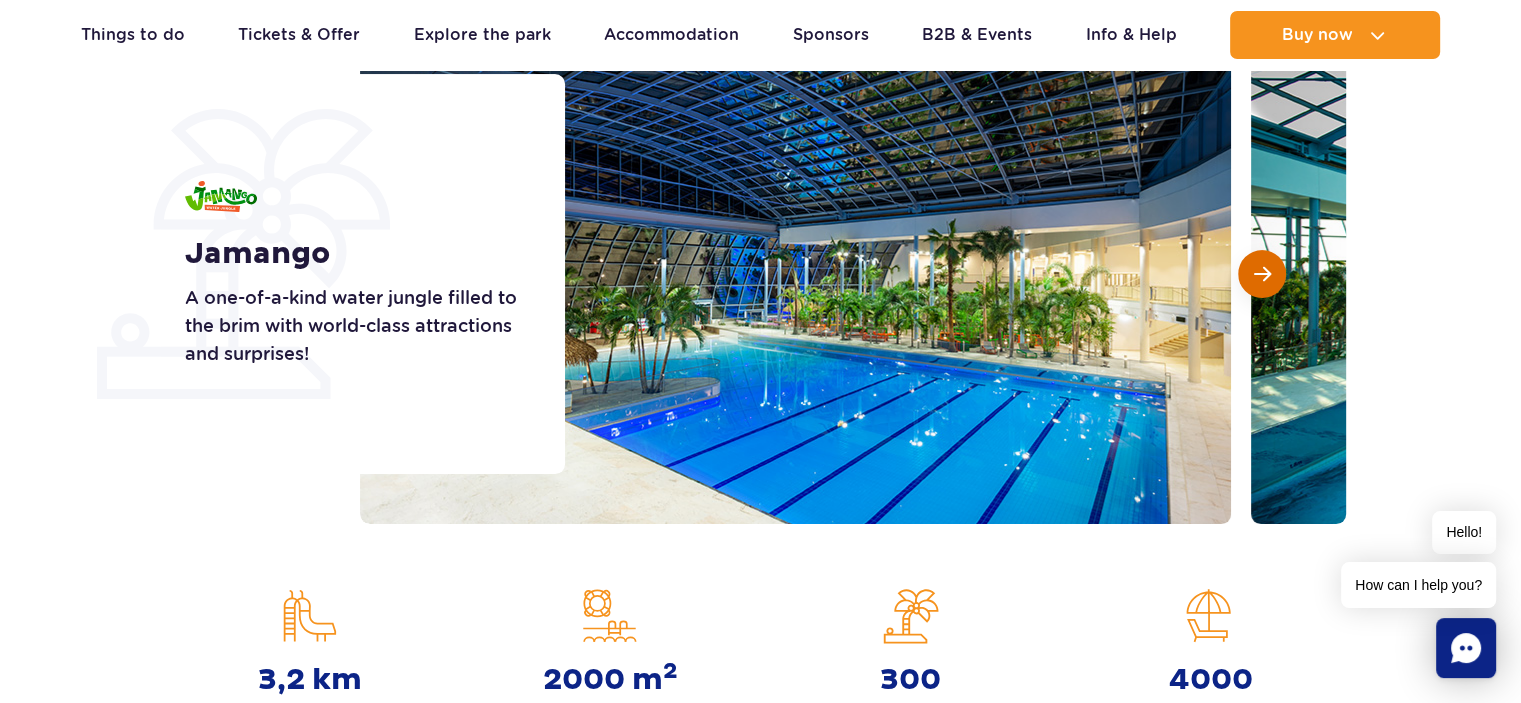 click at bounding box center (1262, 274) 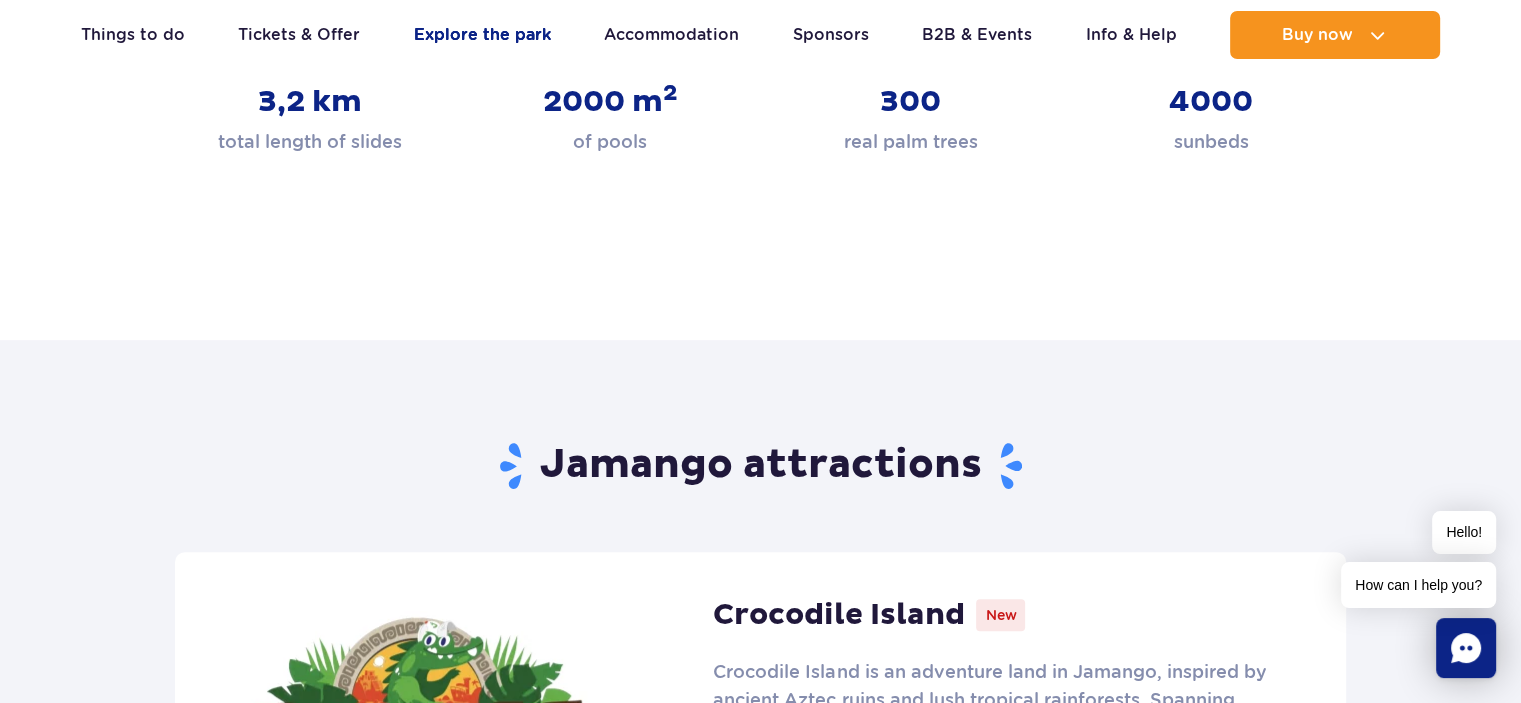 scroll, scrollTop: 600, scrollLeft: 0, axis: vertical 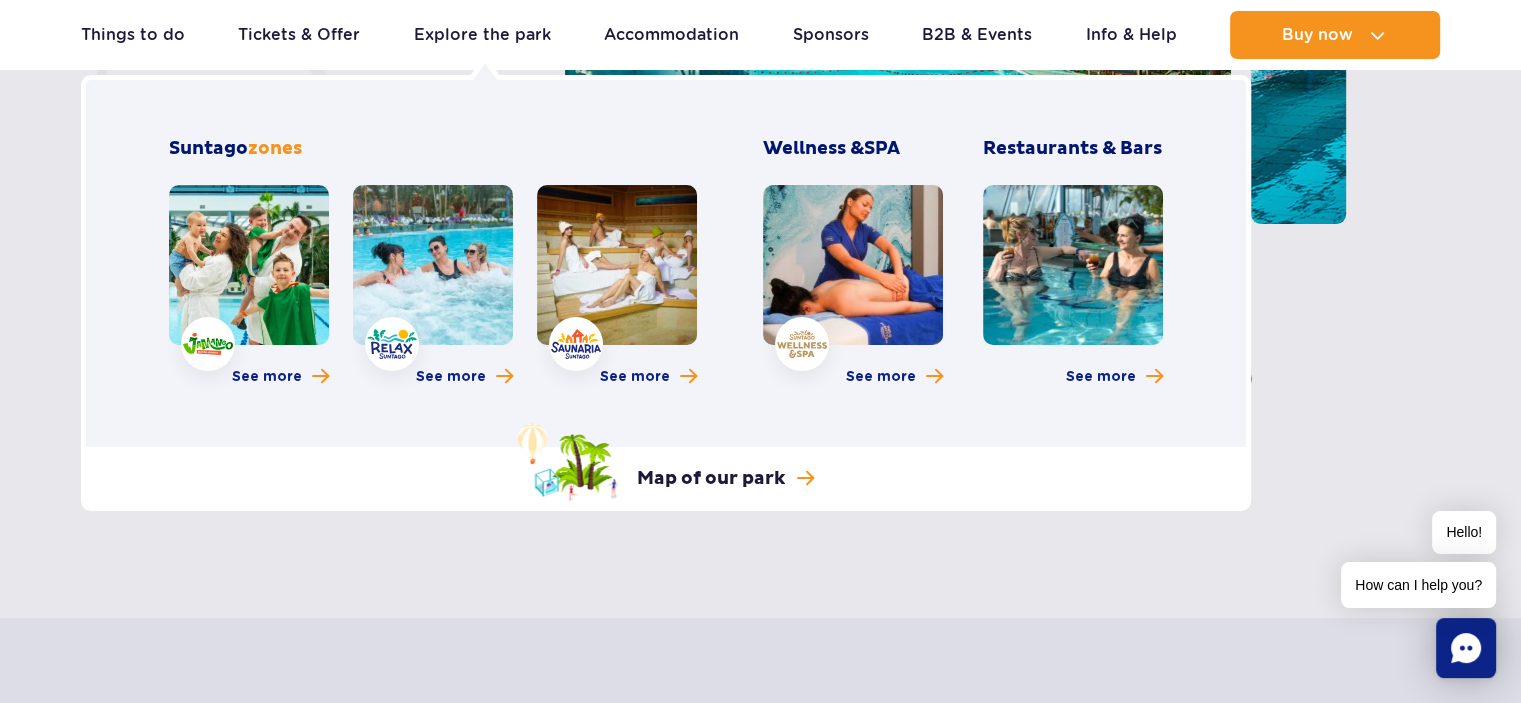 click at bounding box center (433, 265) 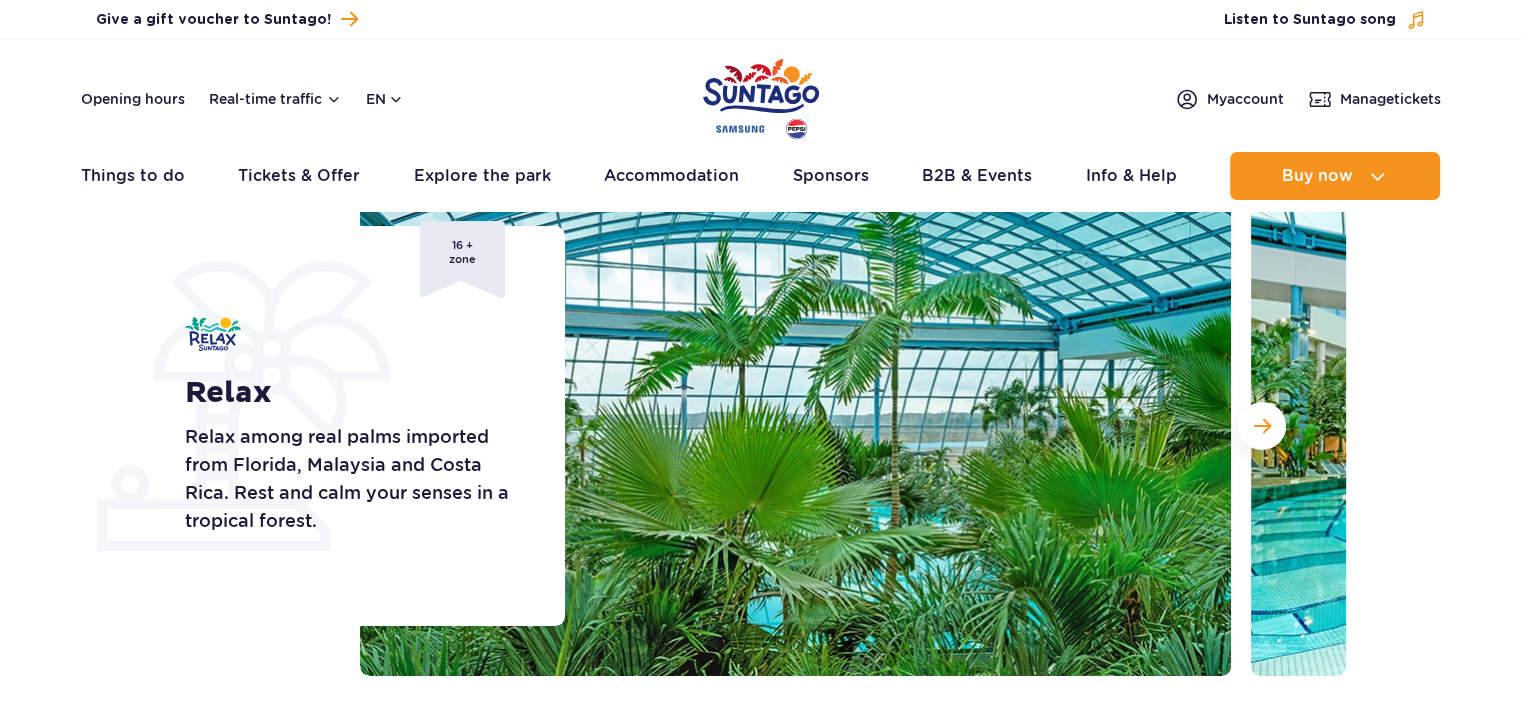 scroll, scrollTop: 200, scrollLeft: 0, axis: vertical 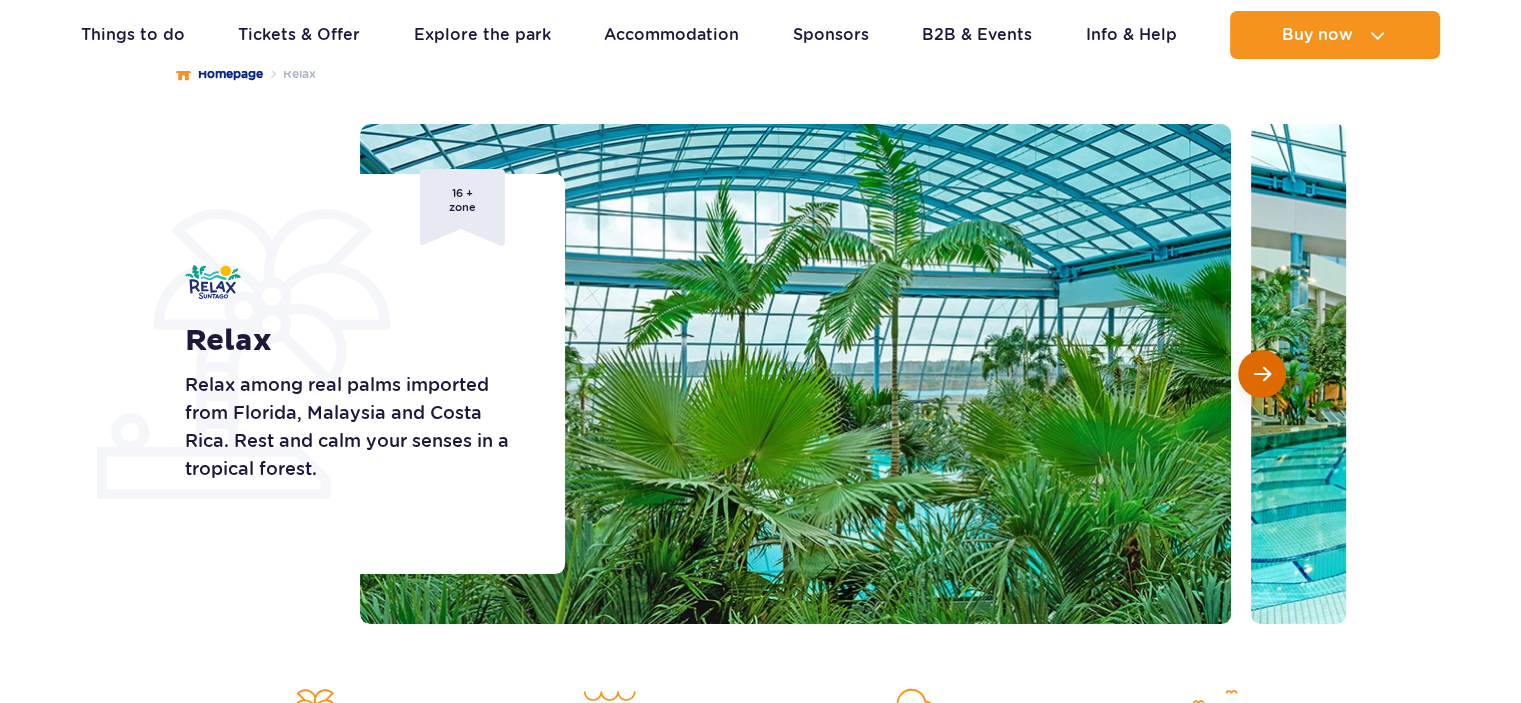 click at bounding box center (1262, 374) 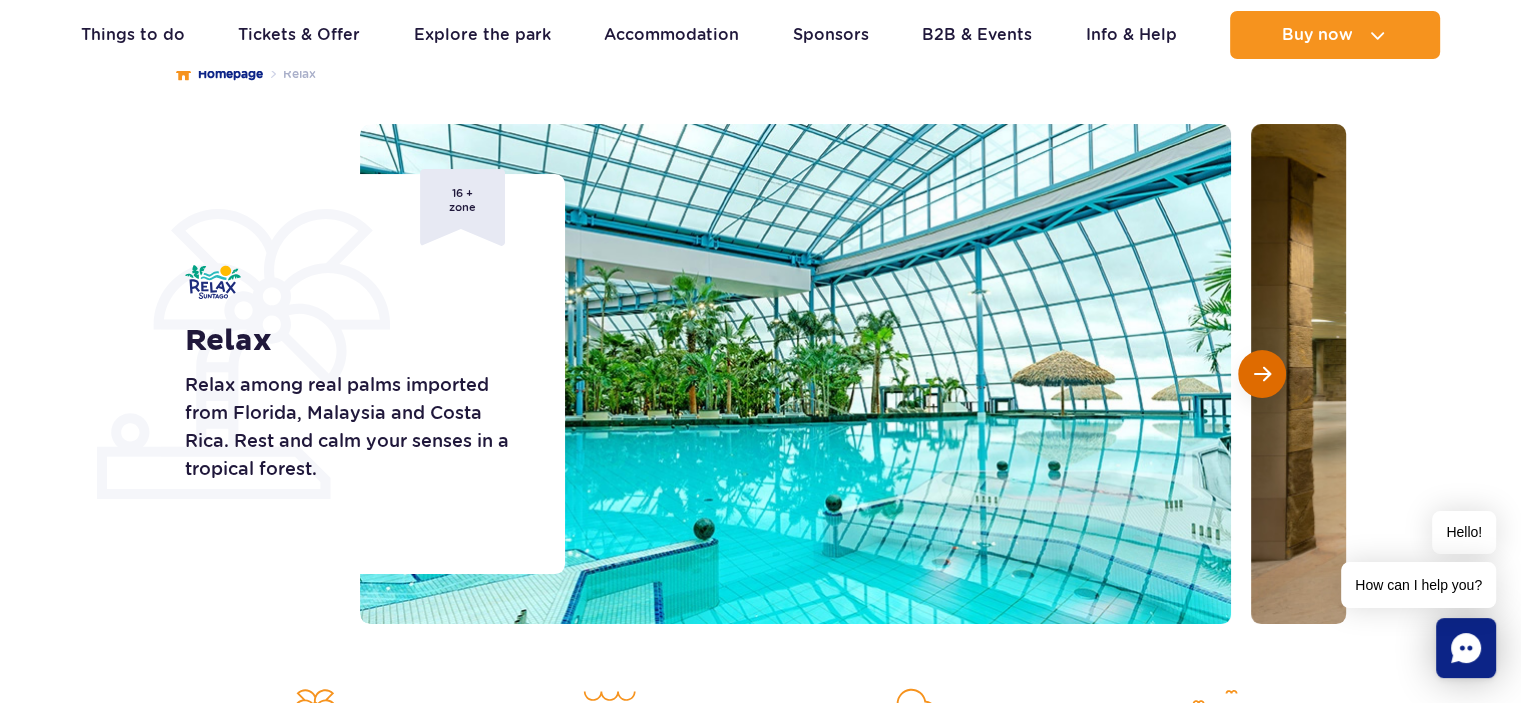 click at bounding box center [1262, 374] 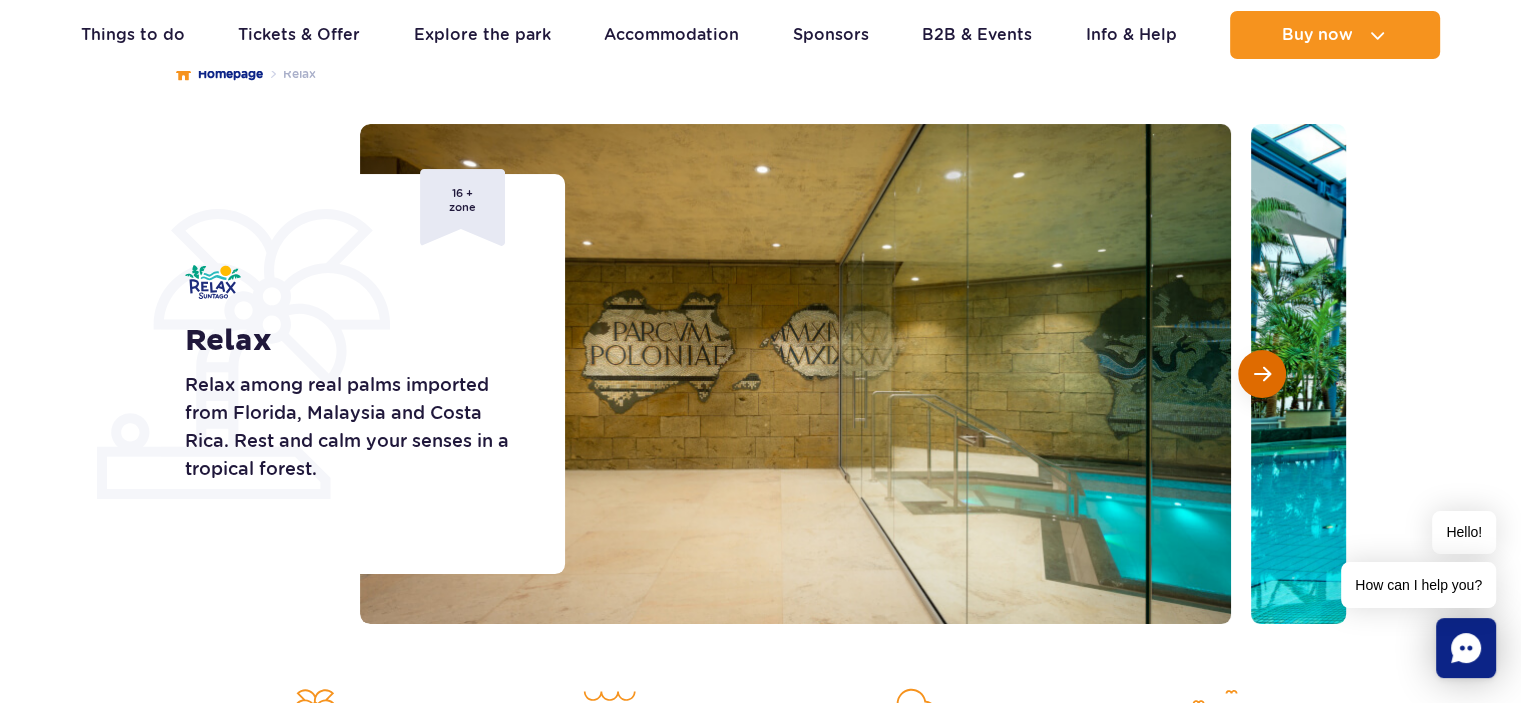 click at bounding box center (1262, 374) 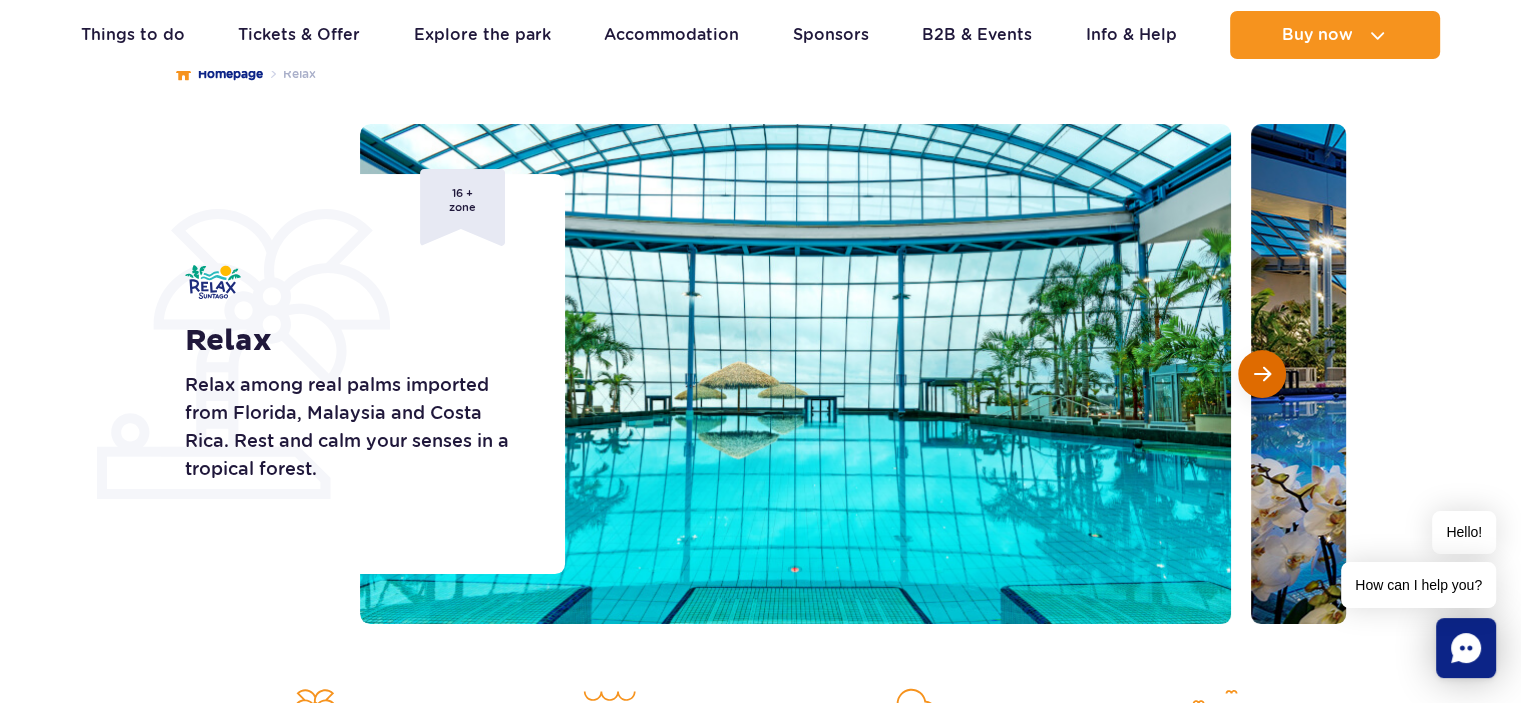 click at bounding box center (1262, 374) 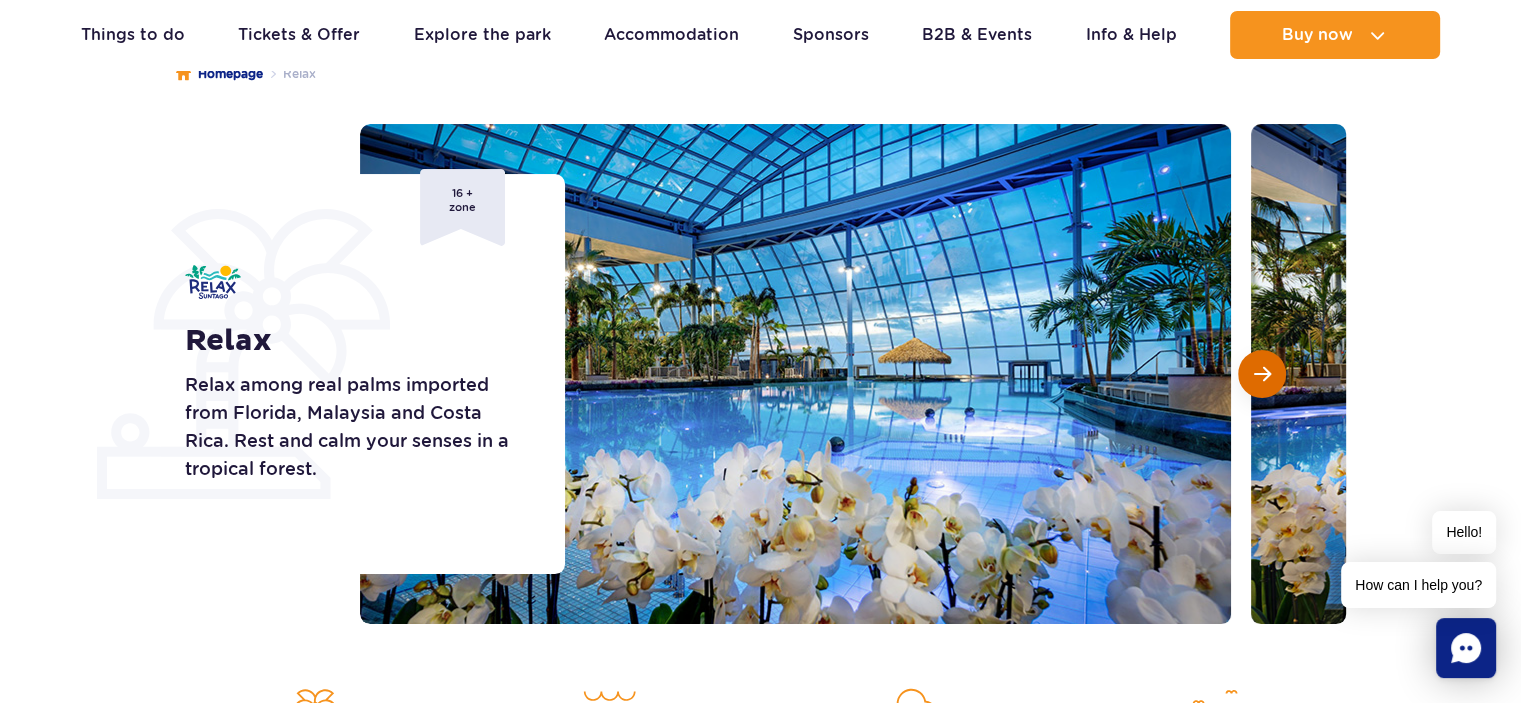click at bounding box center (1262, 374) 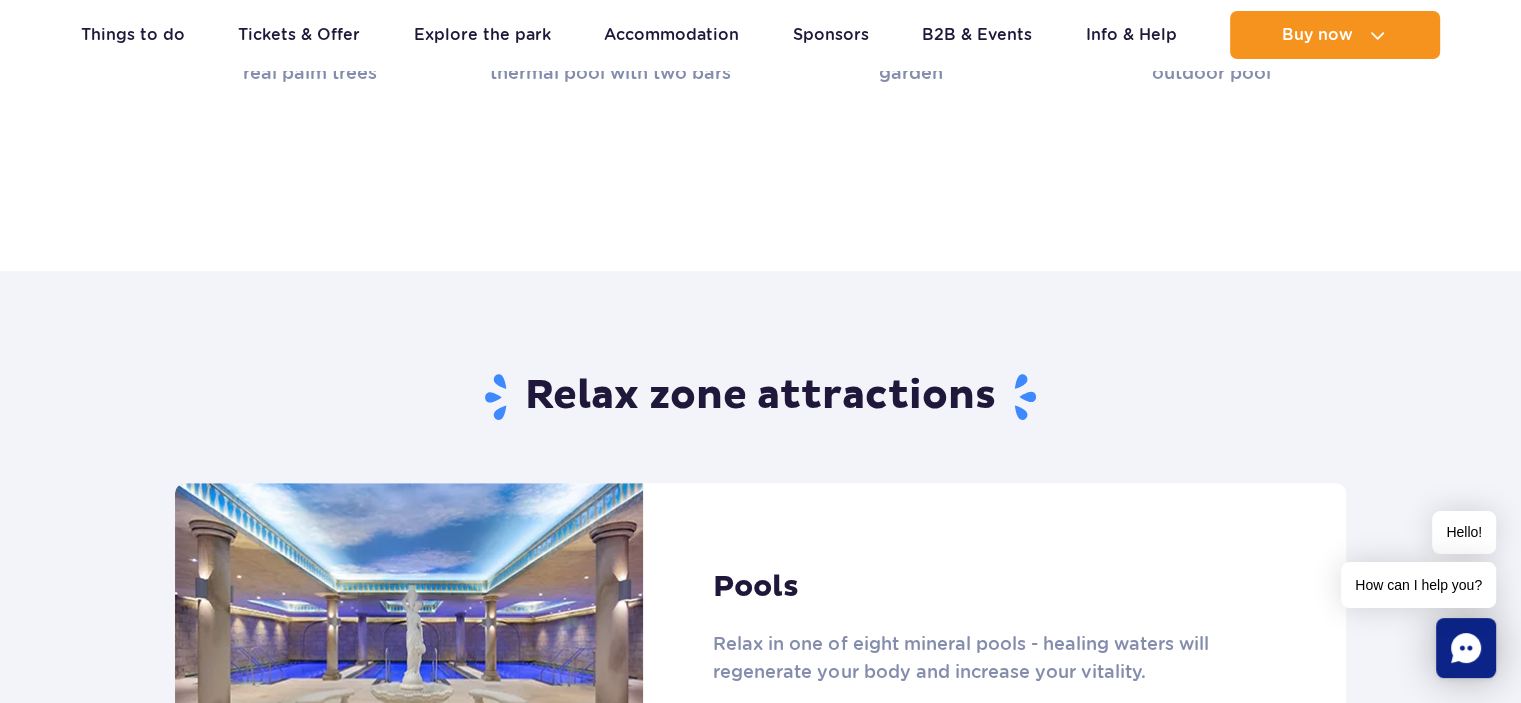 scroll, scrollTop: 1200, scrollLeft: 0, axis: vertical 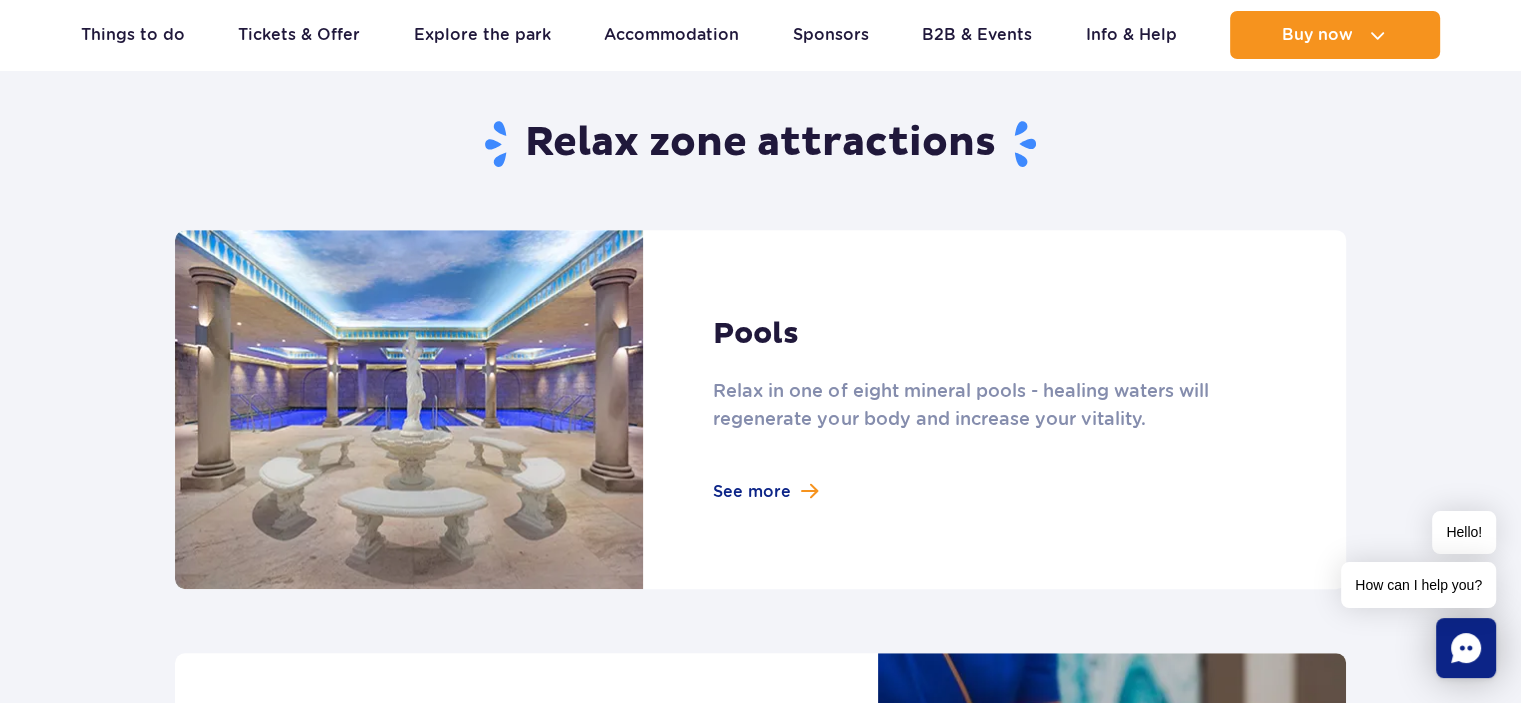 click at bounding box center (760, 409) 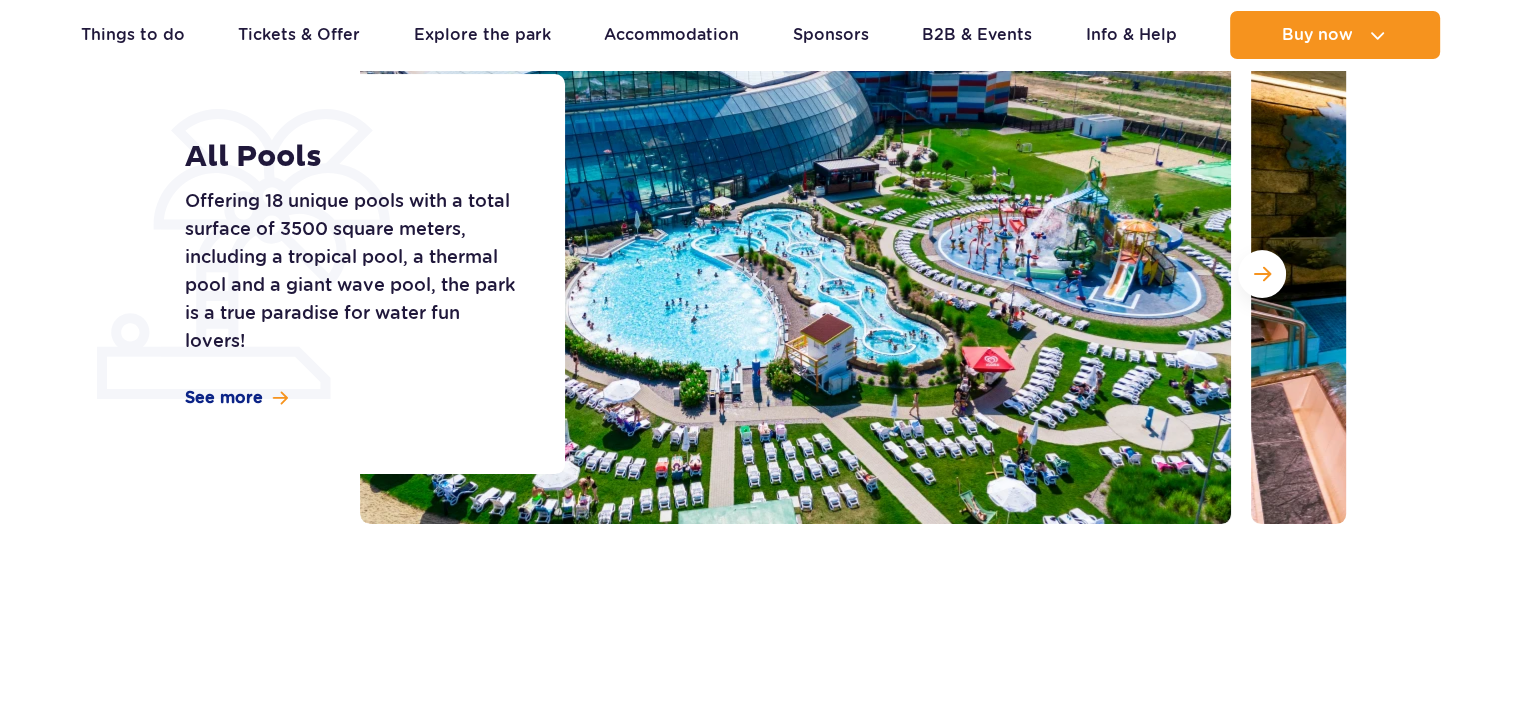scroll, scrollTop: 300, scrollLeft: 0, axis: vertical 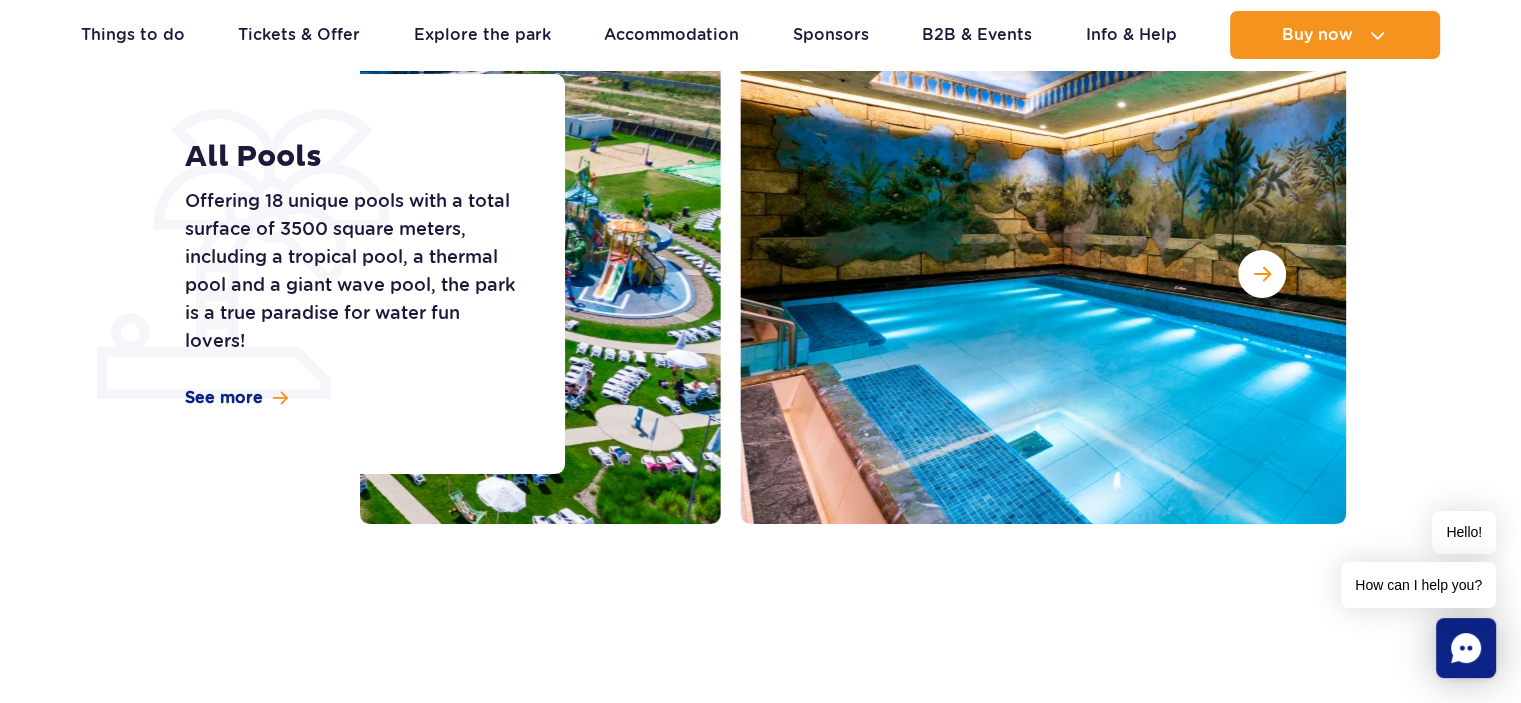 click on "All Pools
Offering 18 unique pools with a total surface of 3500 square meters, including a tropical pool, a thermal pool and a giant wave pool, the park is a true paradise for water fun lovers!
See more" at bounding box center (760, 274) 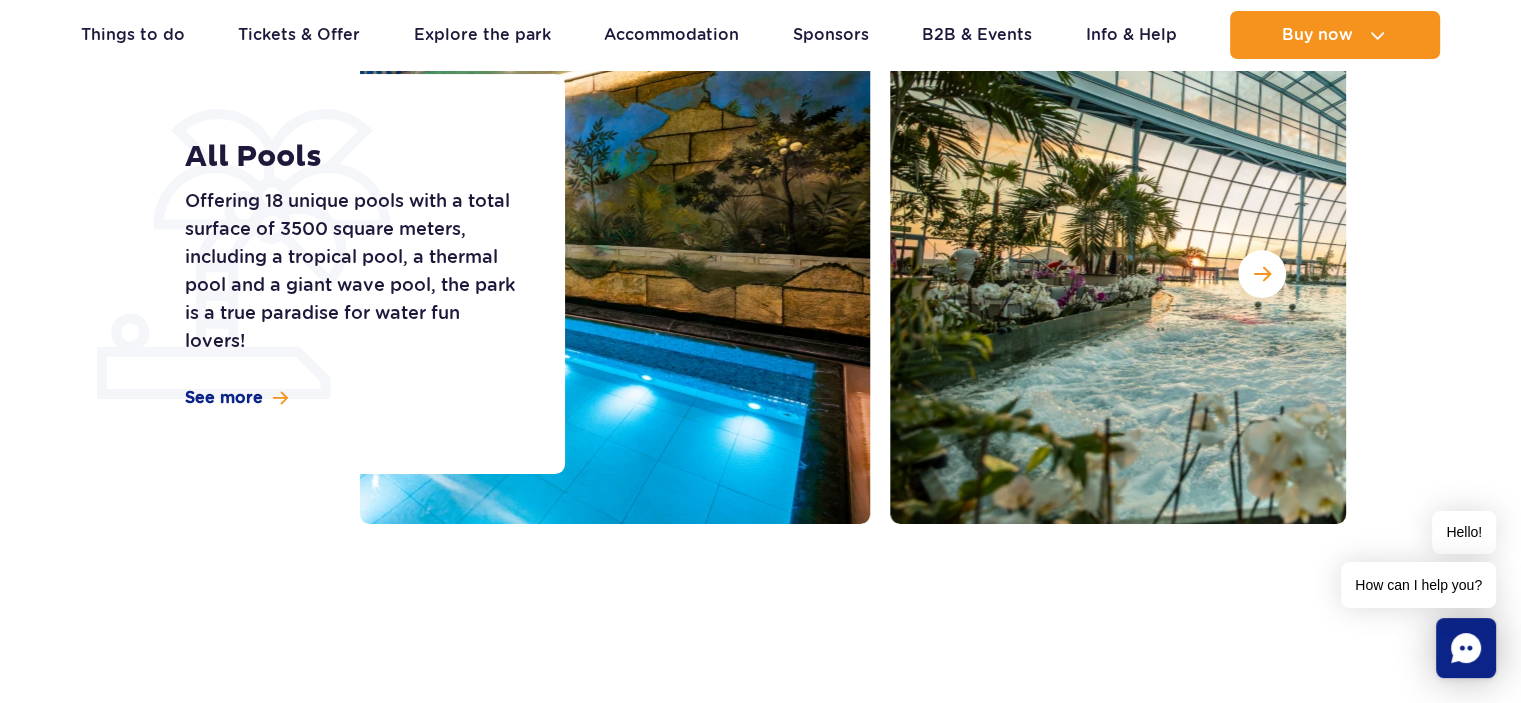 click at bounding box center (434, 274) 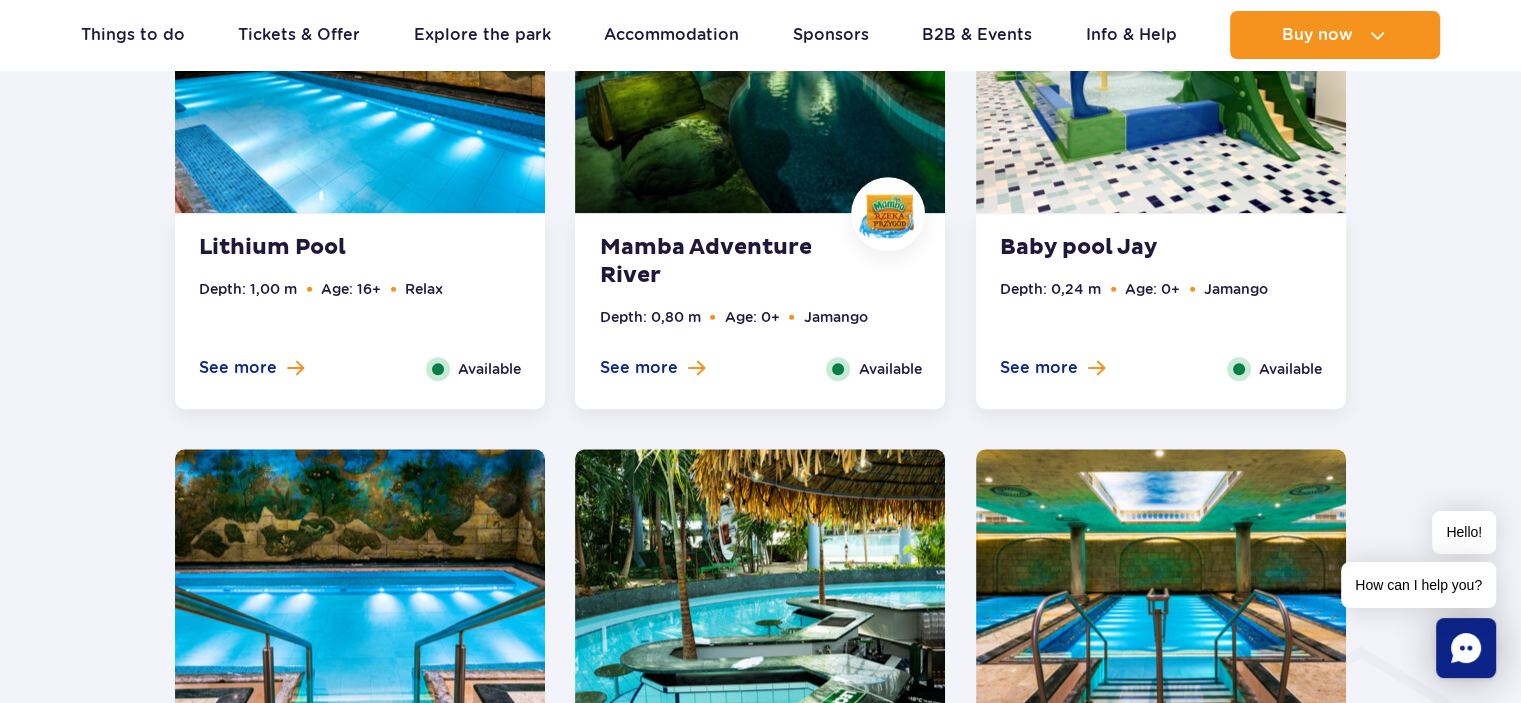 scroll, scrollTop: 1600, scrollLeft: 0, axis: vertical 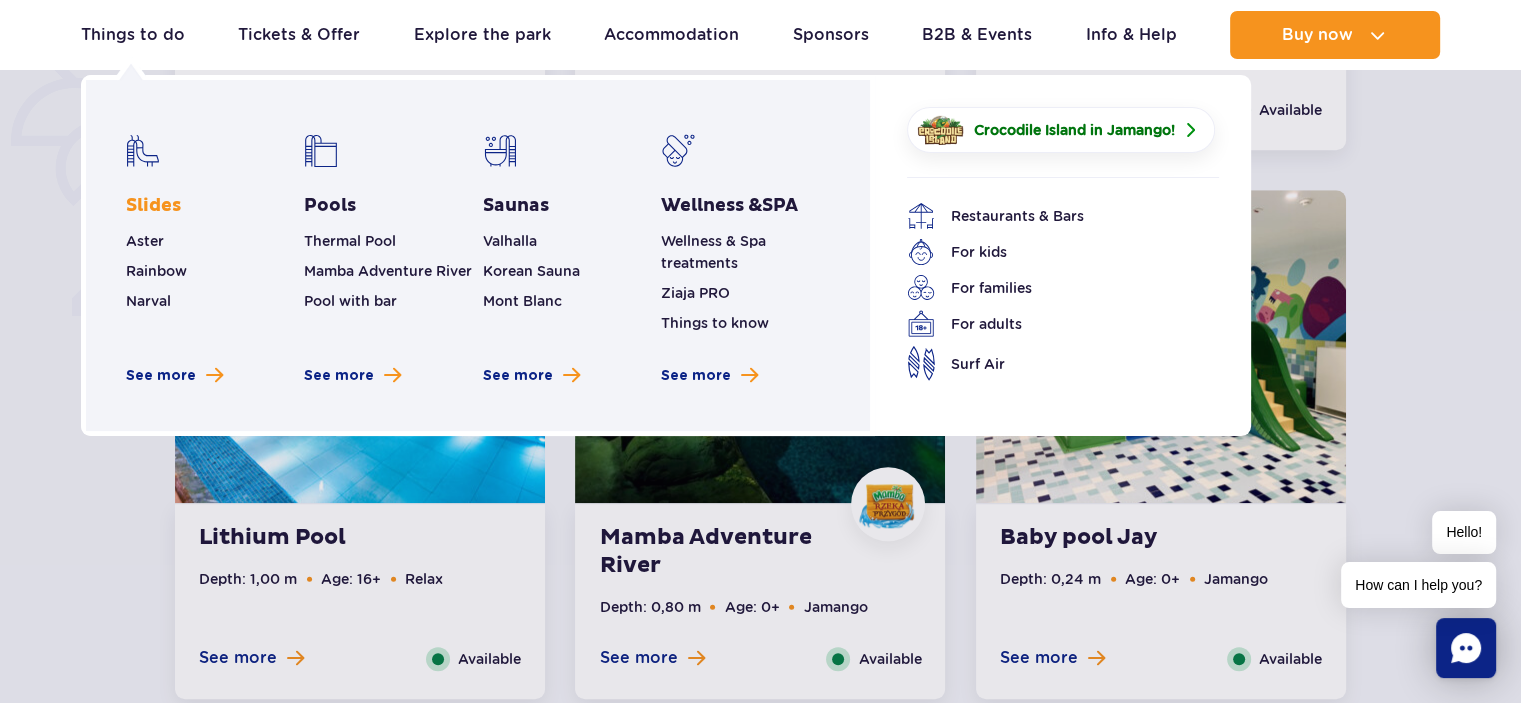click on "Slides" at bounding box center (153, 206) 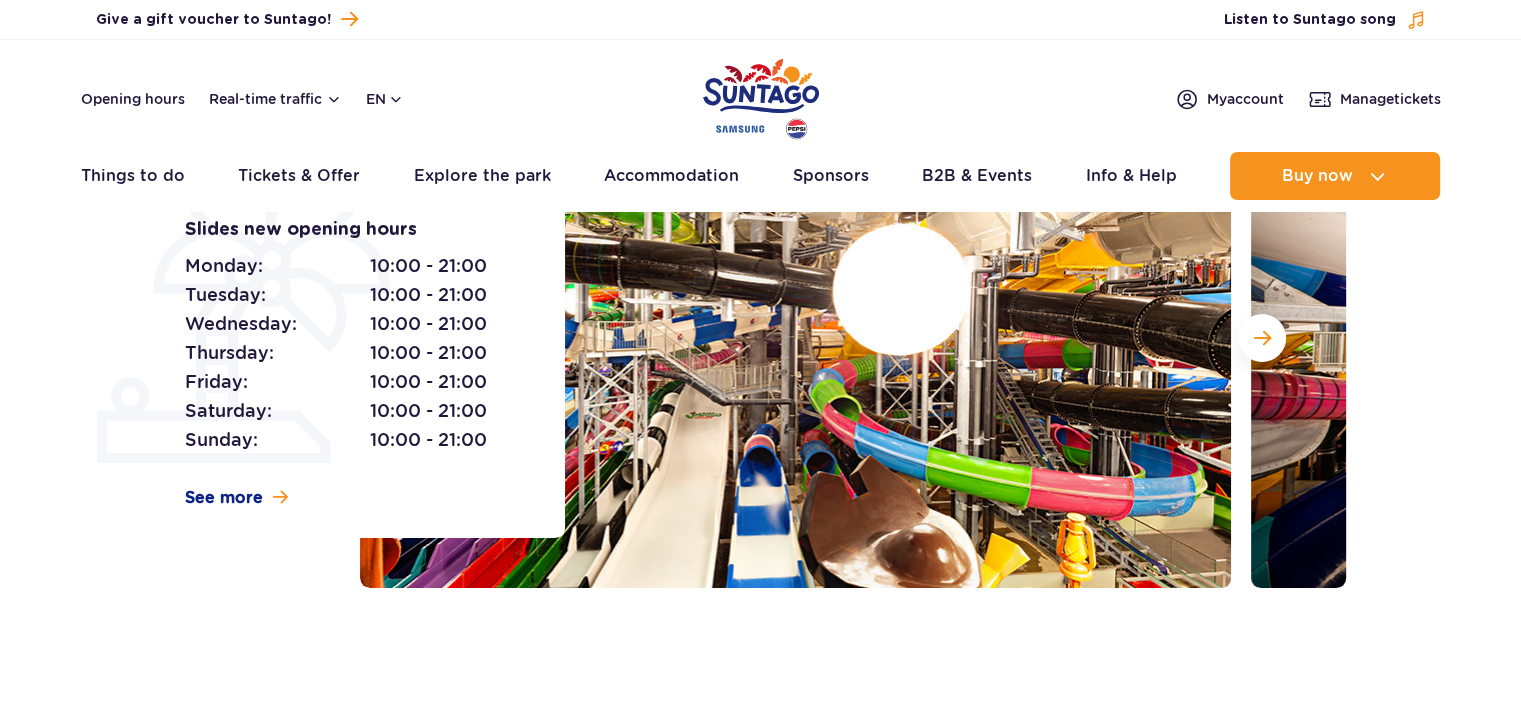 scroll, scrollTop: 300, scrollLeft: 0, axis: vertical 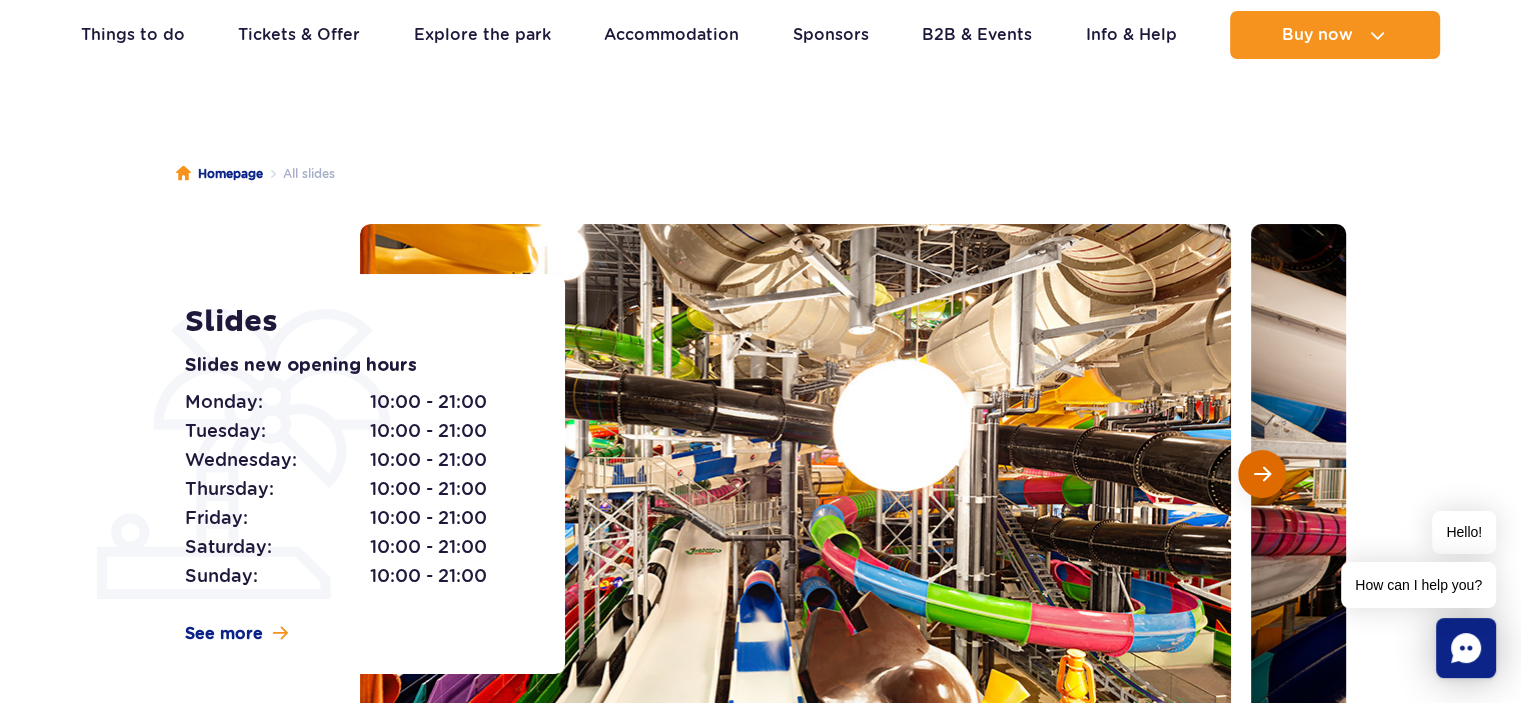 click at bounding box center [1262, 474] 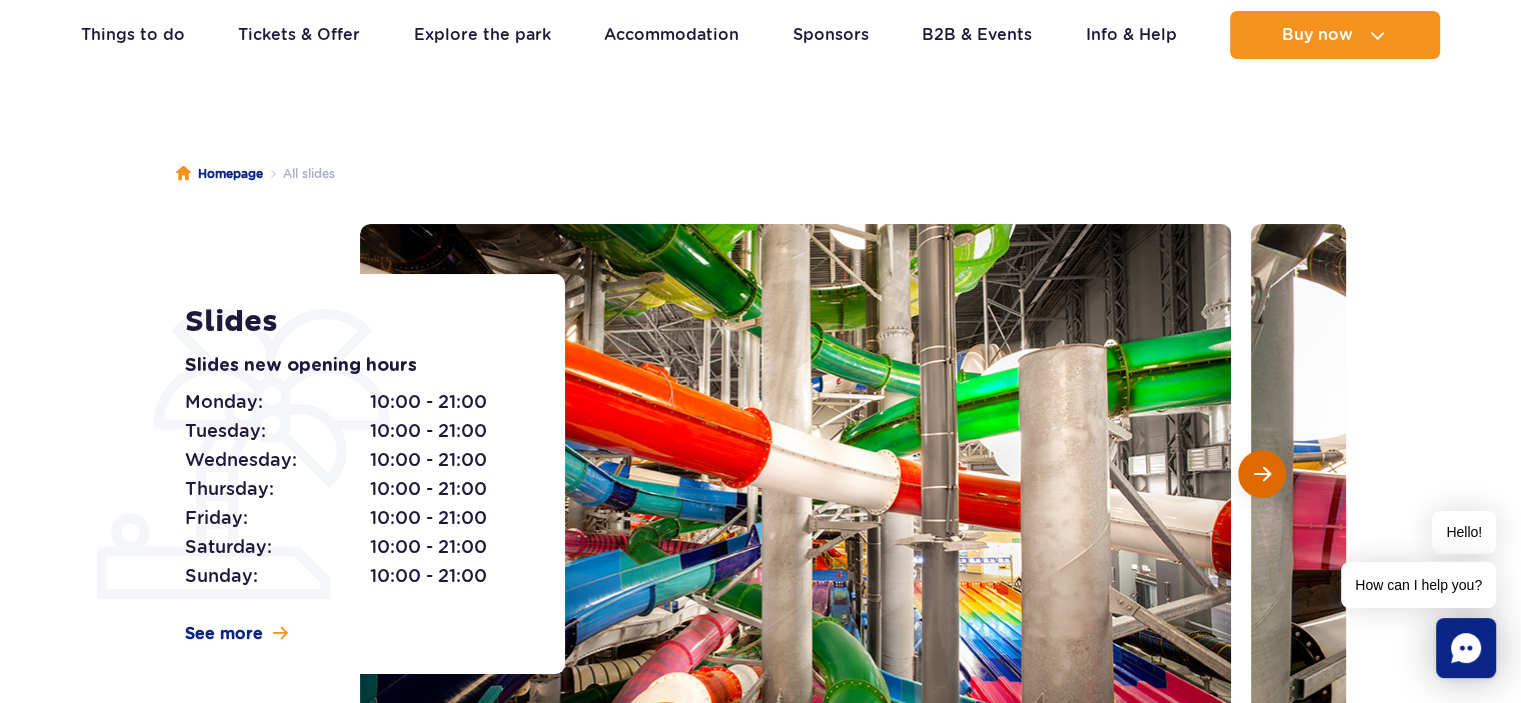 click at bounding box center [1262, 474] 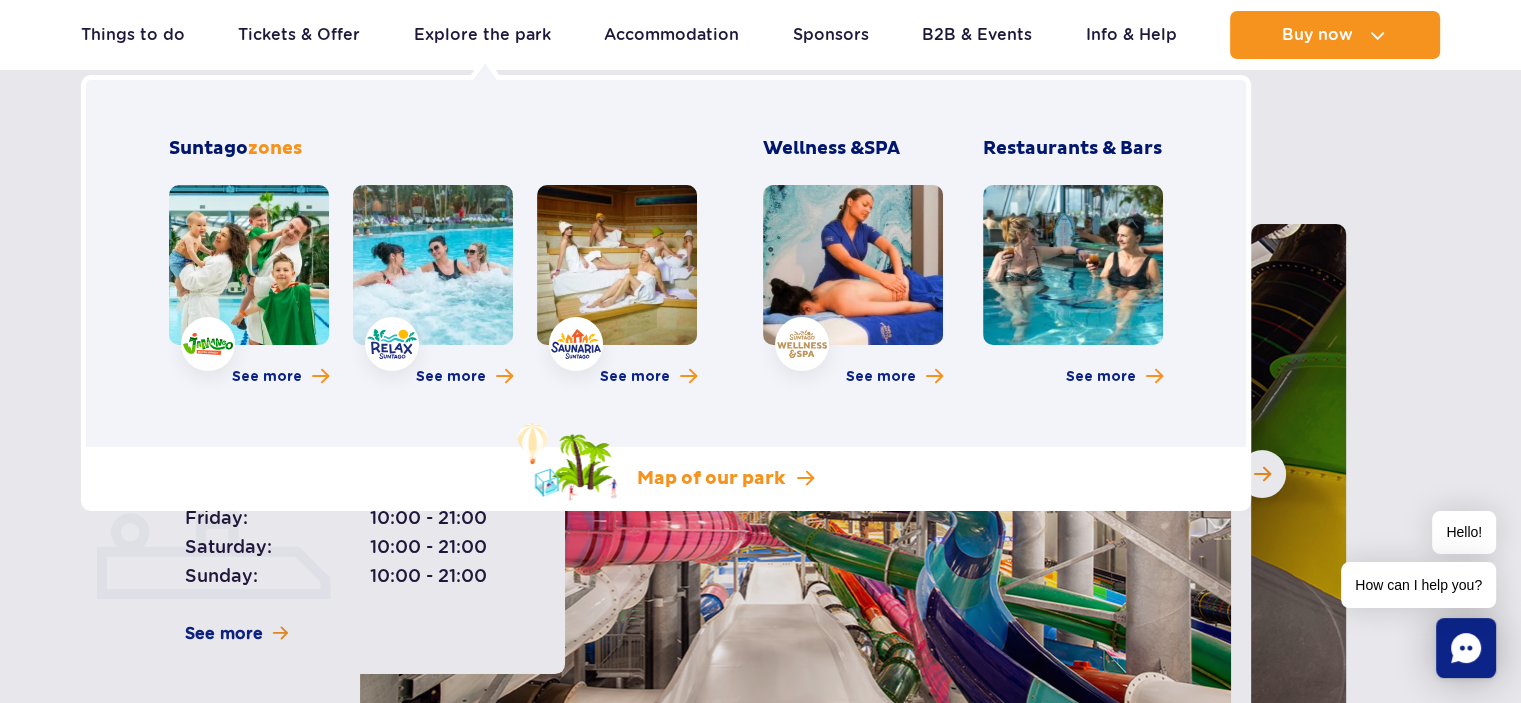 click on "Map of our park" at bounding box center (665, 462) 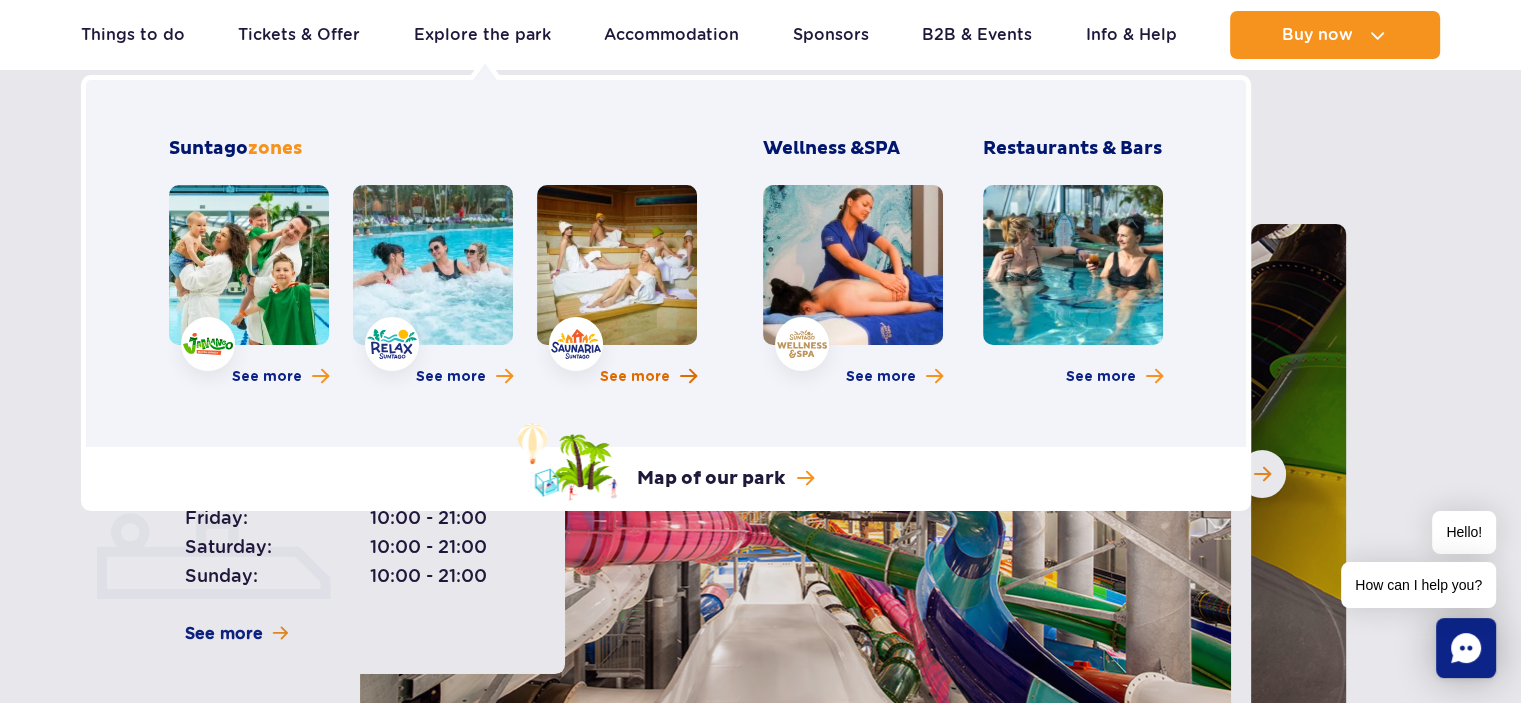 click on "See more" at bounding box center [635, 377] 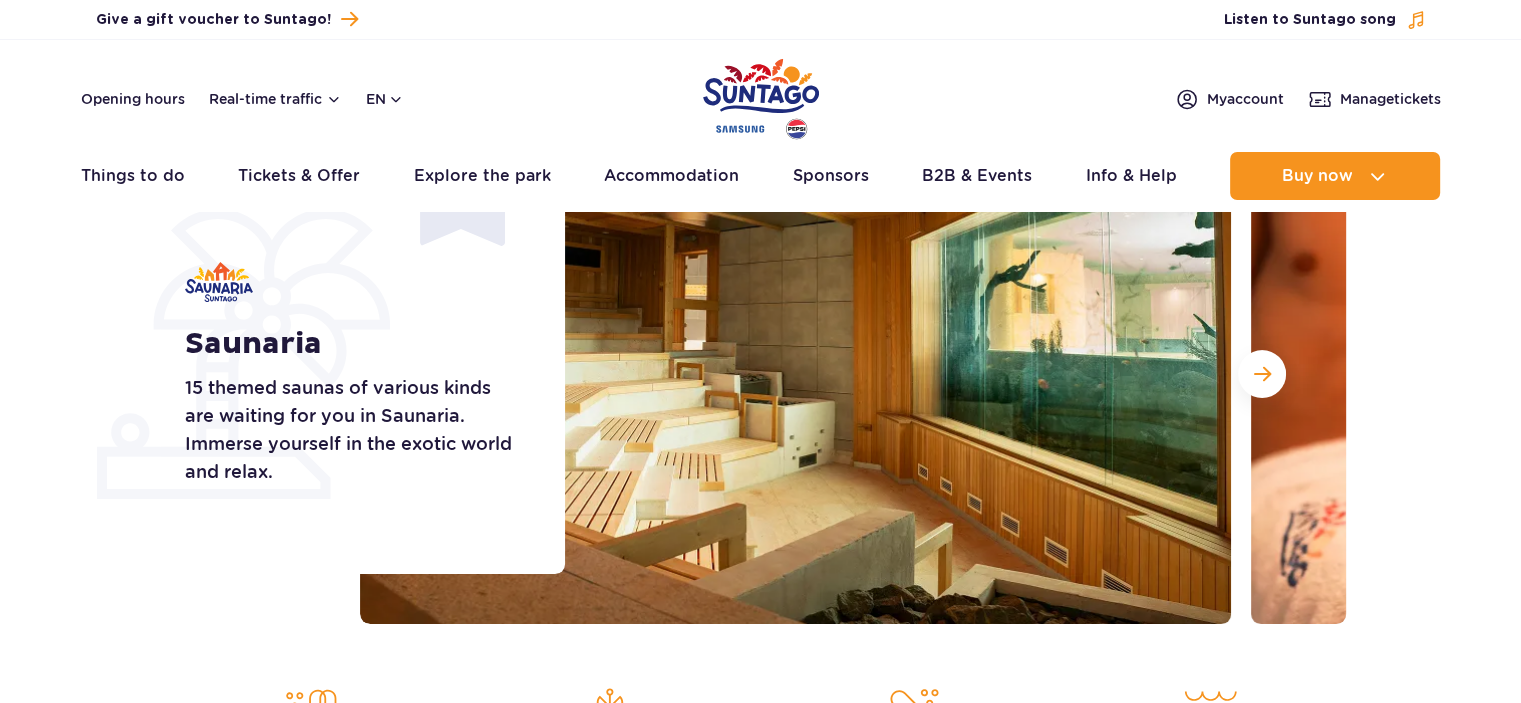 scroll, scrollTop: 200, scrollLeft: 0, axis: vertical 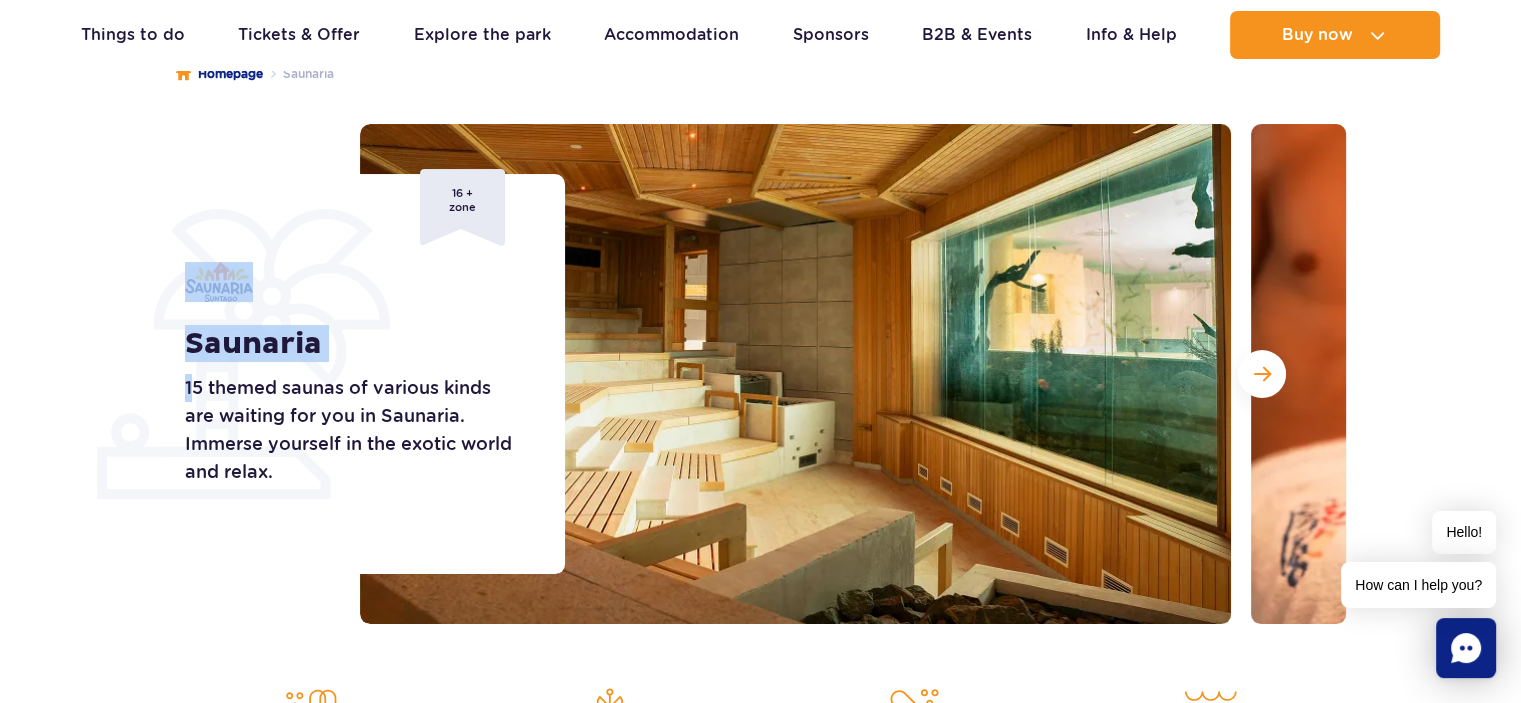 drag, startPoint x: 191, startPoint y: 385, endPoint x: 423, endPoint y: 487, distance: 253.43243 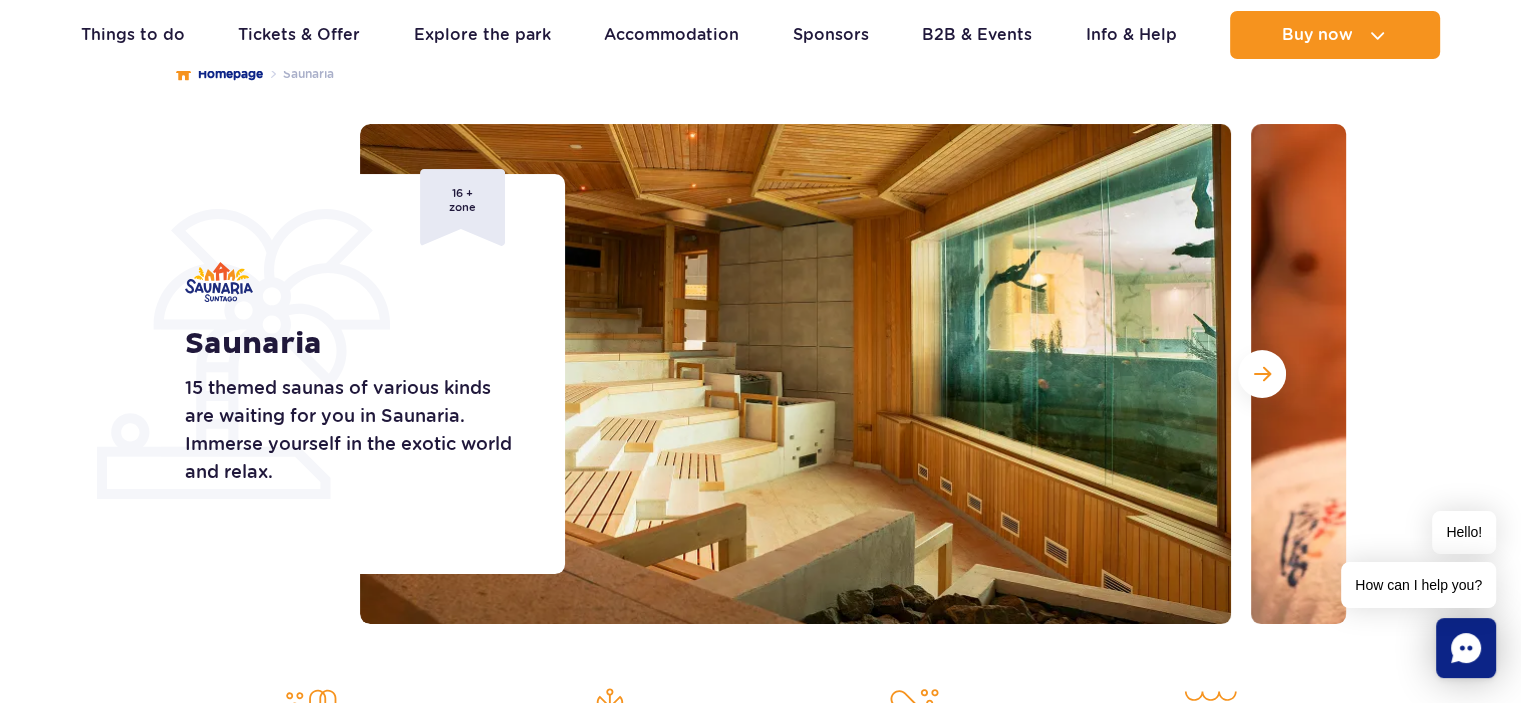 click on "[NAME]
15 themed saunas of various kinds are waiting for you in [LOCATION]. Immerse yourself in the exotic world and relax.
16 +   zone" at bounding box center (362, 374) 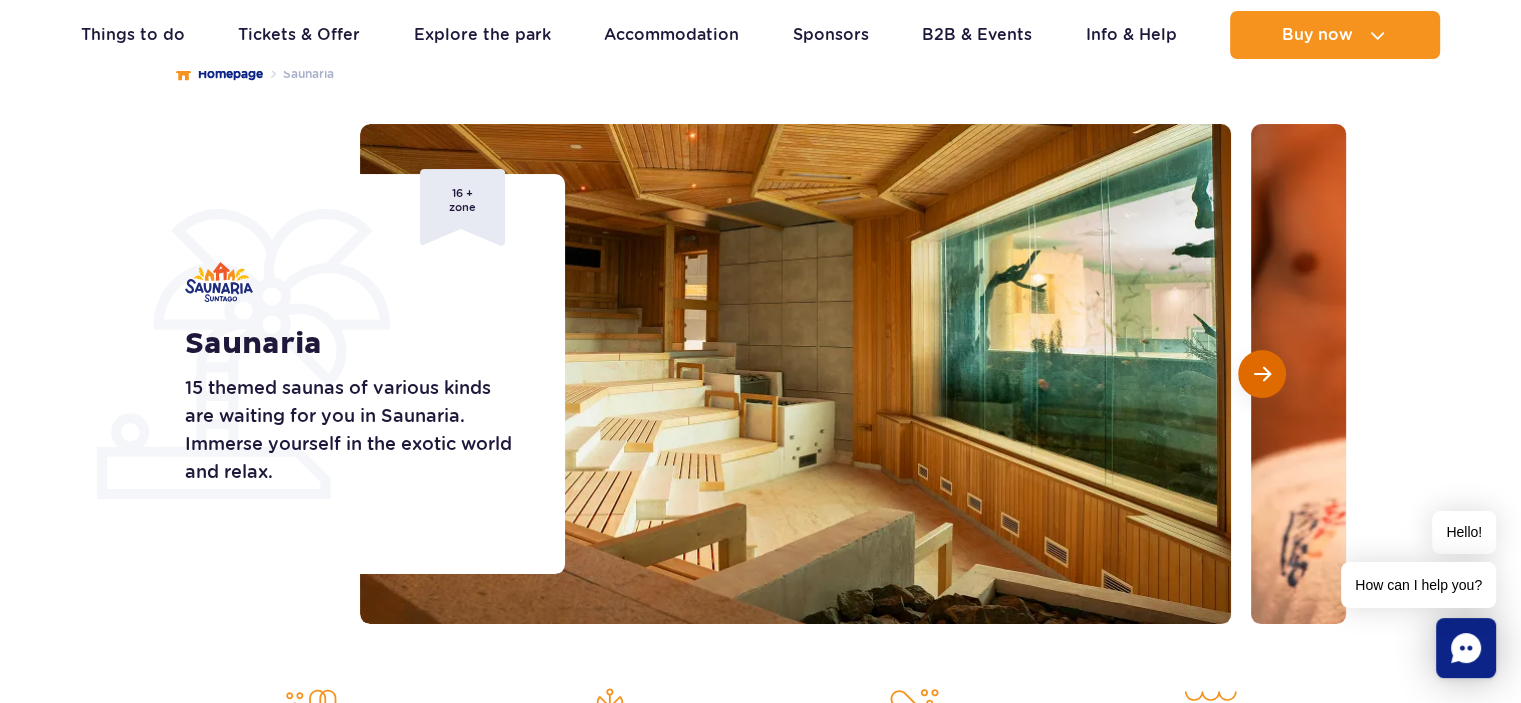 click at bounding box center [1262, 374] 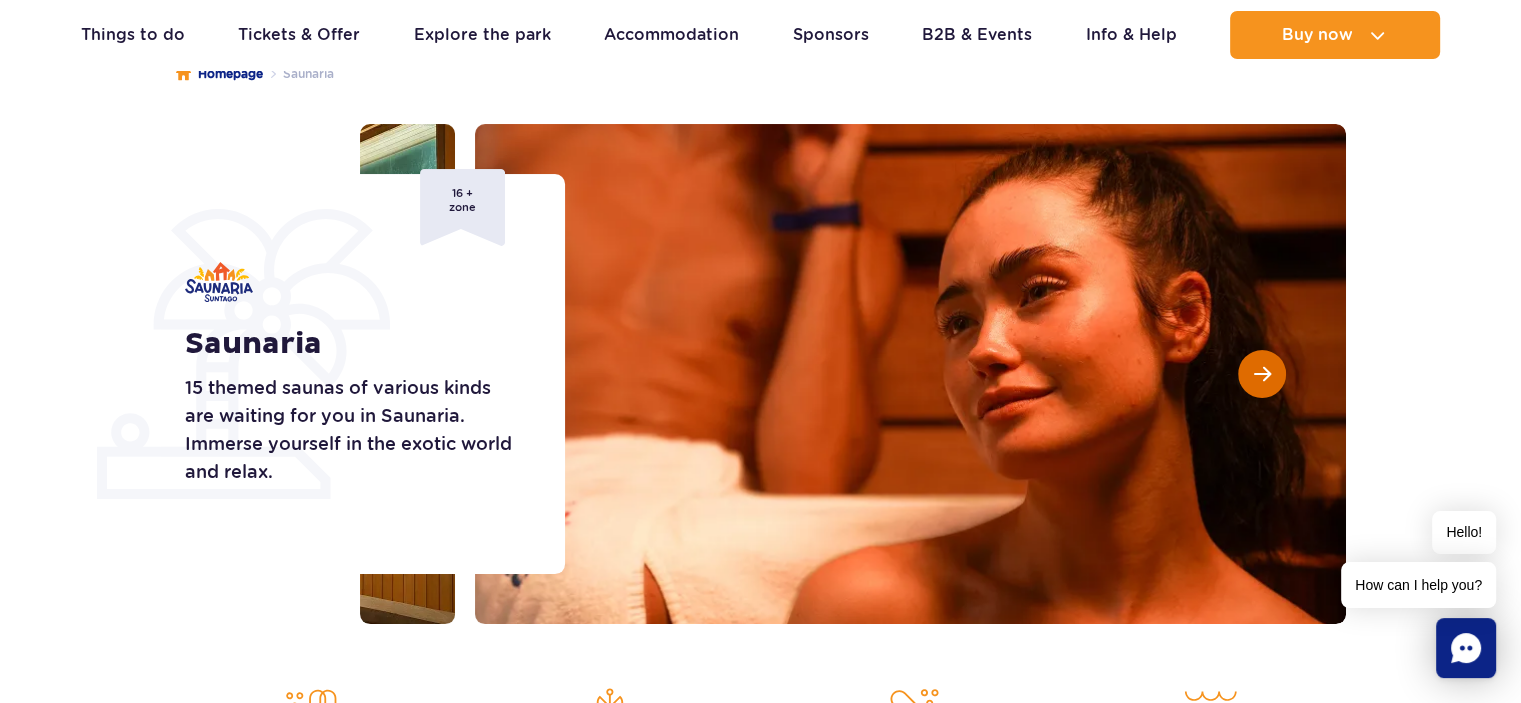click at bounding box center [1262, 374] 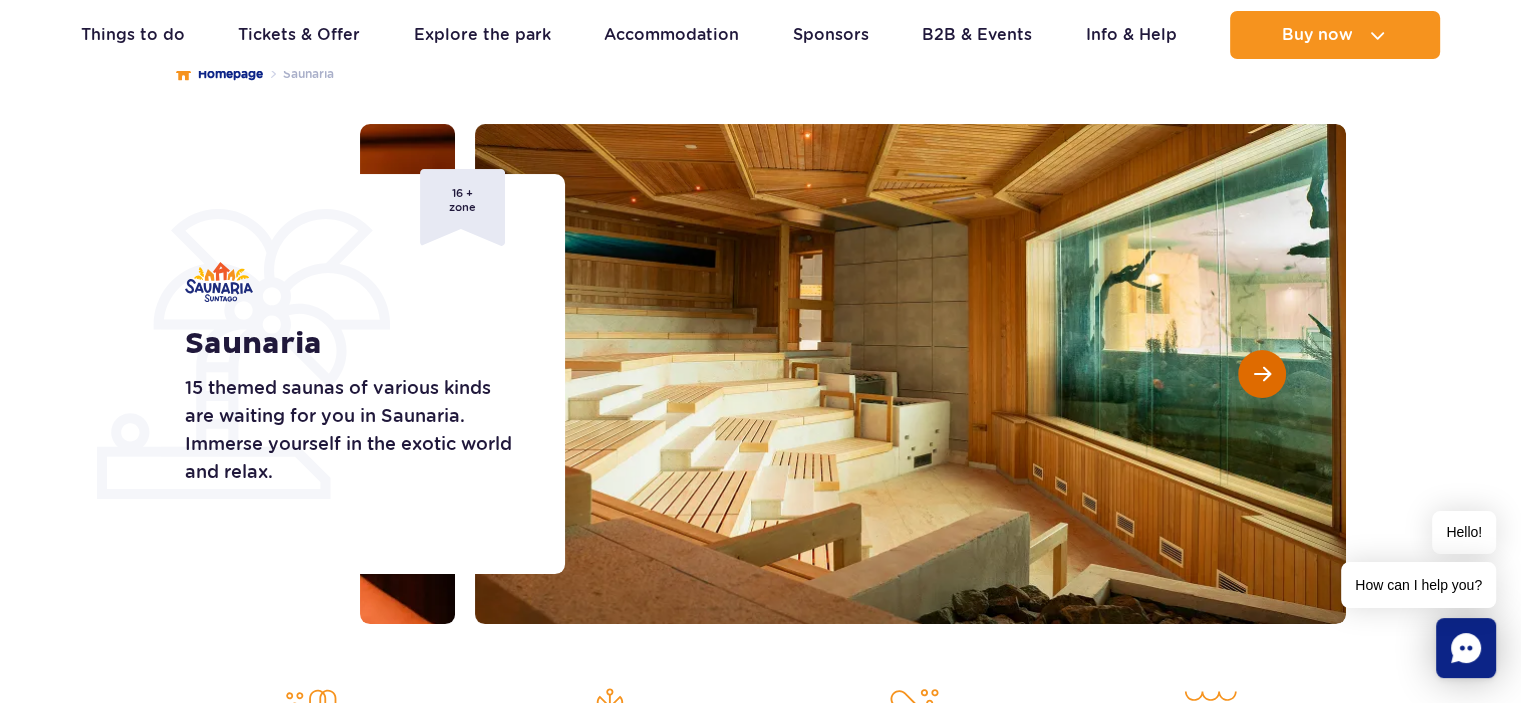 click at bounding box center (1262, 374) 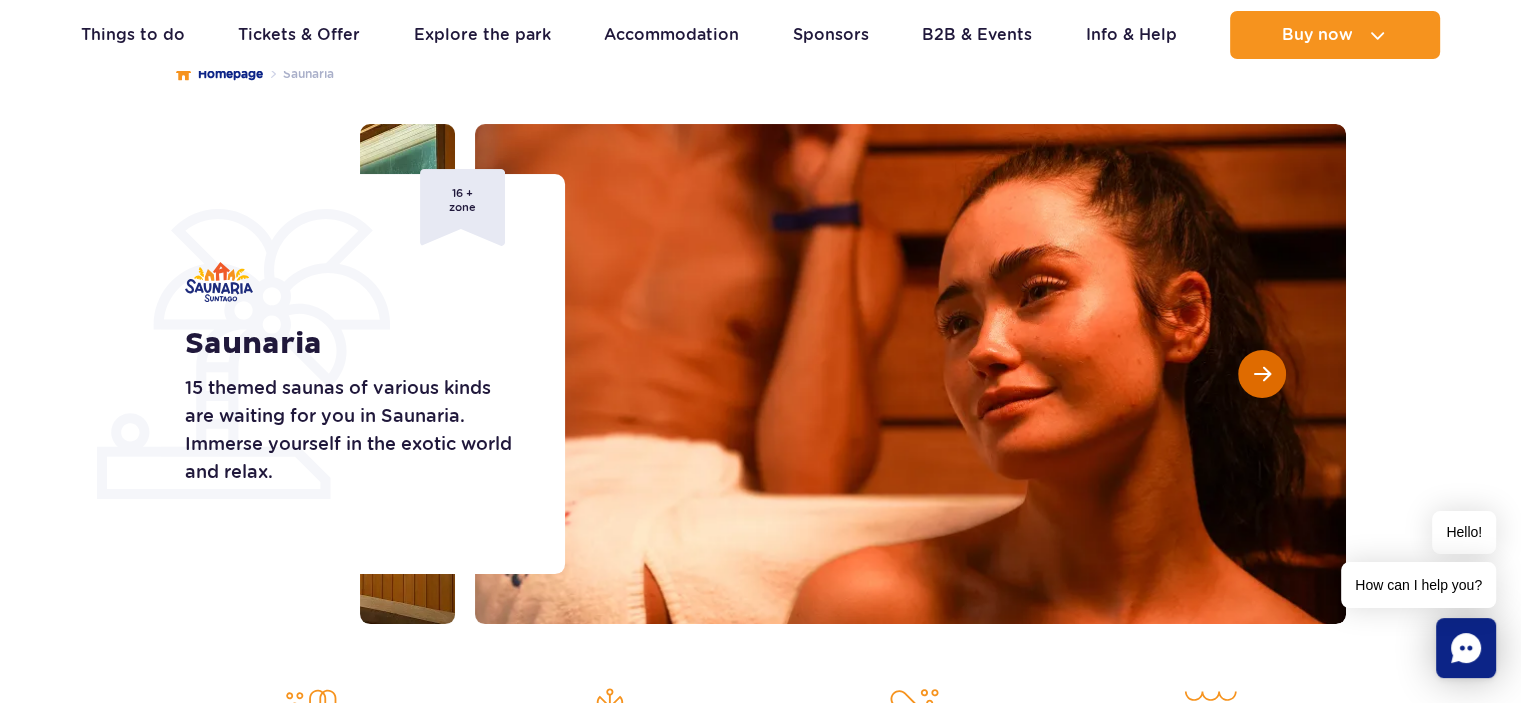 click at bounding box center (1262, 374) 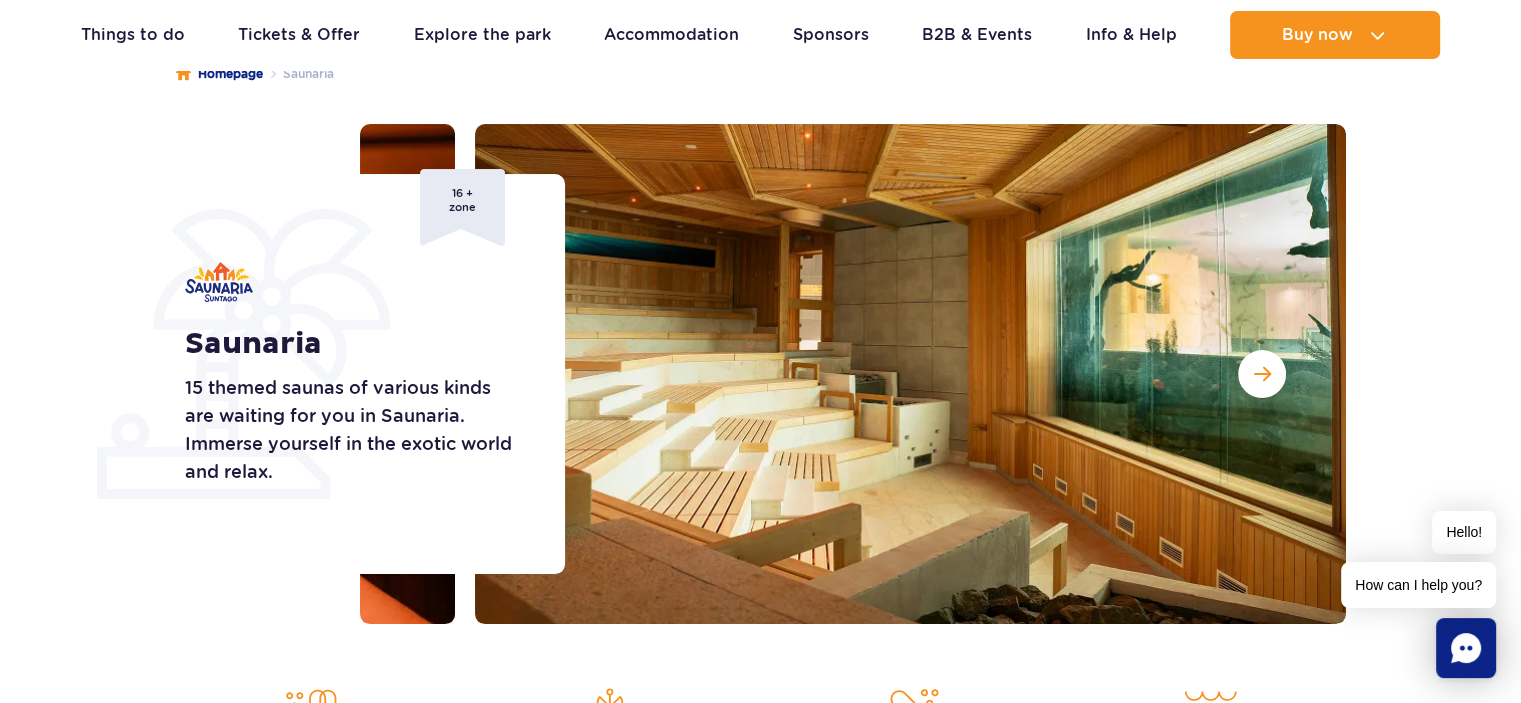 click on "Saunaria
15 themed saunas of various kinds are waiting for you in Saunaria. Immerse yourself in the exotic world and relax.
16 +   zone
Saunaria
16 +   zone" at bounding box center [760, 374] 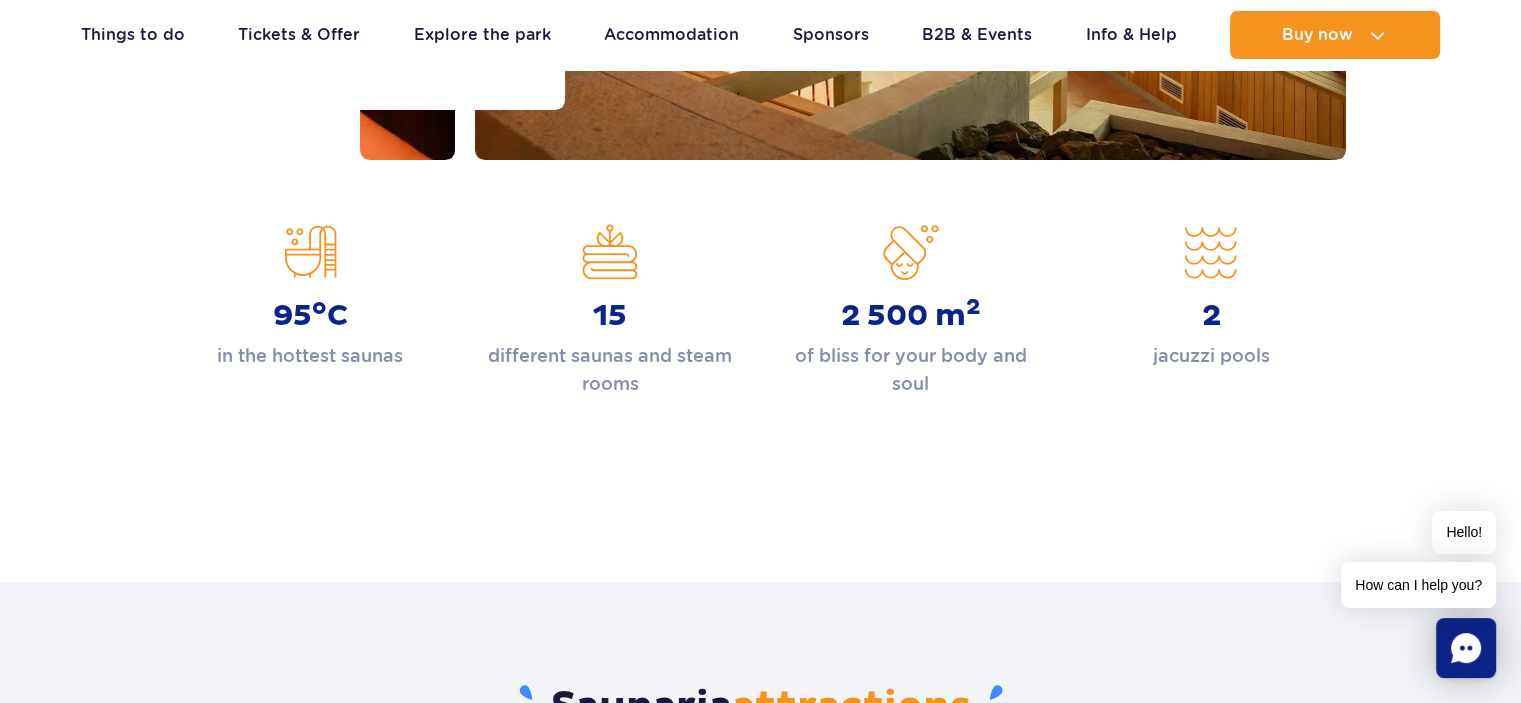 scroll, scrollTop: 700, scrollLeft: 0, axis: vertical 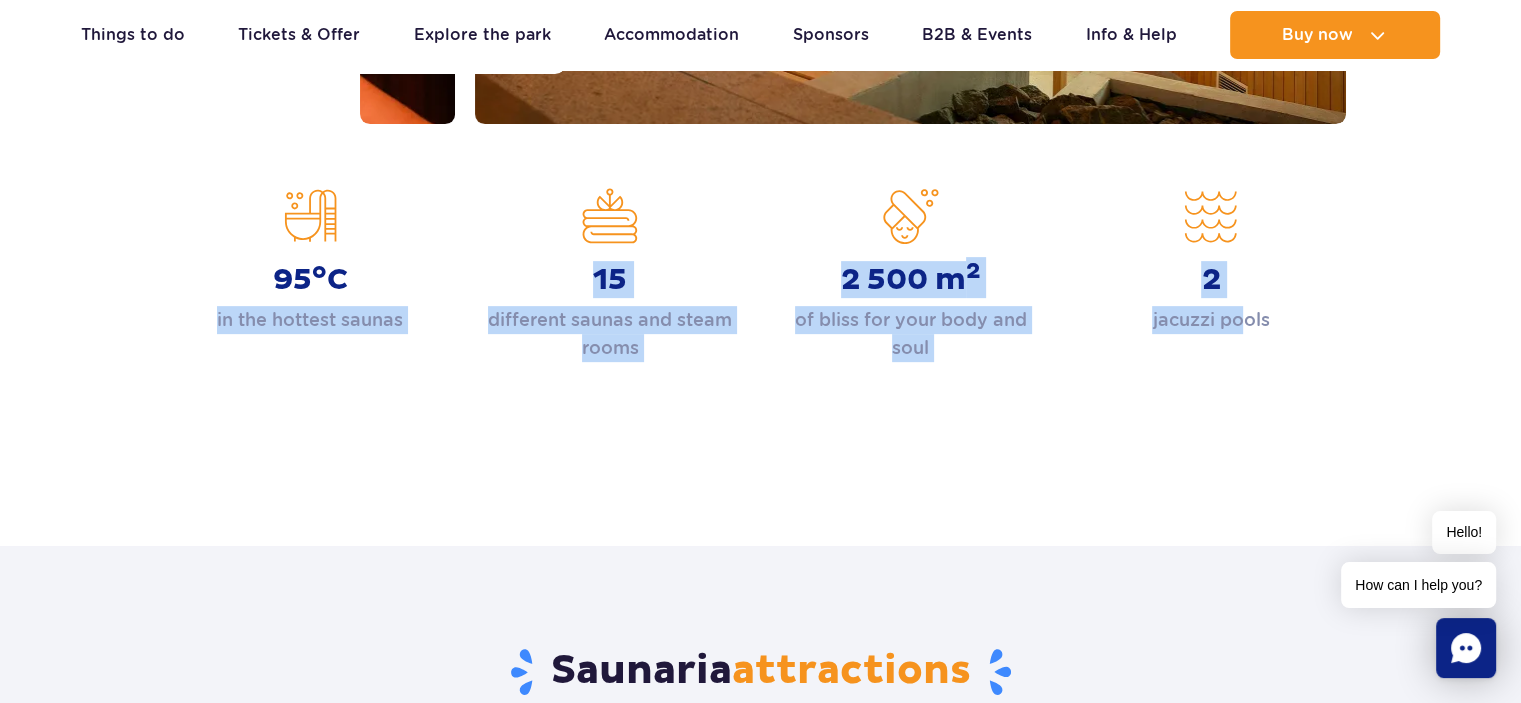 drag, startPoint x: 218, startPoint y: 278, endPoint x: 1247, endPoint y: 359, distance: 1032.1831 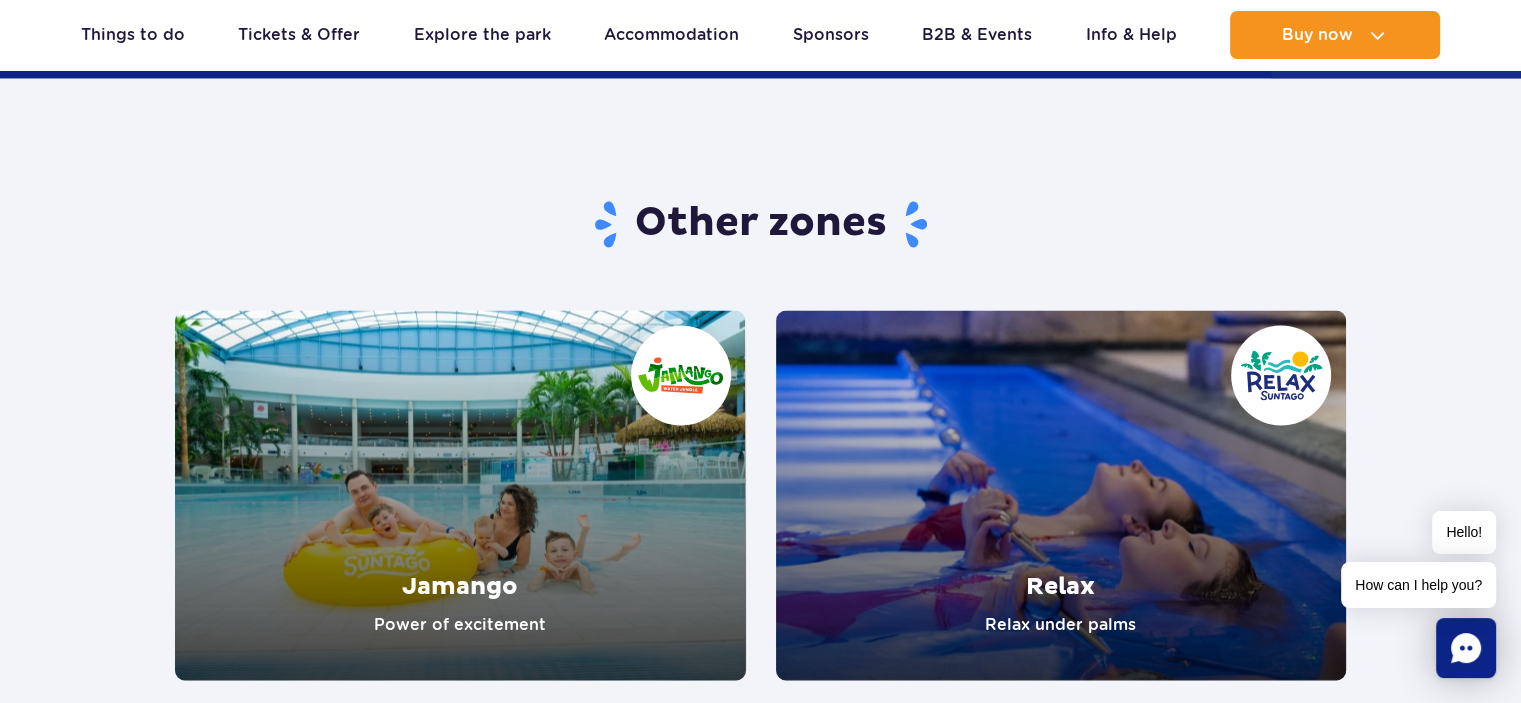 scroll, scrollTop: 3600, scrollLeft: 0, axis: vertical 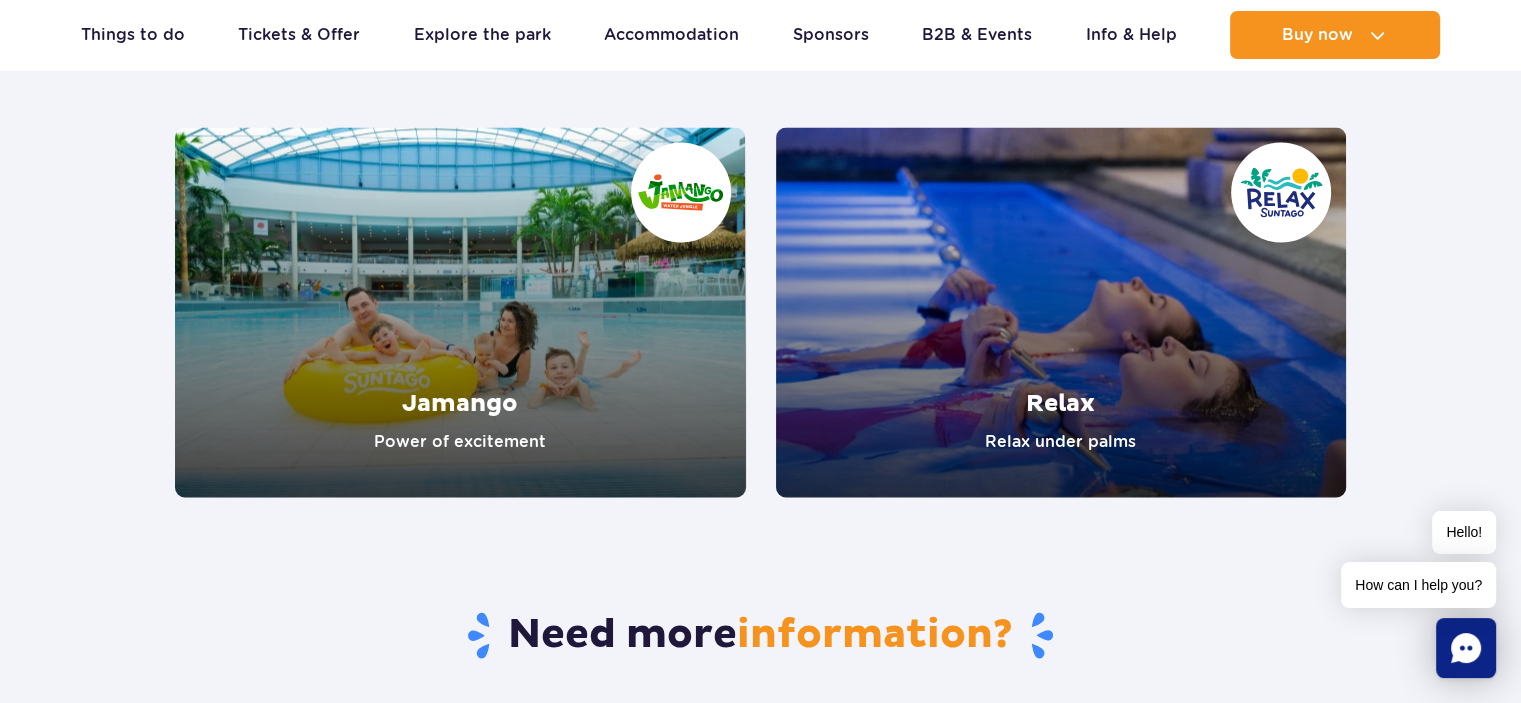 click at bounding box center (1061, 312) 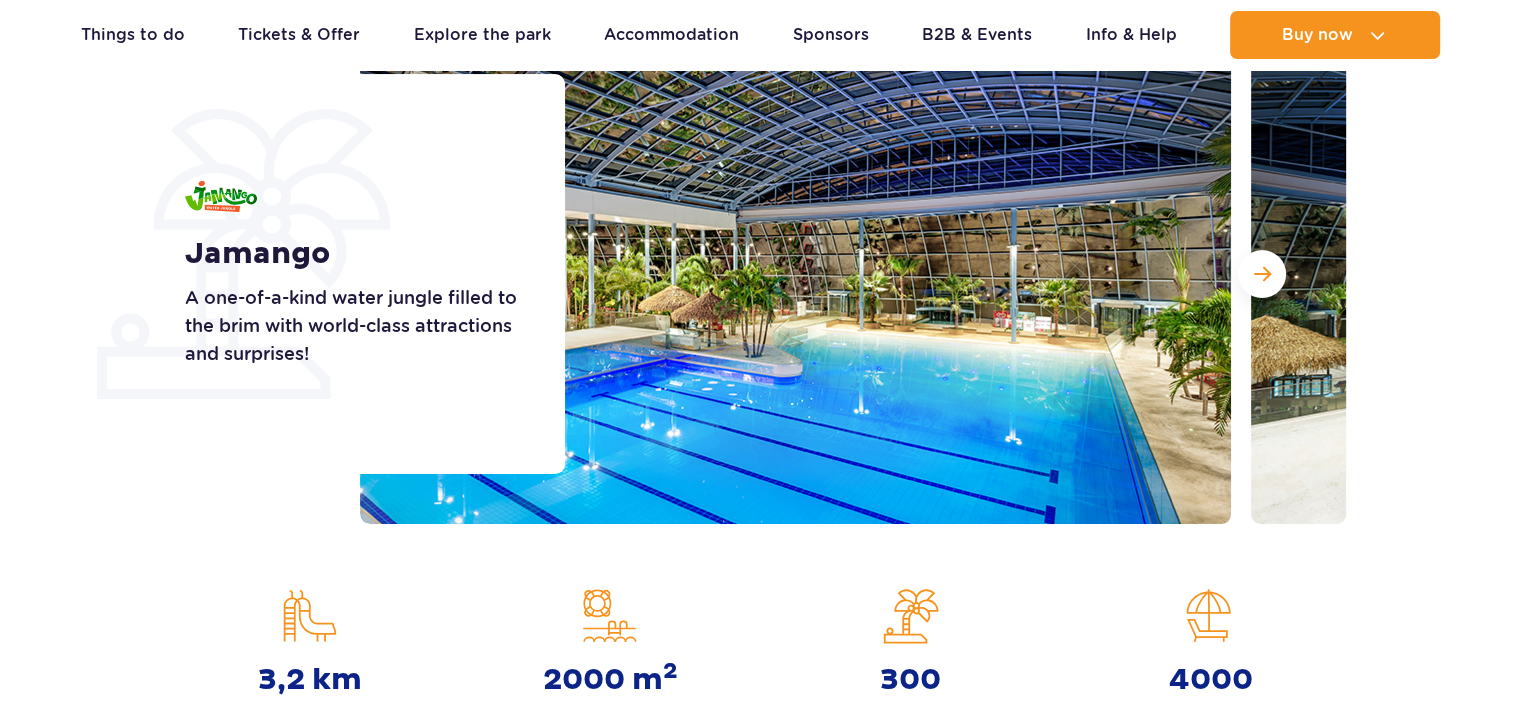 scroll, scrollTop: 300, scrollLeft: 0, axis: vertical 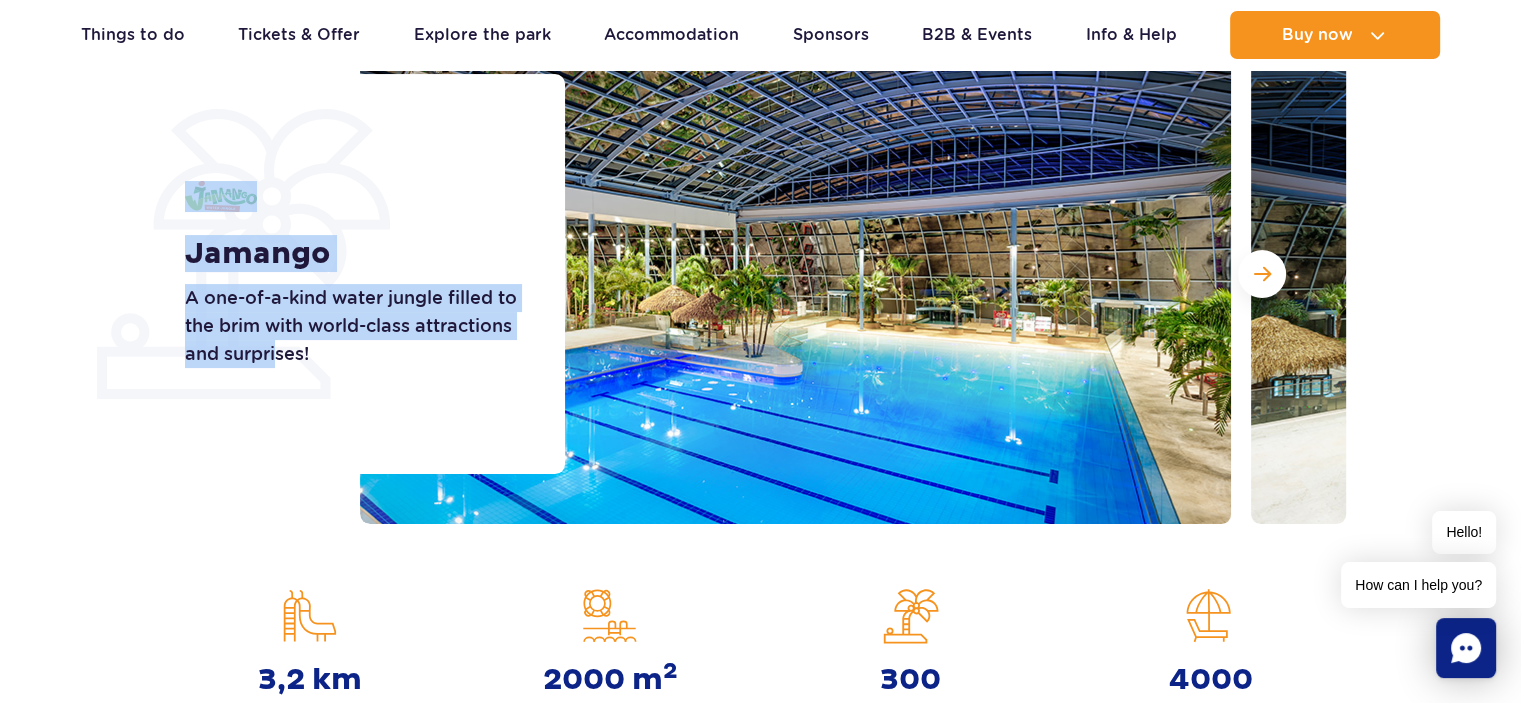 drag, startPoint x: 244, startPoint y: 291, endPoint x: 381, endPoint y: 365, distance: 155.70805 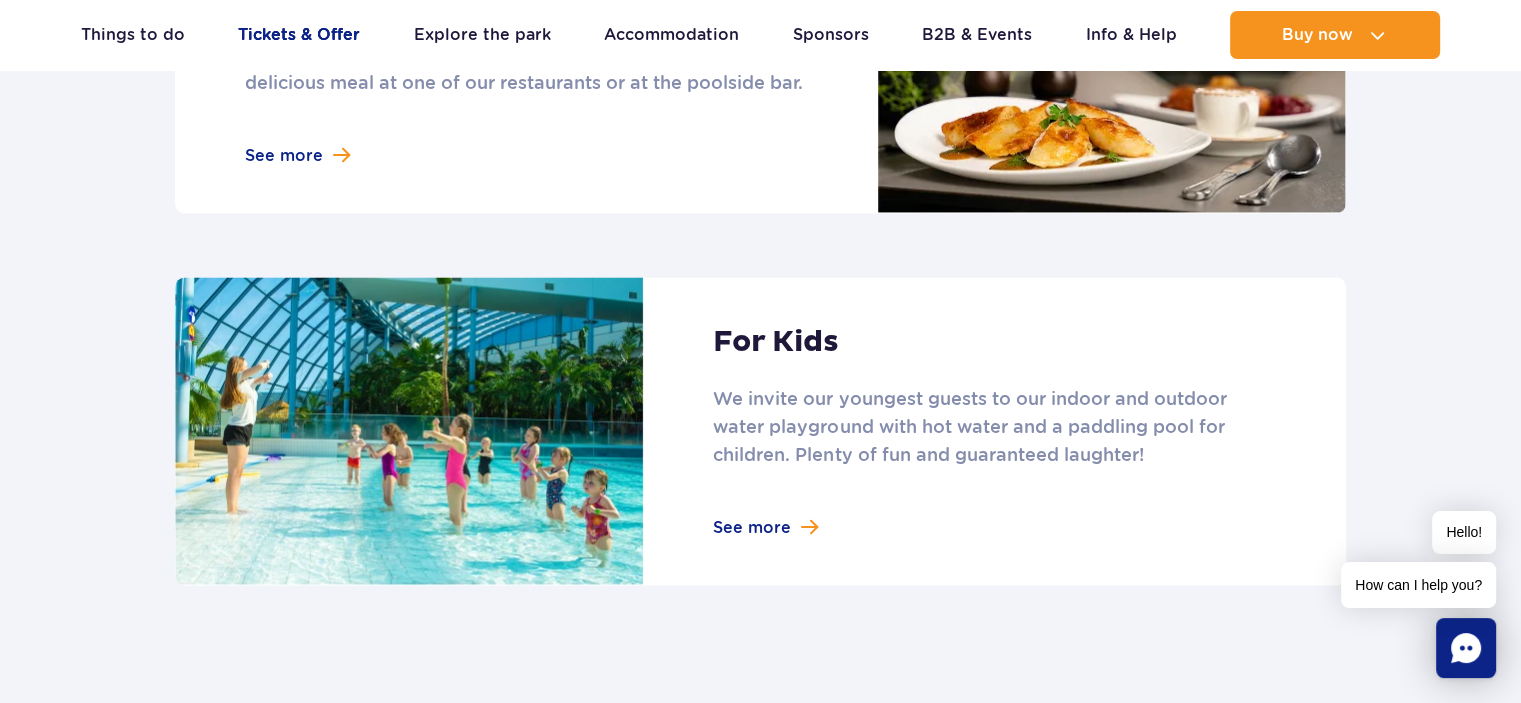 scroll, scrollTop: 2700, scrollLeft: 0, axis: vertical 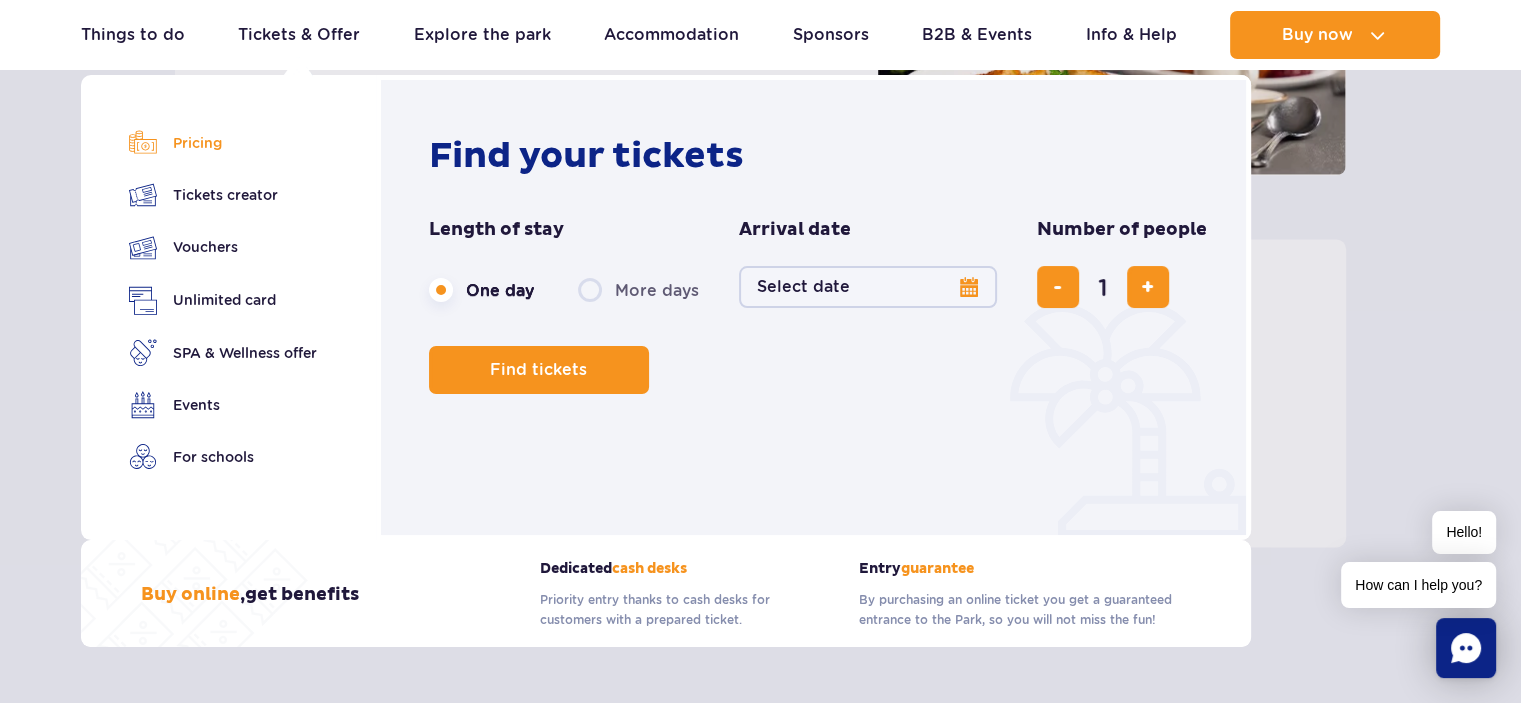 click on "Pricing" at bounding box center (223, 143) 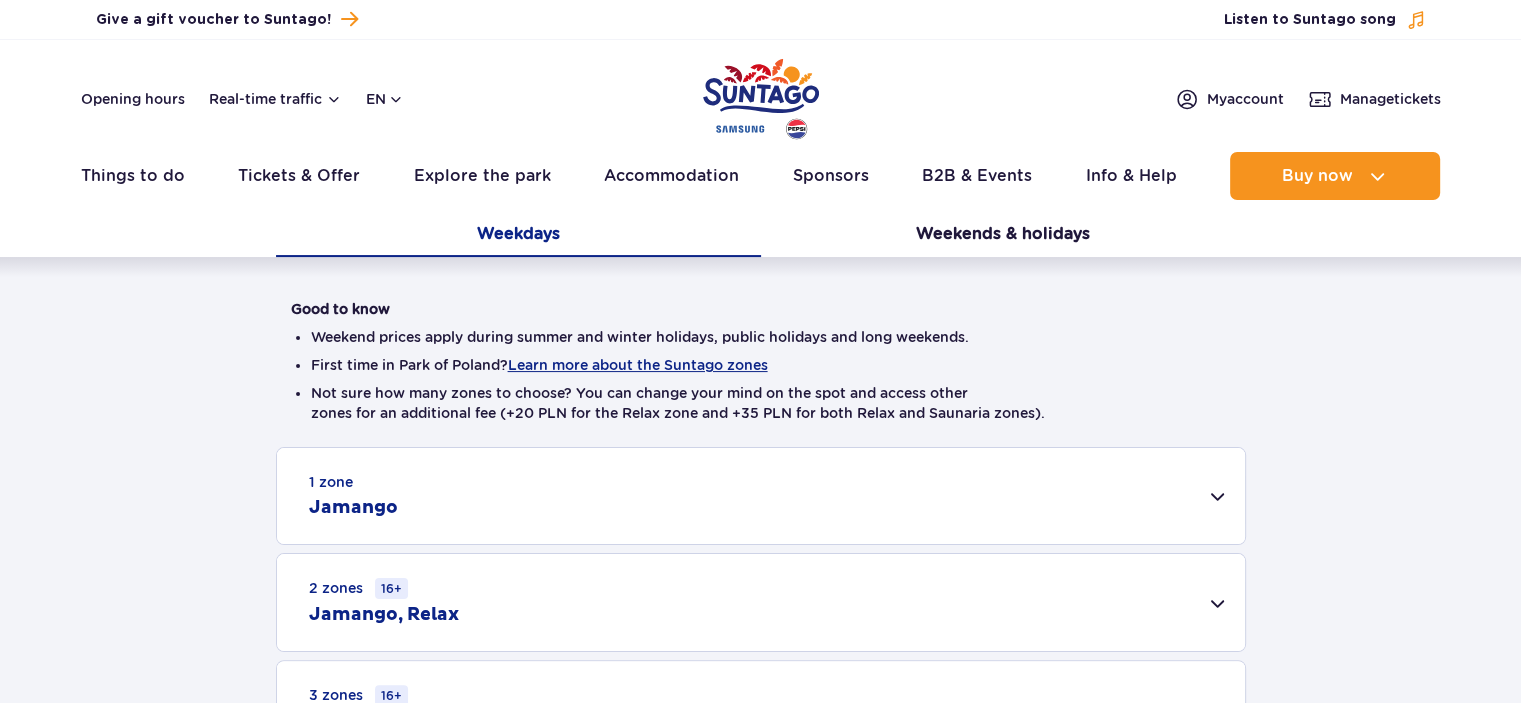 scroll, scrollTop: 300, scrollLeft: 0, axis: vertical 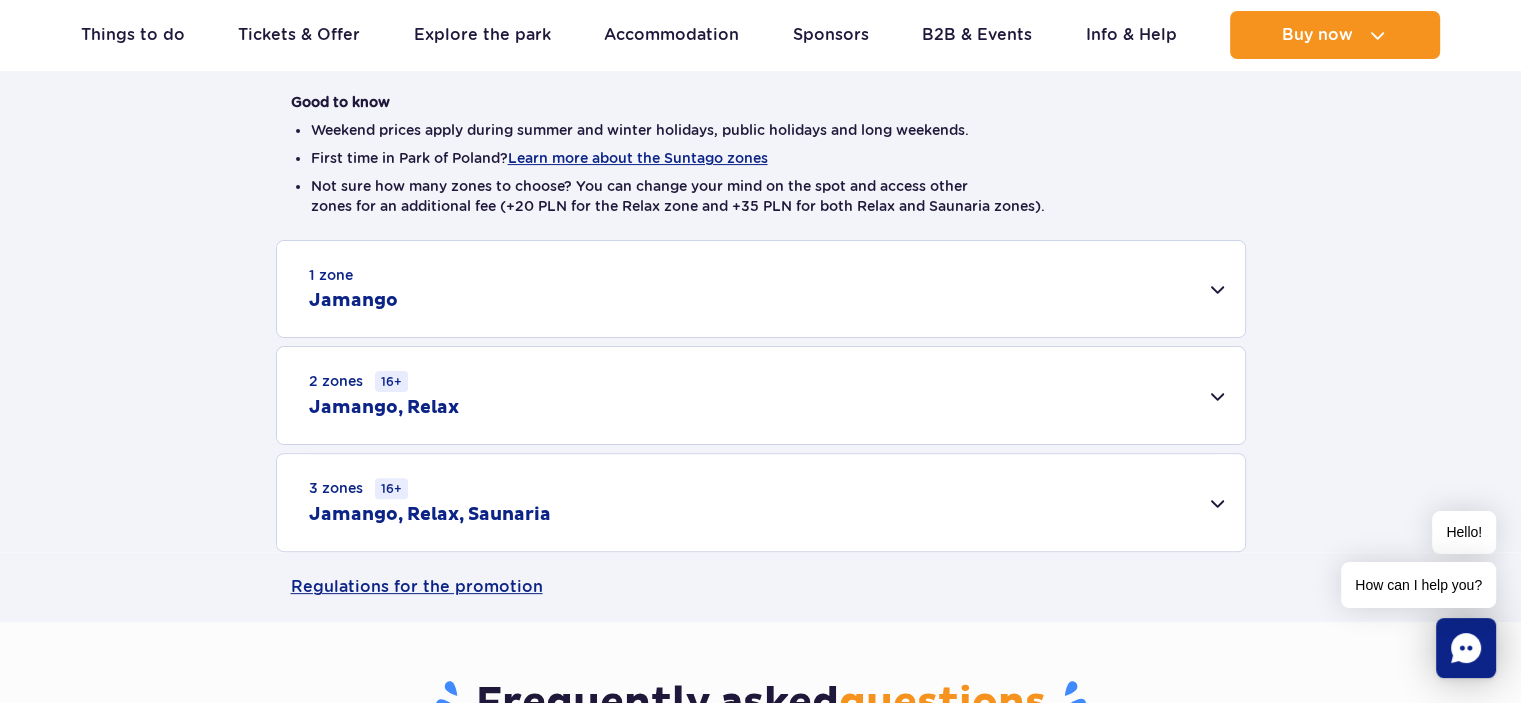 click on "1 zone
Jamango" at bounding box center [761, 289] 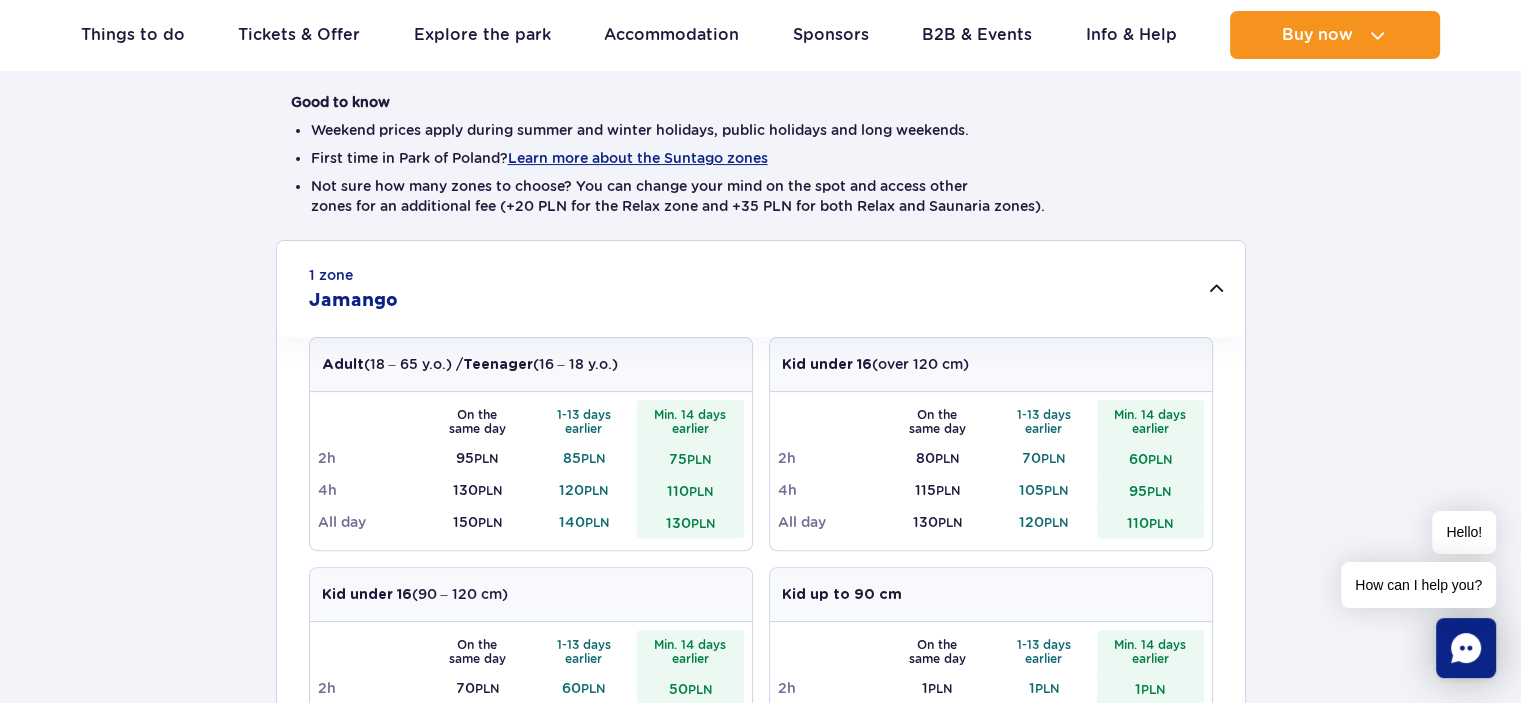 click on "1 zone
Jamango" at bounding box center (761, 289) 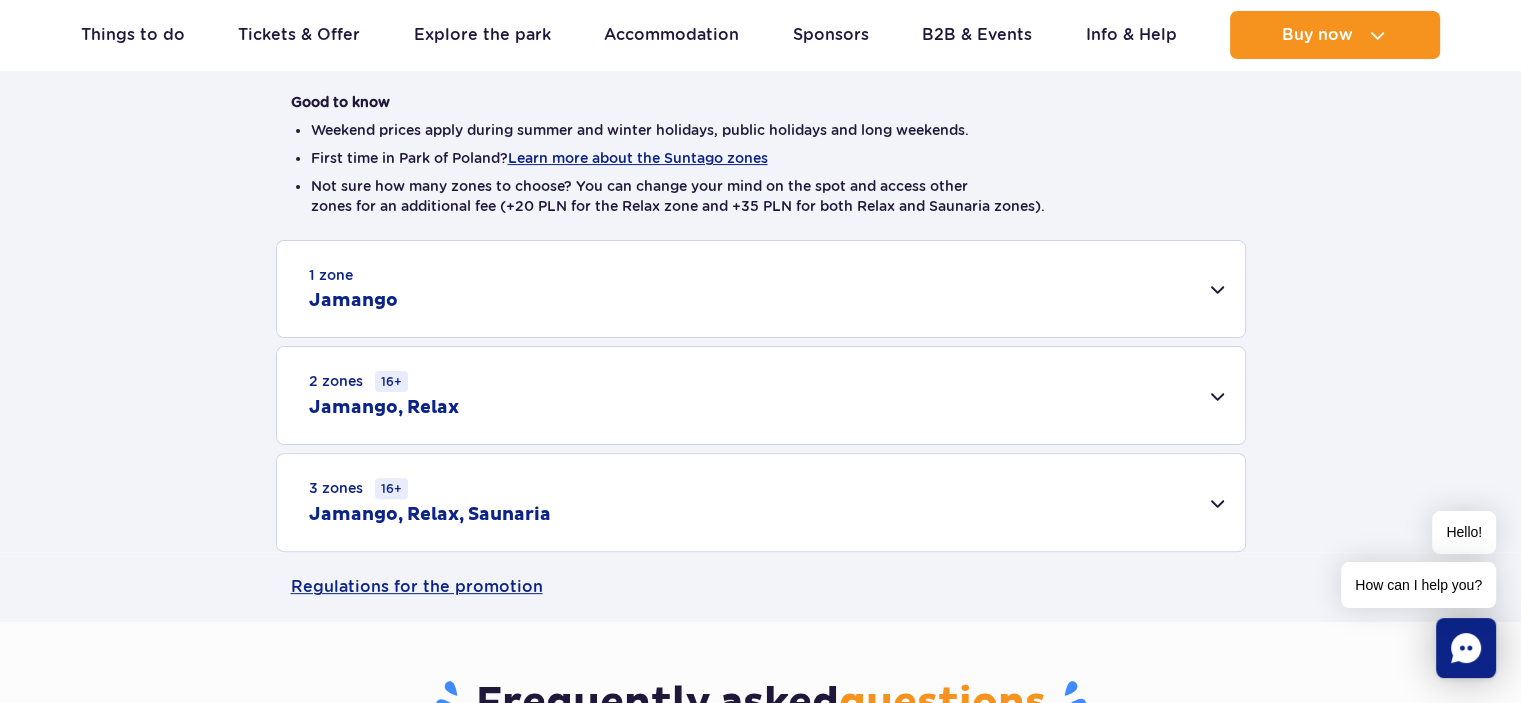 click on "2 zones  16+
Jamango, Relax" at bounding box center [761, 395] 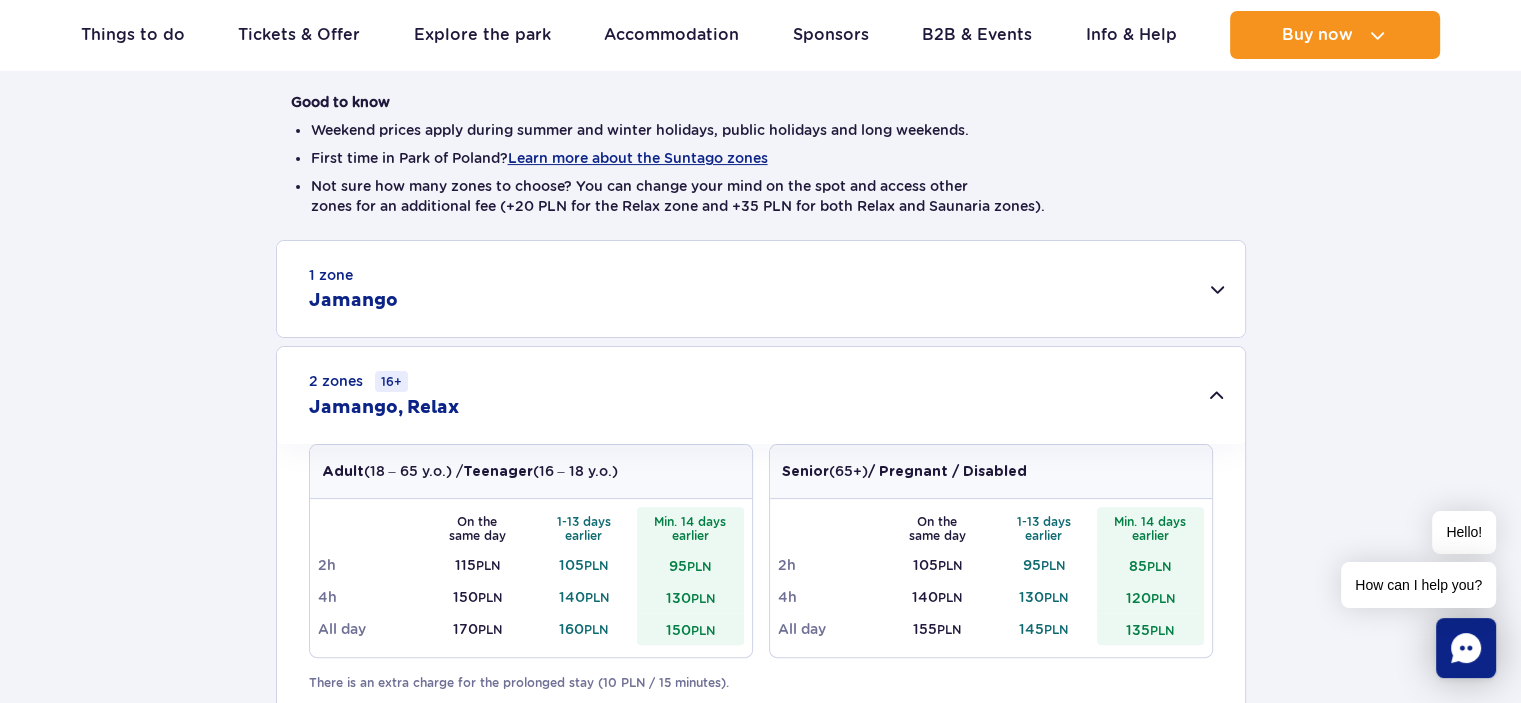 scroll, scrollTop: 600, scrollLeft: 0, axis: vertical 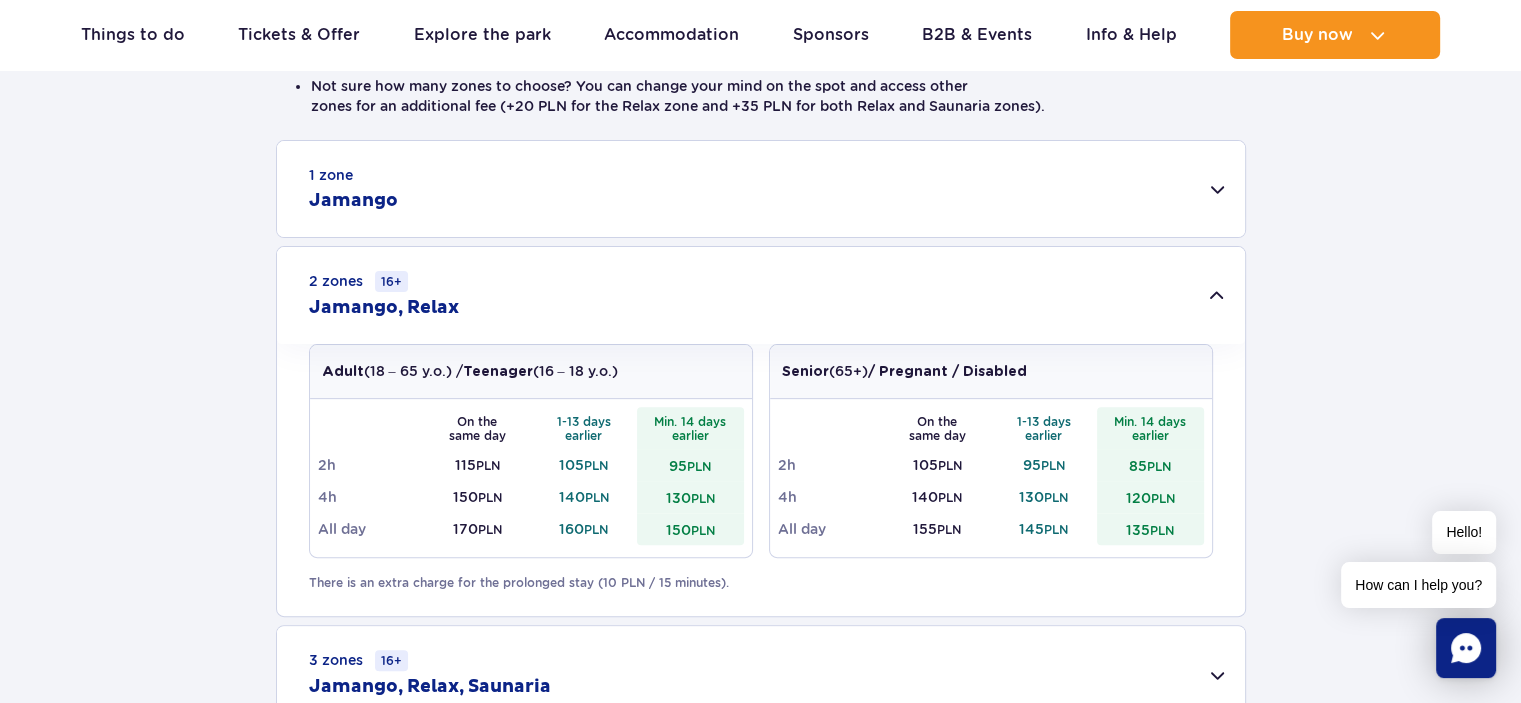 click on "2 zones  16+
Jamango, Relax" at bounding box center [761, 295] 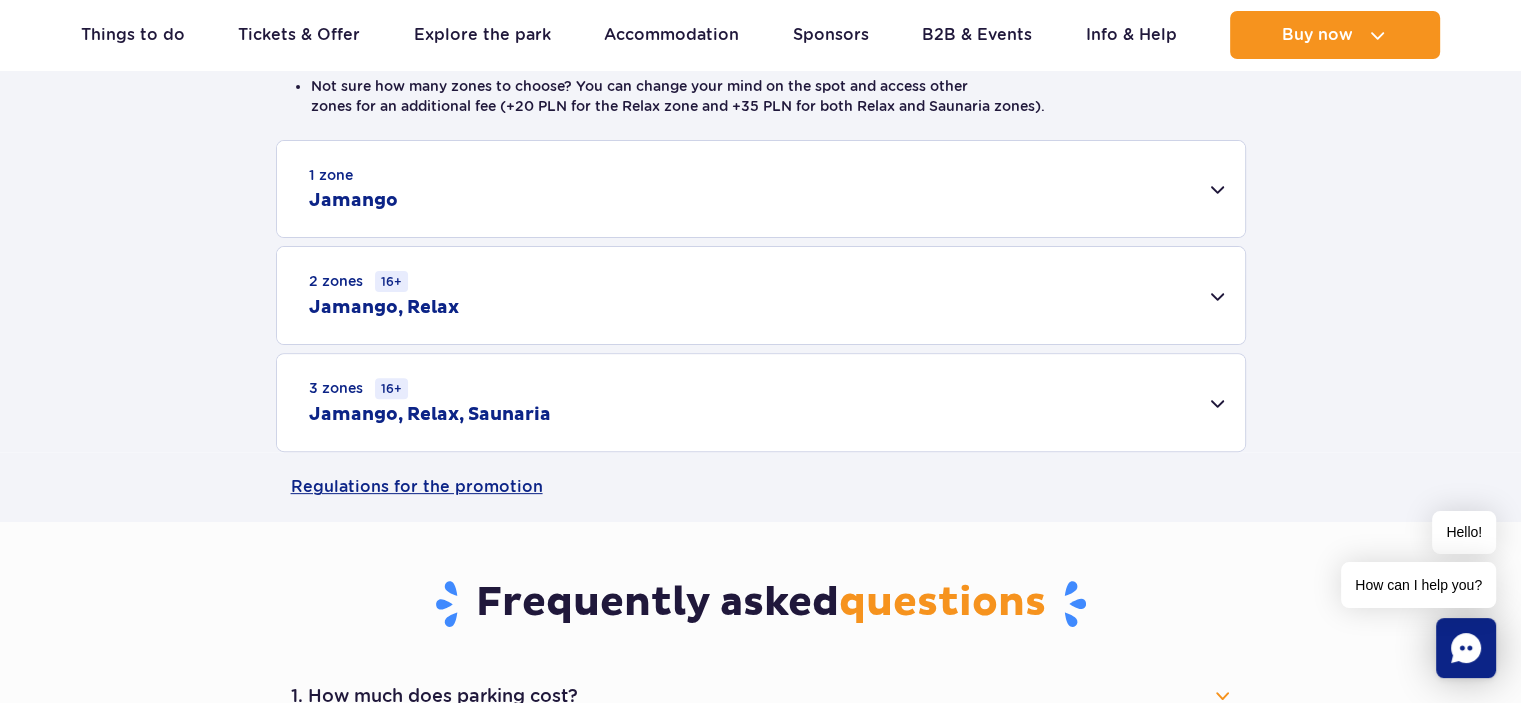 click on "3 zones  16+
Jamango, Relax, Saunaria" at bounding box center (761, 402) 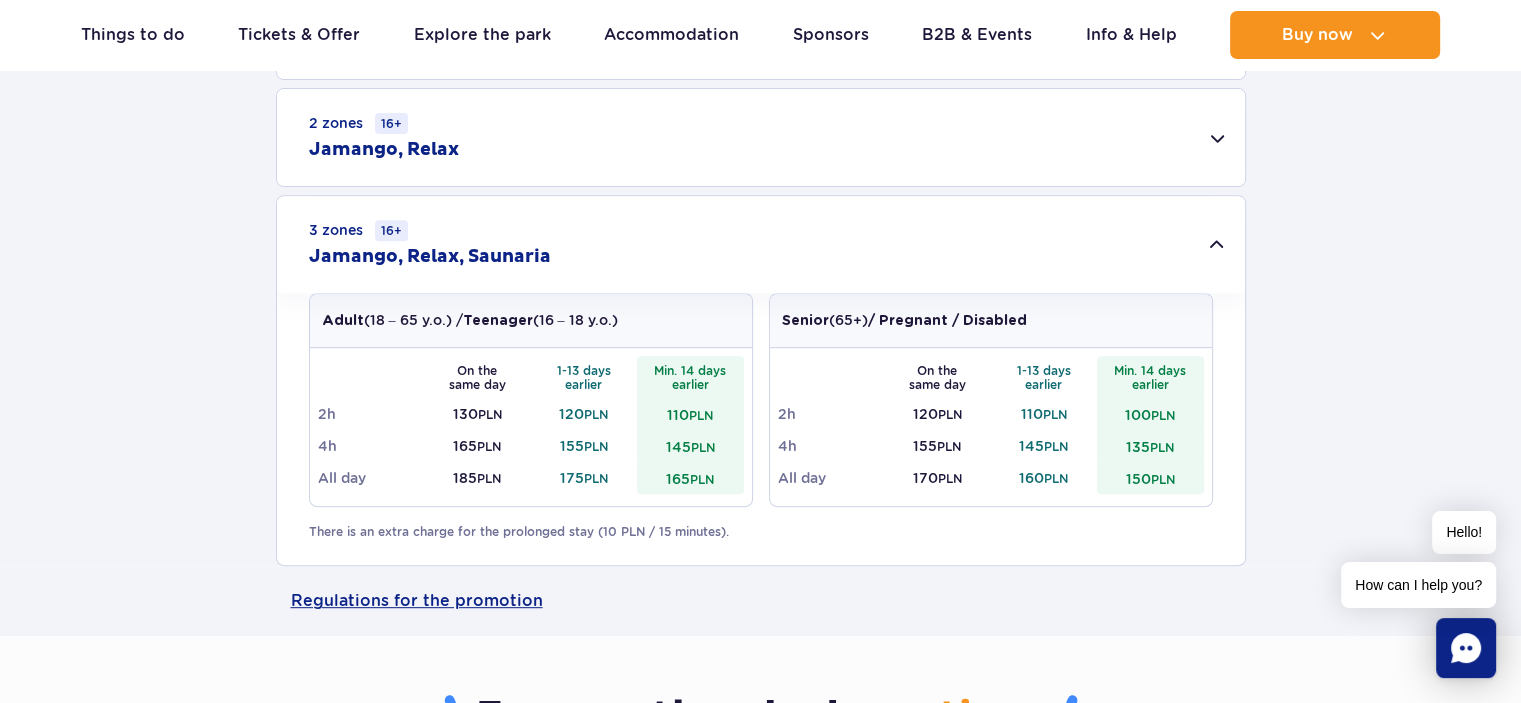 scroll, scrollTop: 800, scrollLeft: 0, axis: vertical 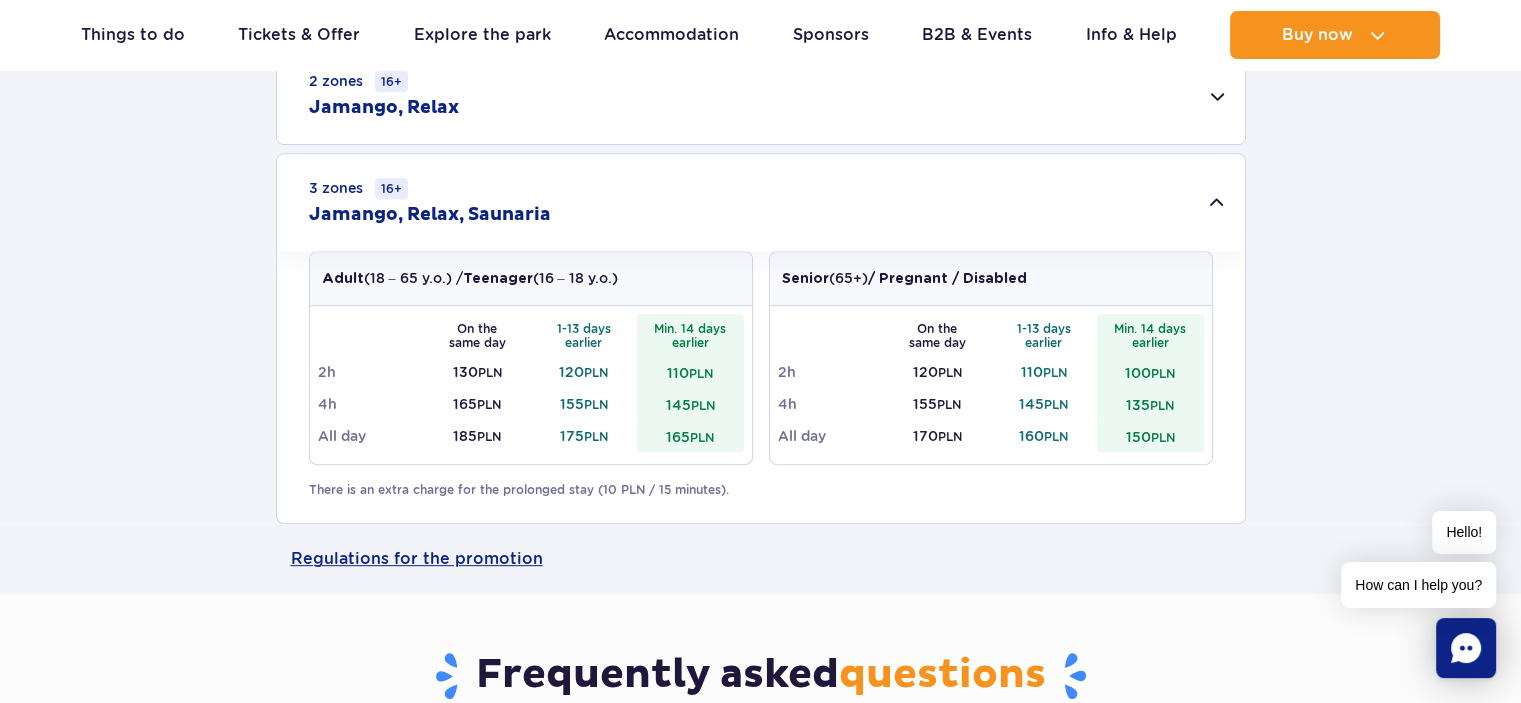 click on "Jamango, Relax, Saunaria" at bounding box center [430, 215] 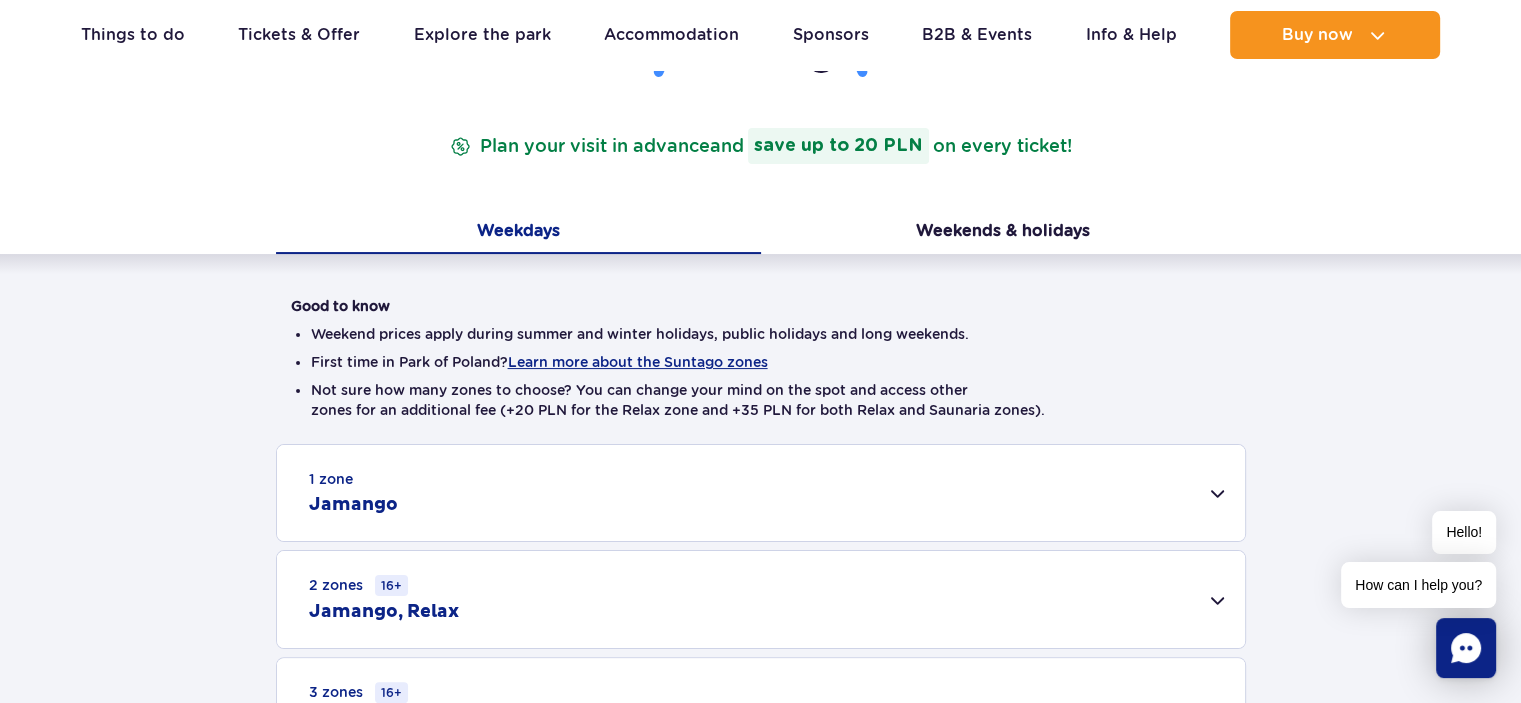 scroll, scrollTop: 100, scrollLeft: 0, axis: vertical 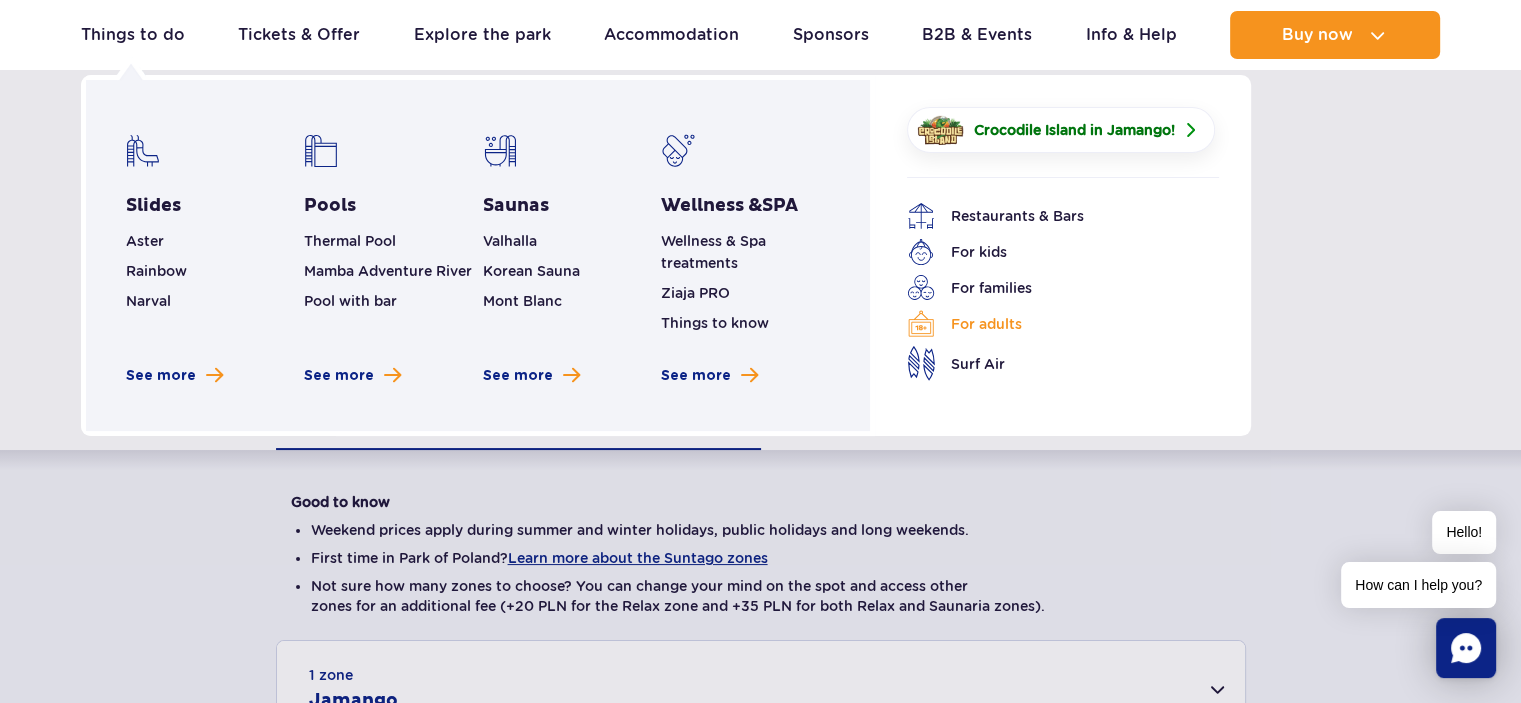 click on "For adults" at bounding box center (1048, 324) 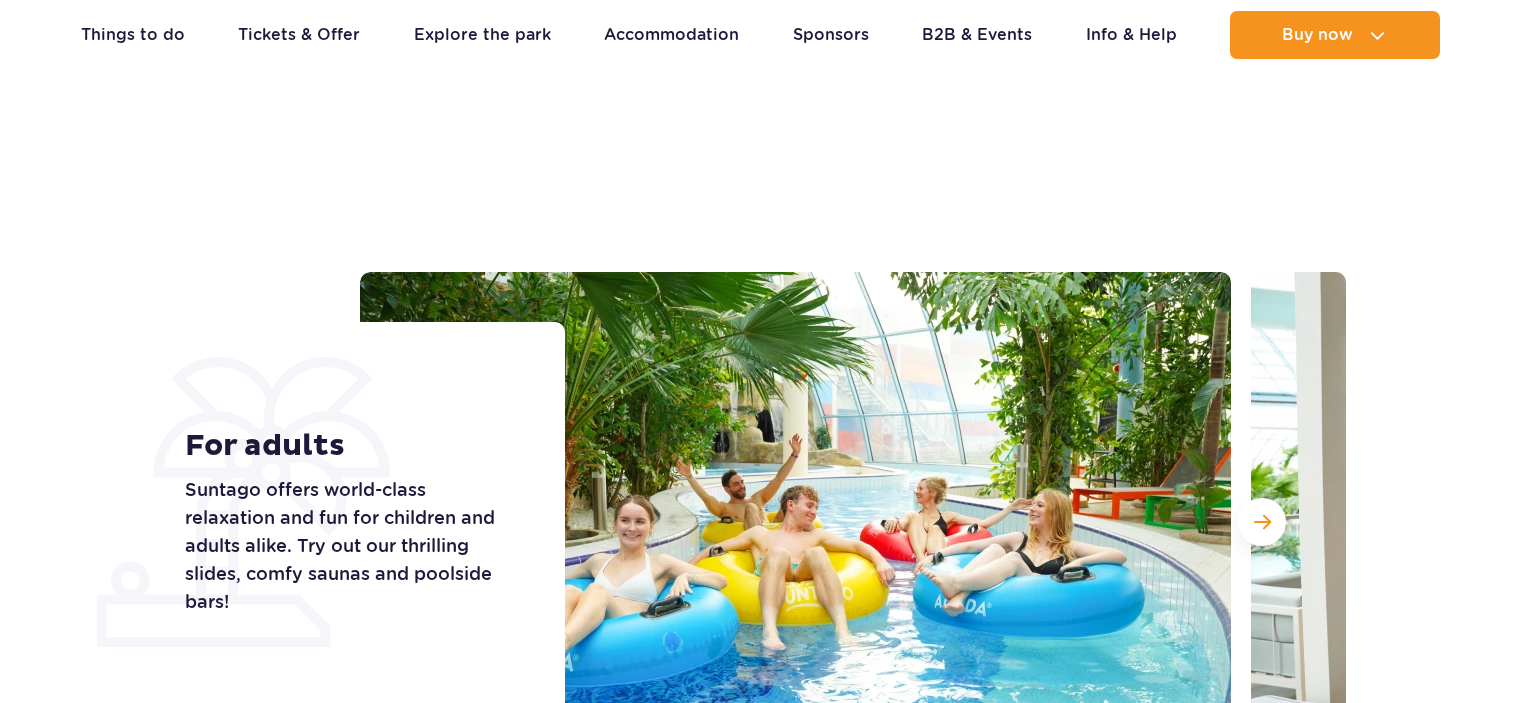 scroll, scrollTop: 300, scrollLeft: 0, axis: vertical 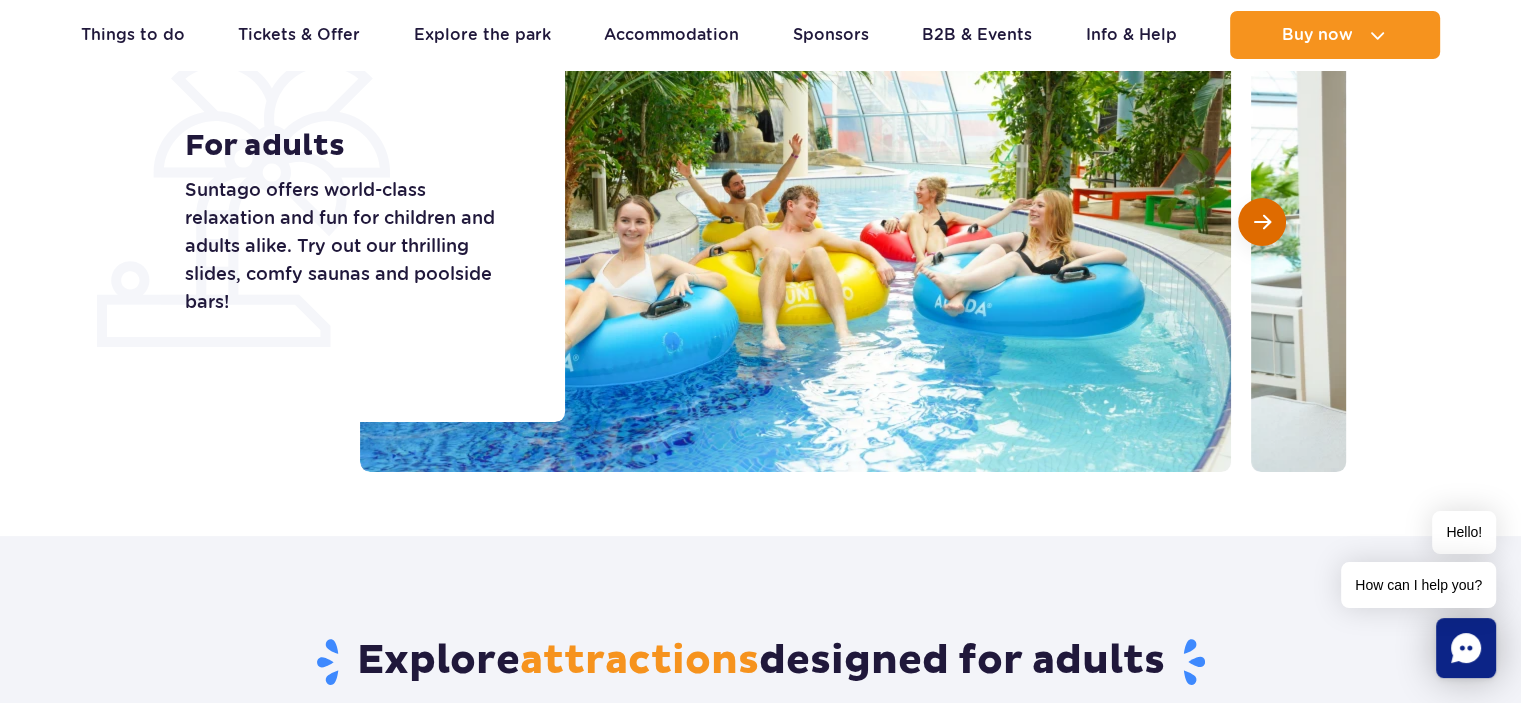 click at bounding box center (1262, 222) 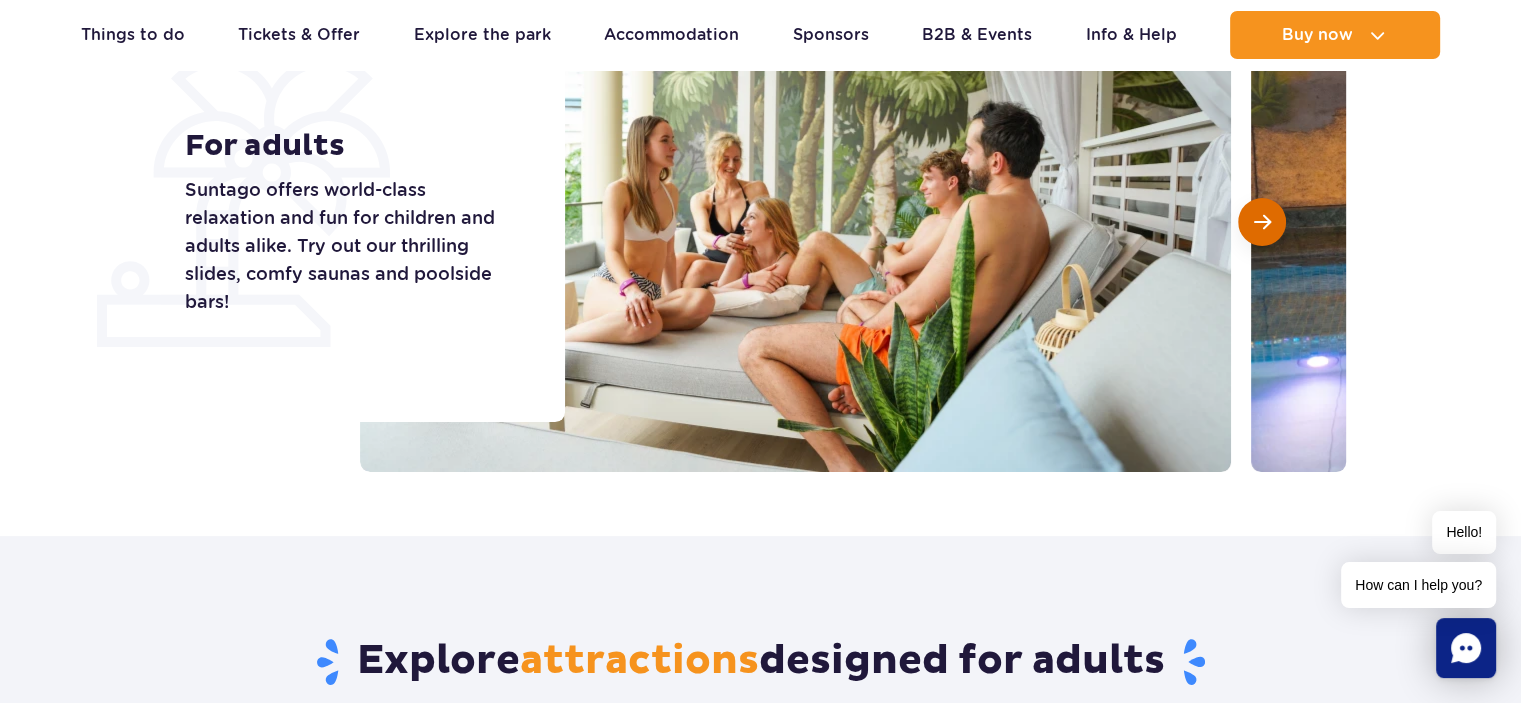 click at bounding box center [1262, 222] 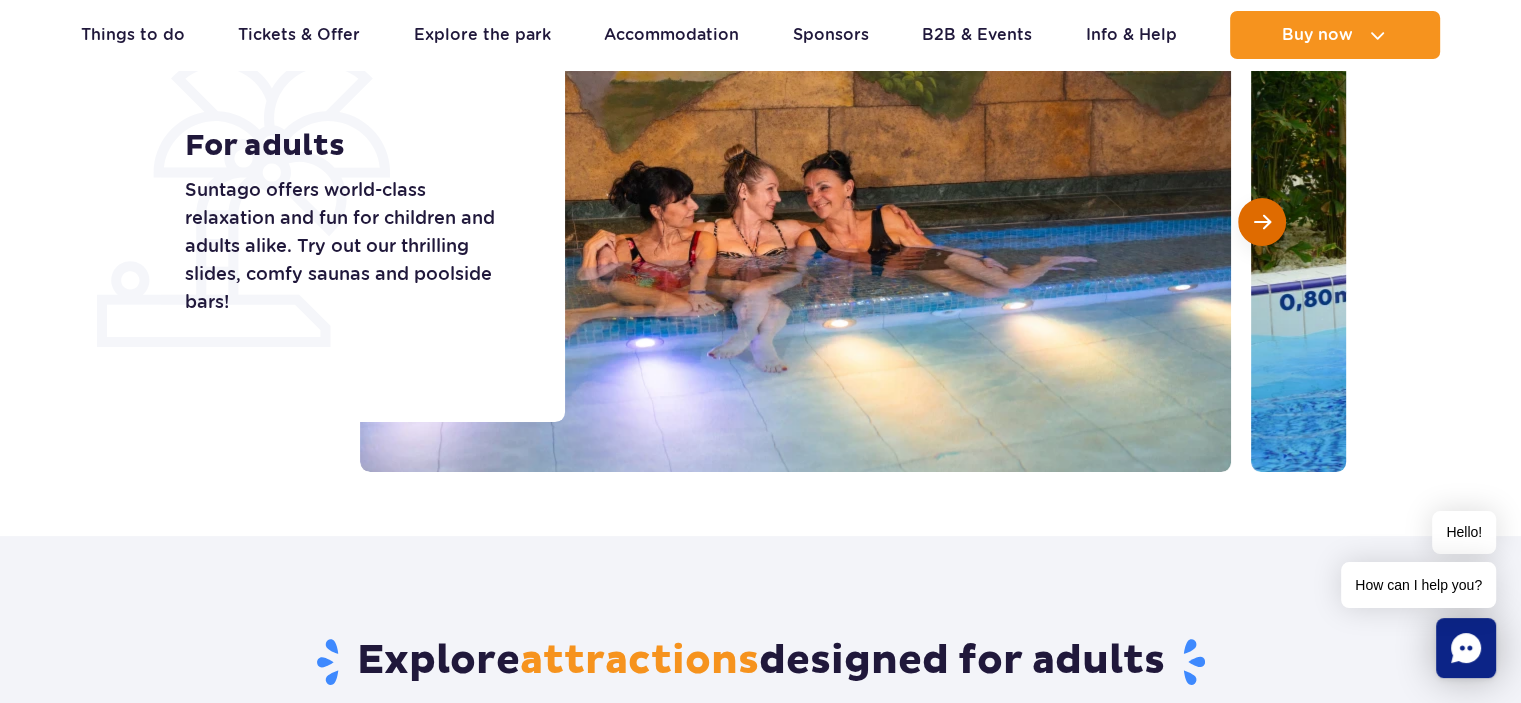 click at bounding box center (1262, 222) 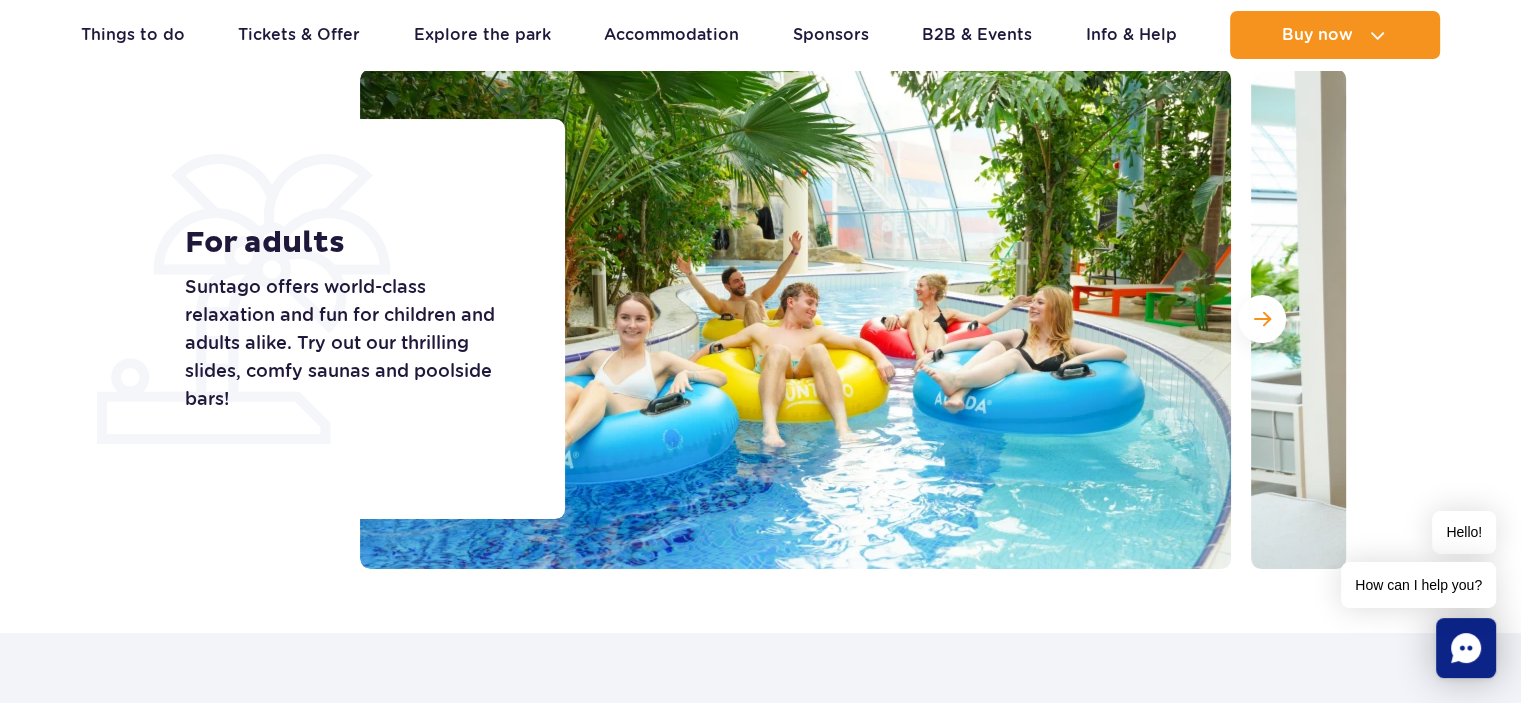 scroll, scrollTop: 0, scrollLeft: 0, axis: both 